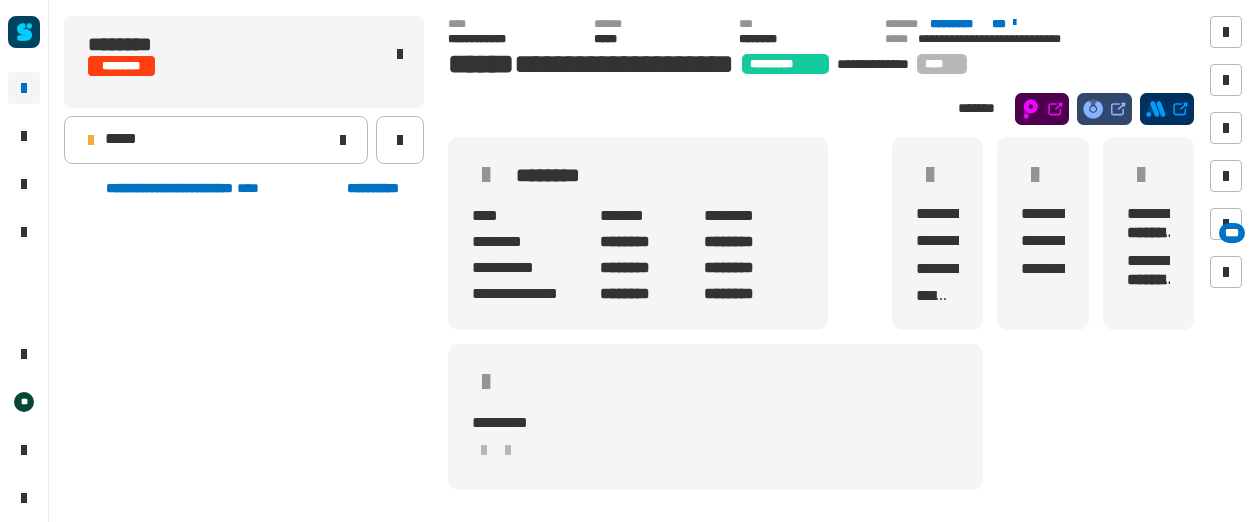 scroll, scrollTop: 0, scrollLeft: 0, axis: both 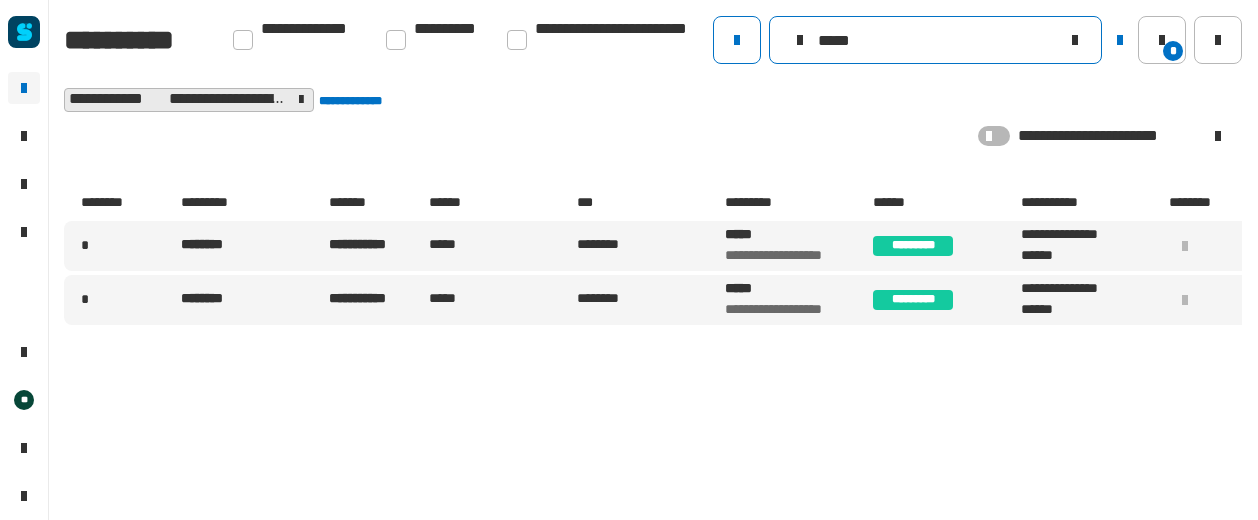 drag, startPoint x: 882, startPoint y: 43, endPoint x: 783, endPoint y: 36, distance: 99.24717 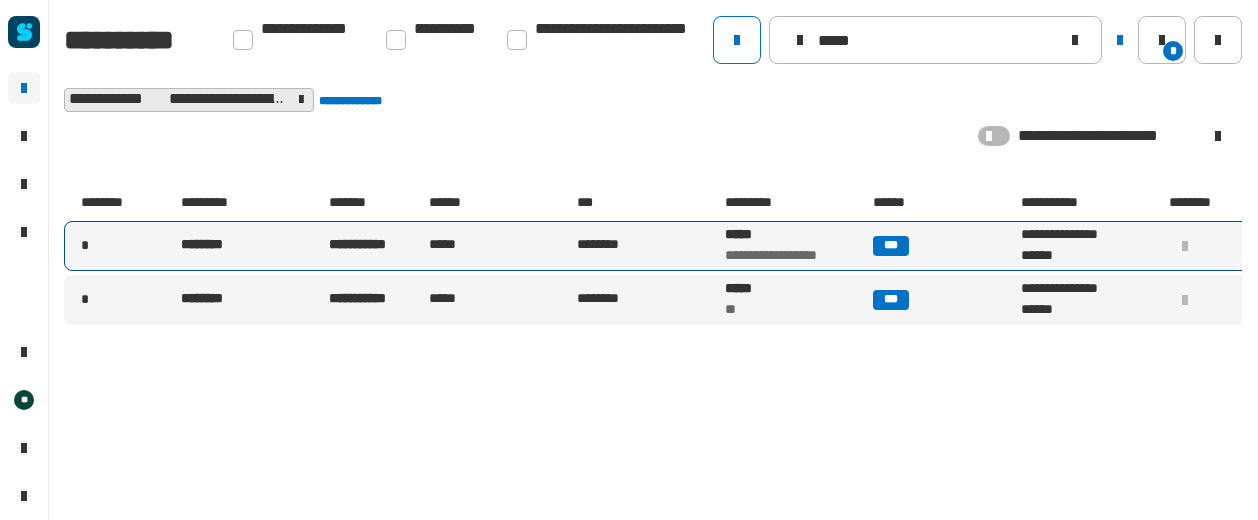 type on "*****" 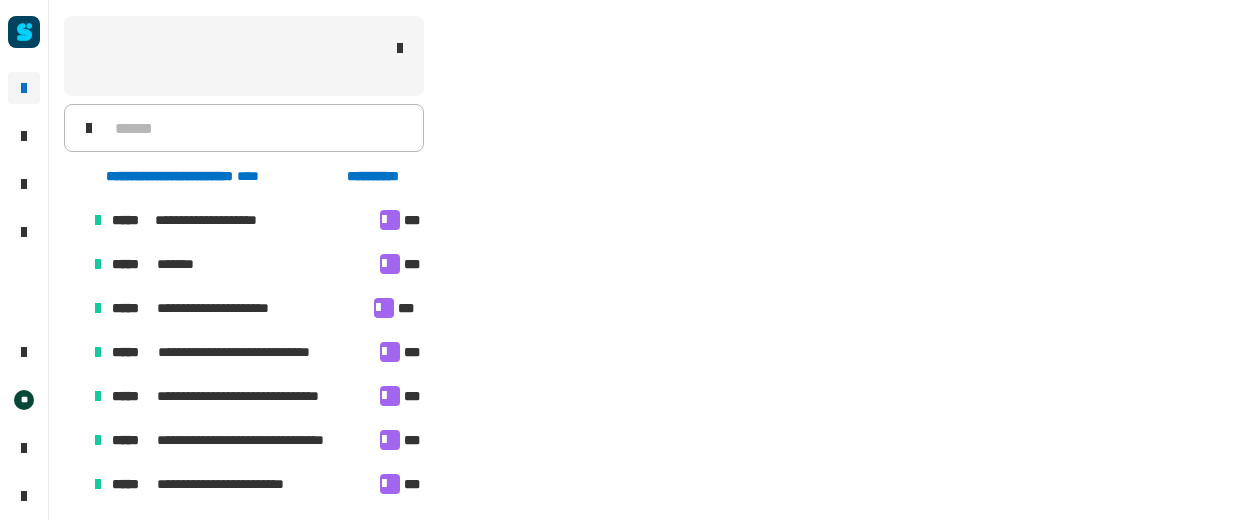 scroll, scrollTop: 932, scrollLeft: 0, axis: vertical 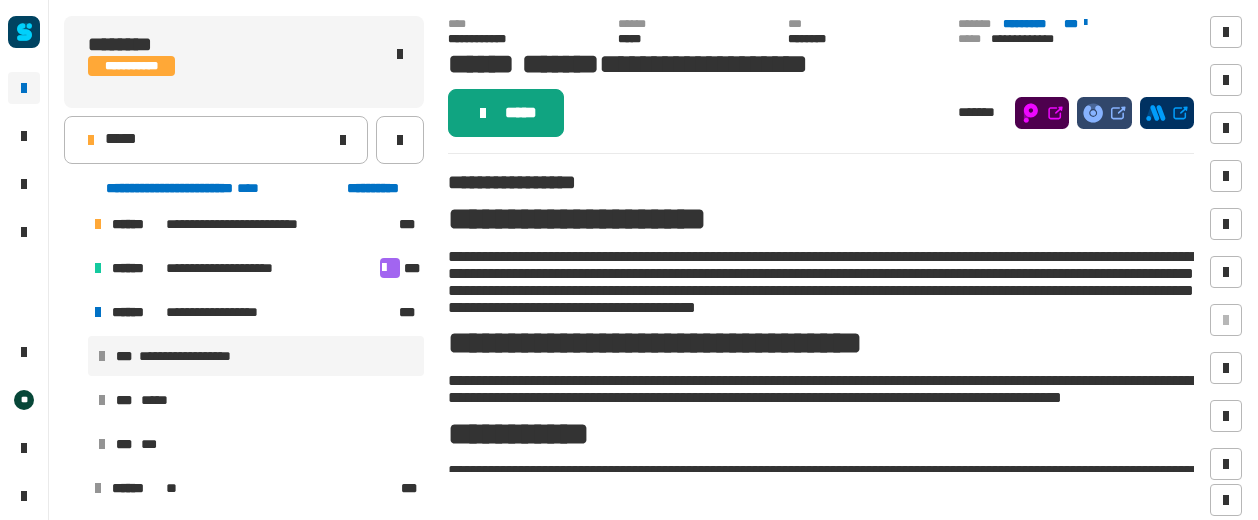 click on "*****" 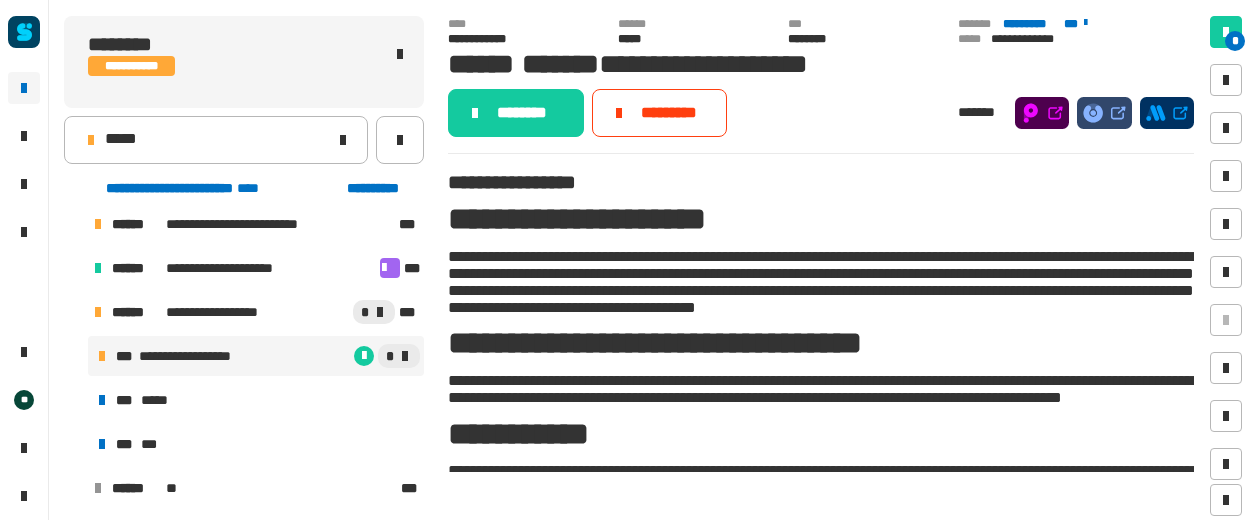 click on "********" 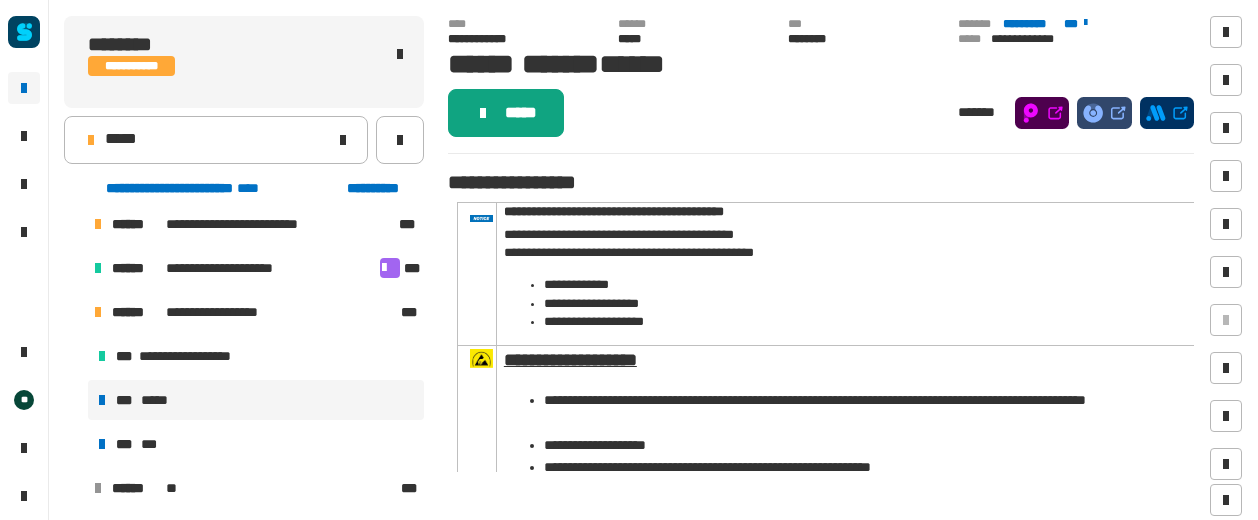 click on "*****" 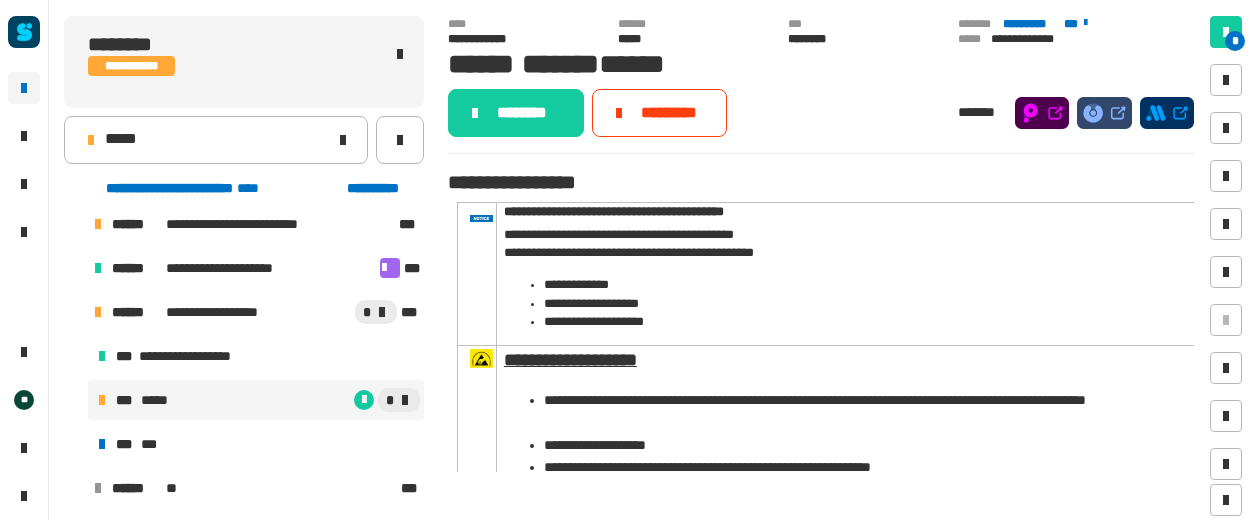 click on "********" 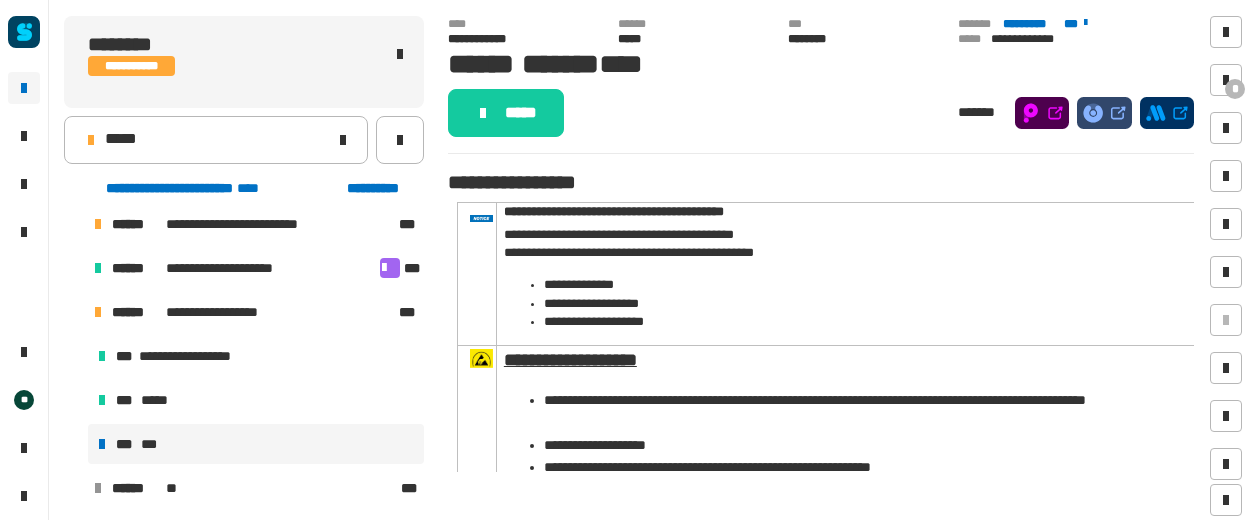 click on "*****" 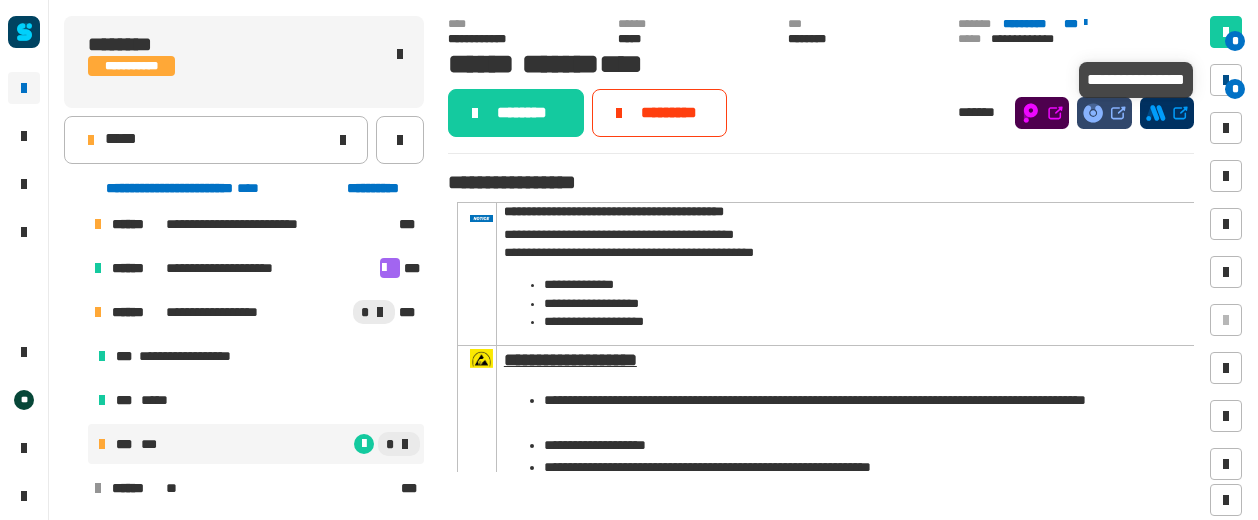 click on "*" at bounding box center (1235, 89) 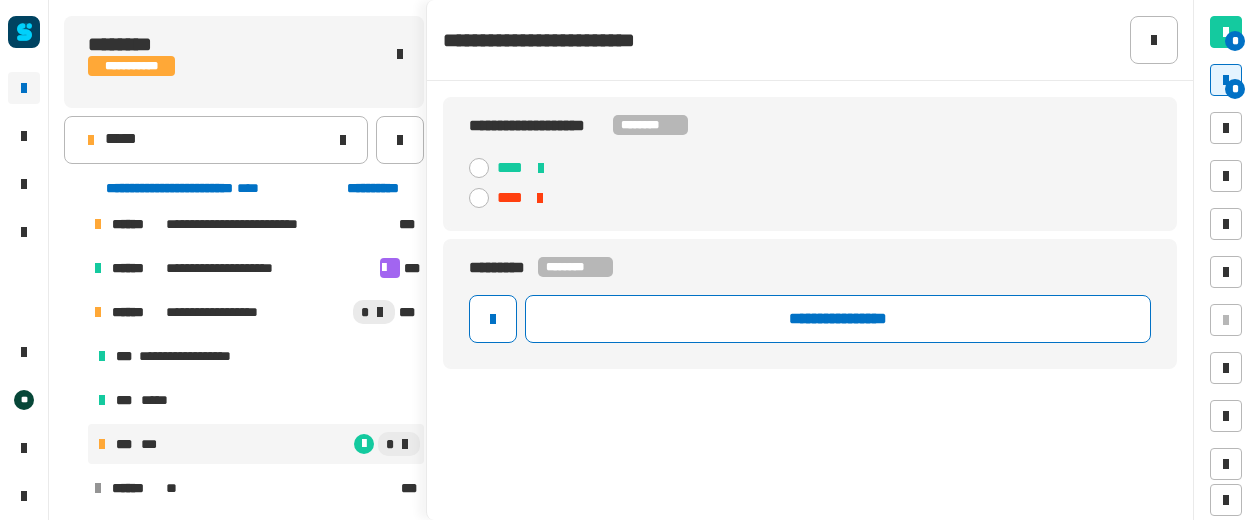 click 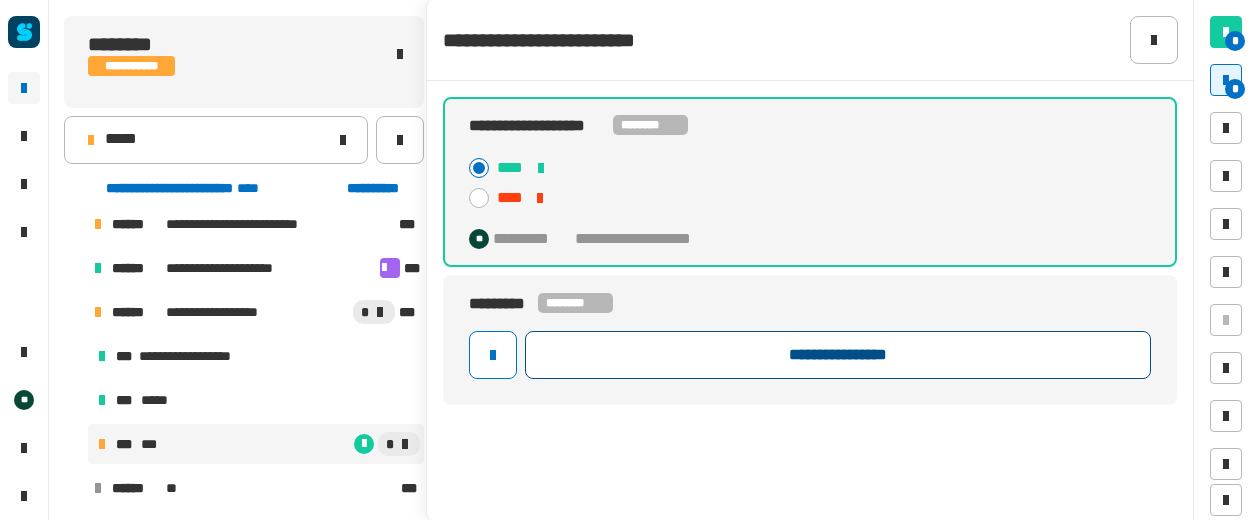 click on "**********" 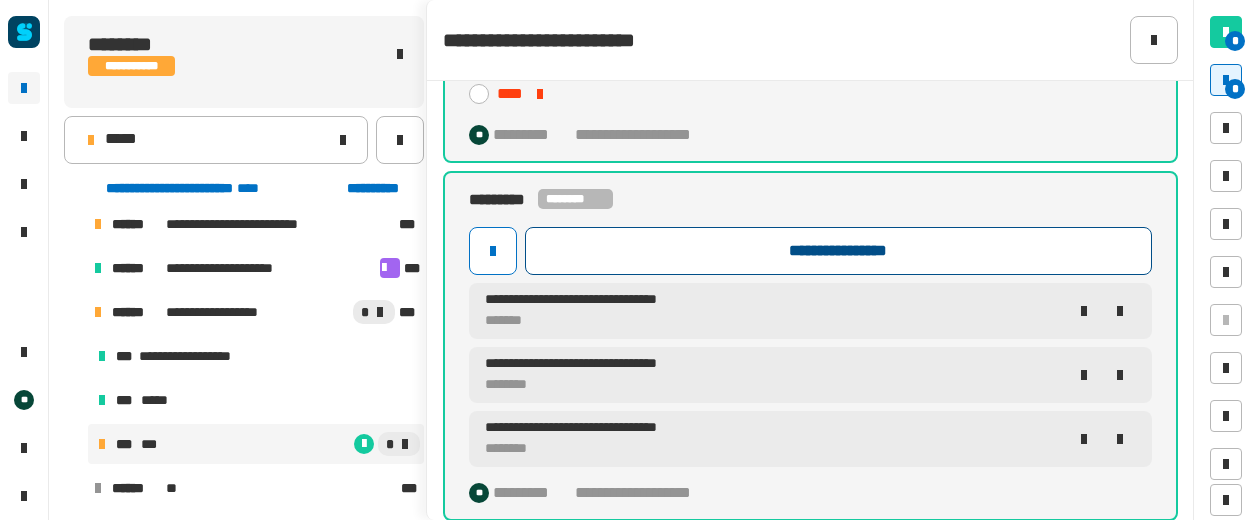 scroll, scrollTop: 104, scrollLeft: 0, axis: vertical 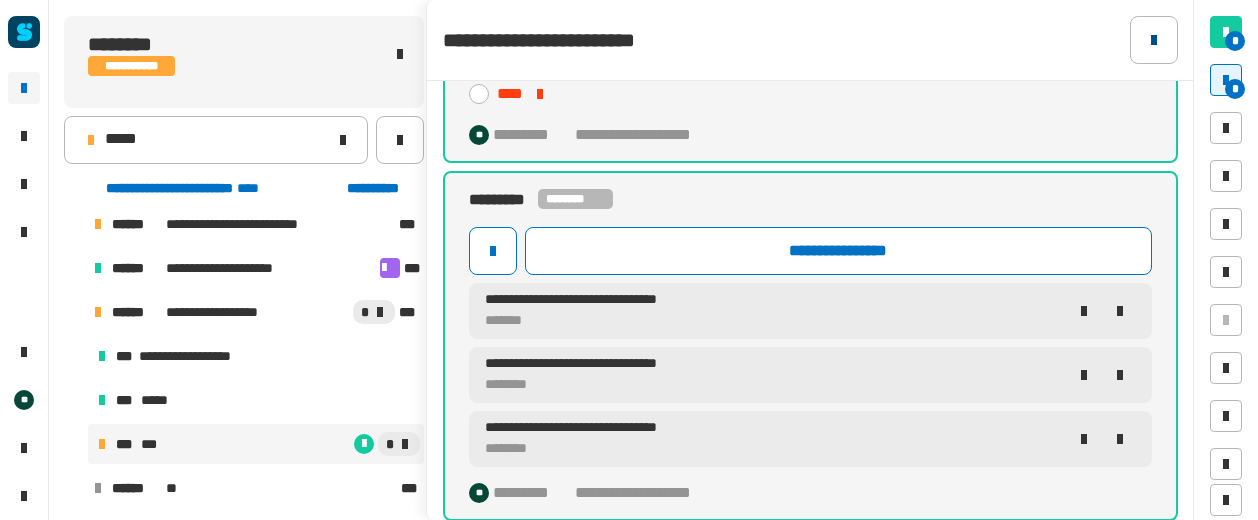 click 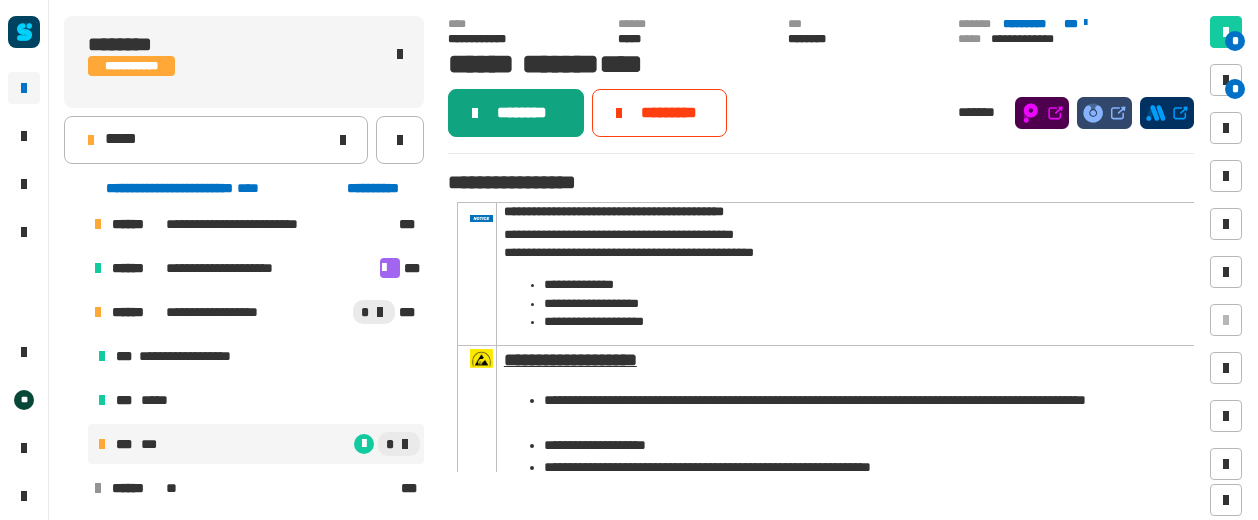 click on "********" 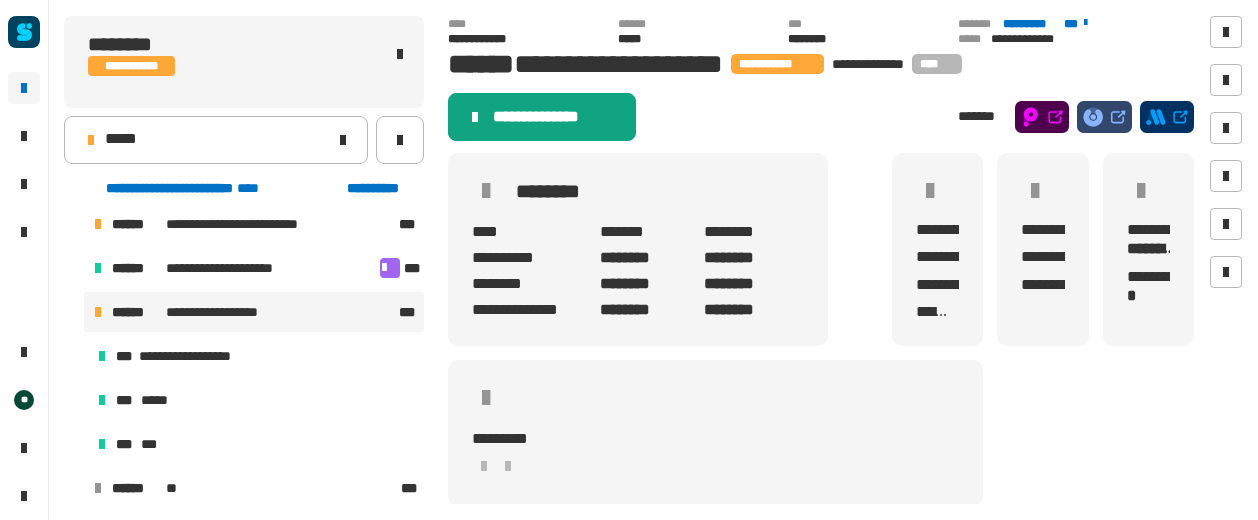click on "**********" 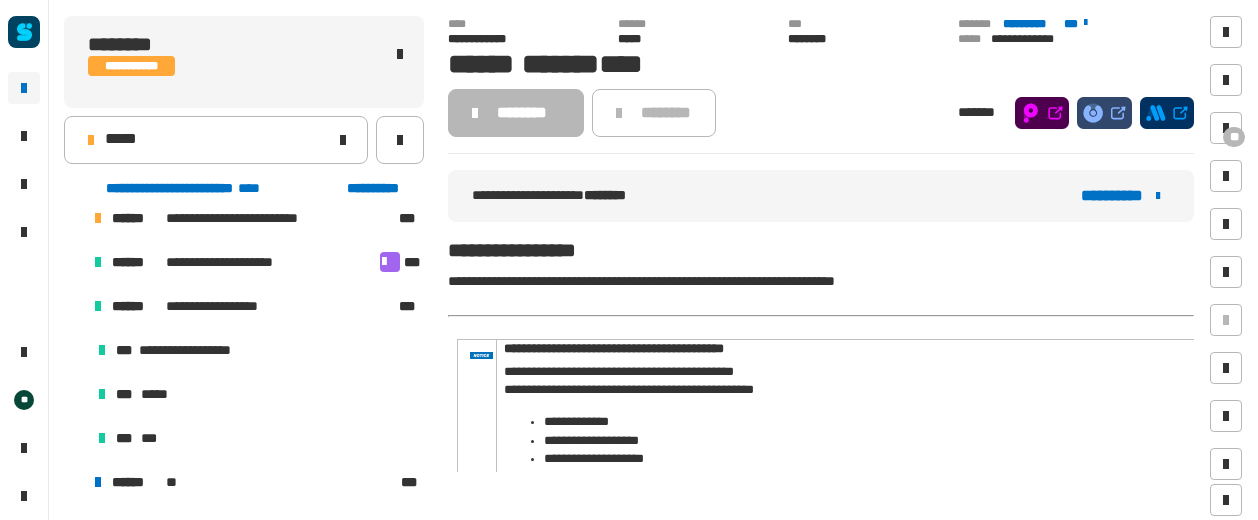 scroll, scrollTop: 1004, scrollLeft: 0, axis: vertical 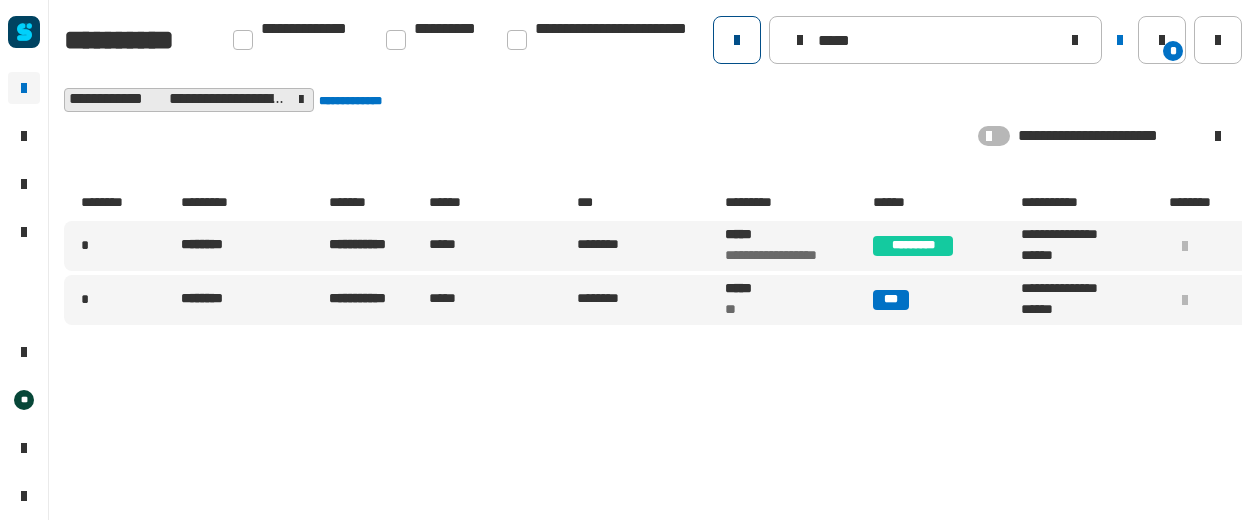 drag, startPoint x: 878, startPoint y: 46, endPoint x: 731, endPoint y: 18, distance: 149.64291 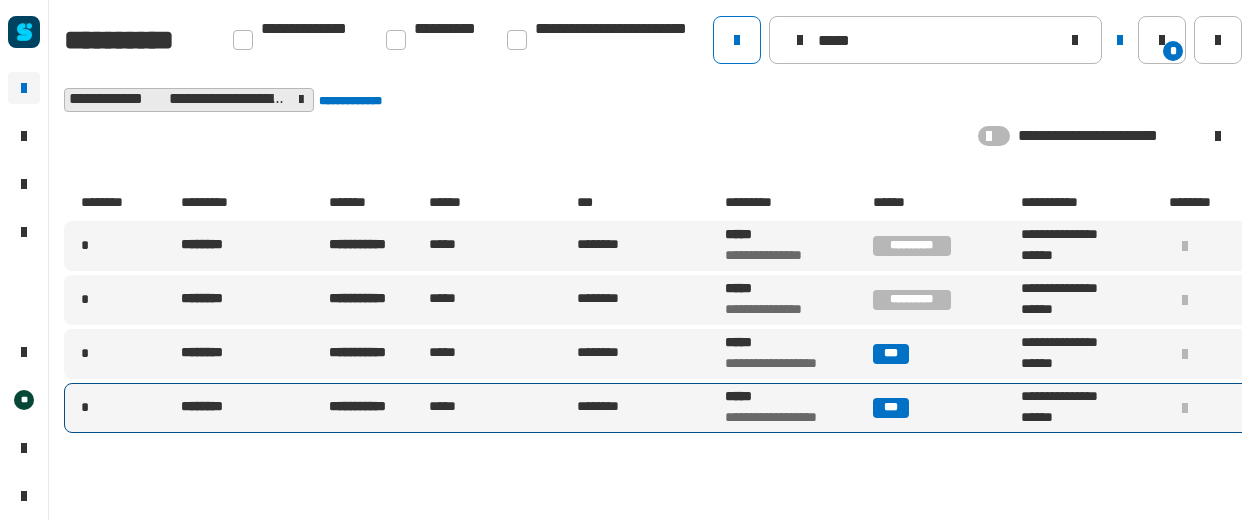type on "*****" 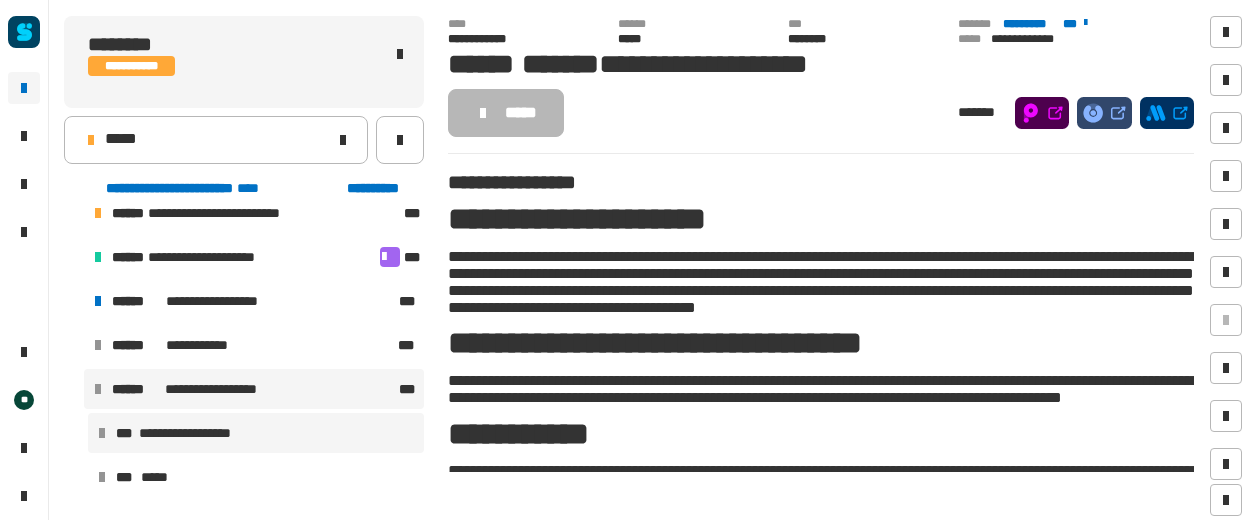 scroll, scrollTop: 920, scrollLeft: 0, axis: vertical 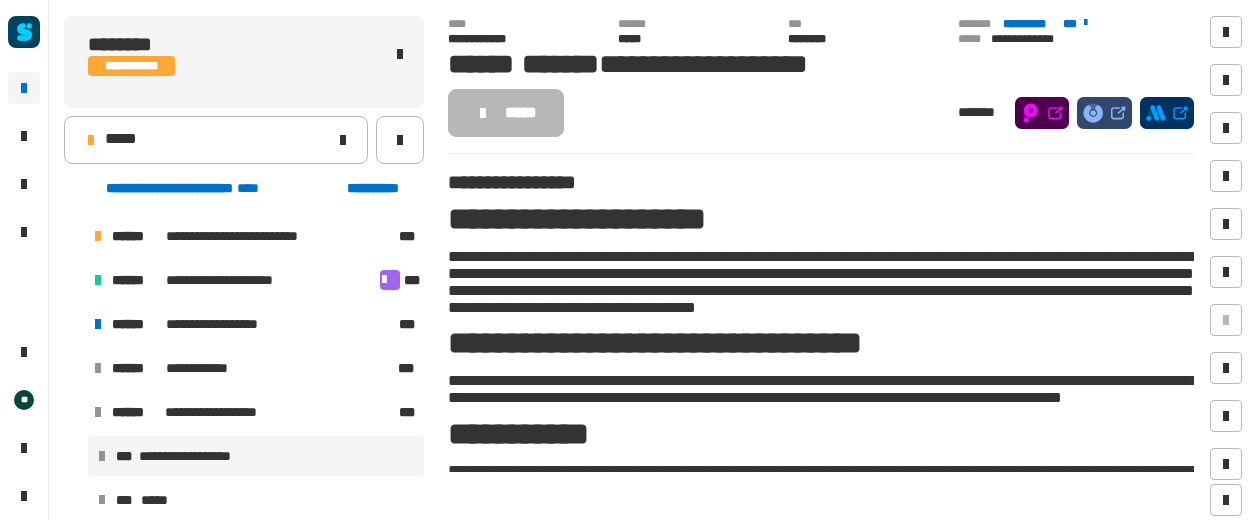 click at bounding box center [74, 324] 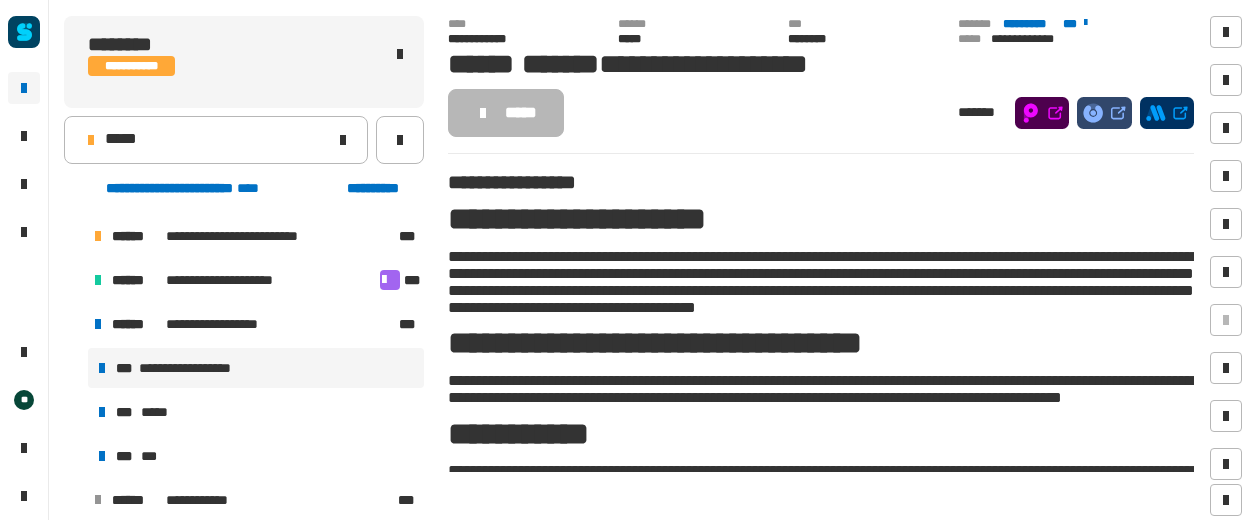 click on "**********" at bounding box center [192, 368] 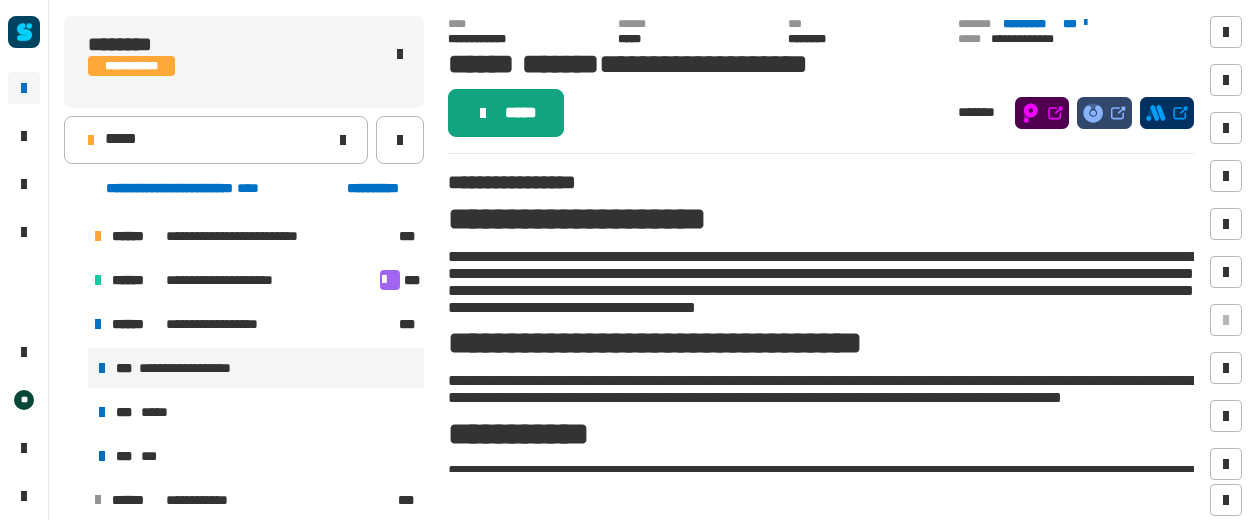 click on "*****" 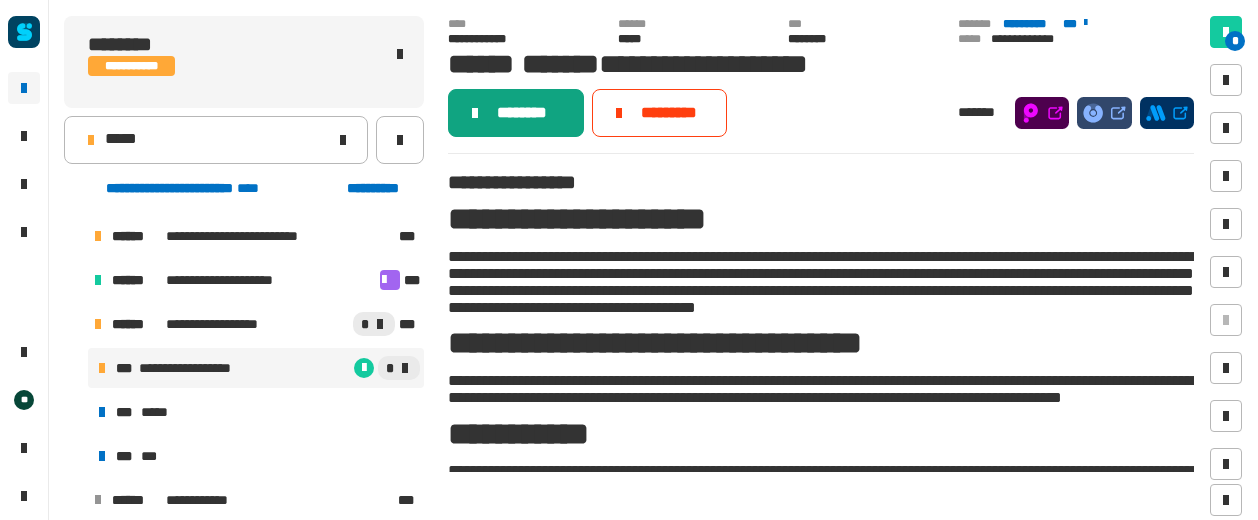 click on "********" 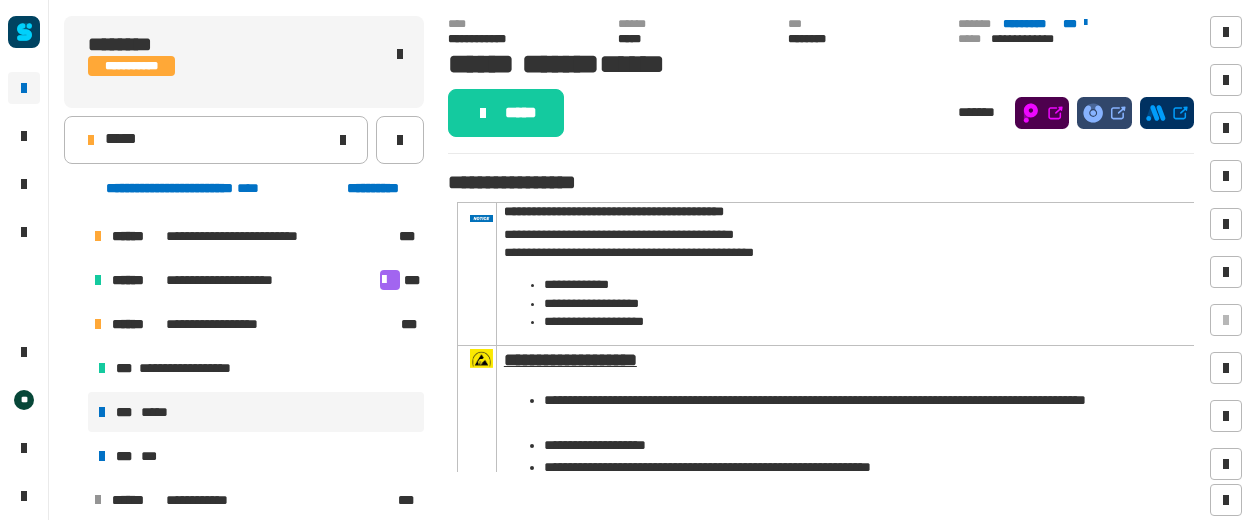 click on "*****" 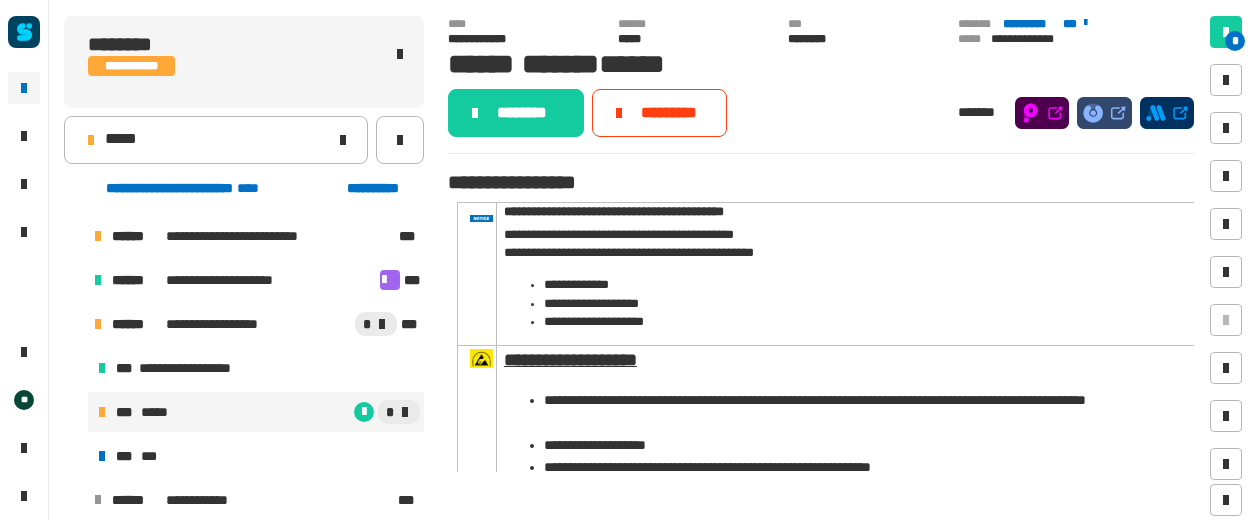 click on "********" 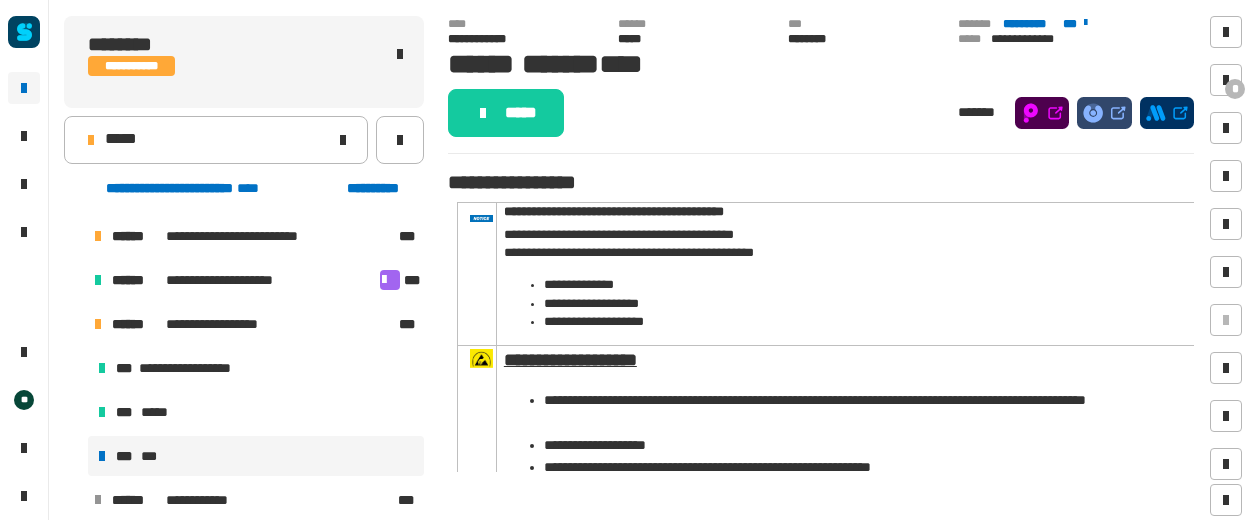 click on "*****" 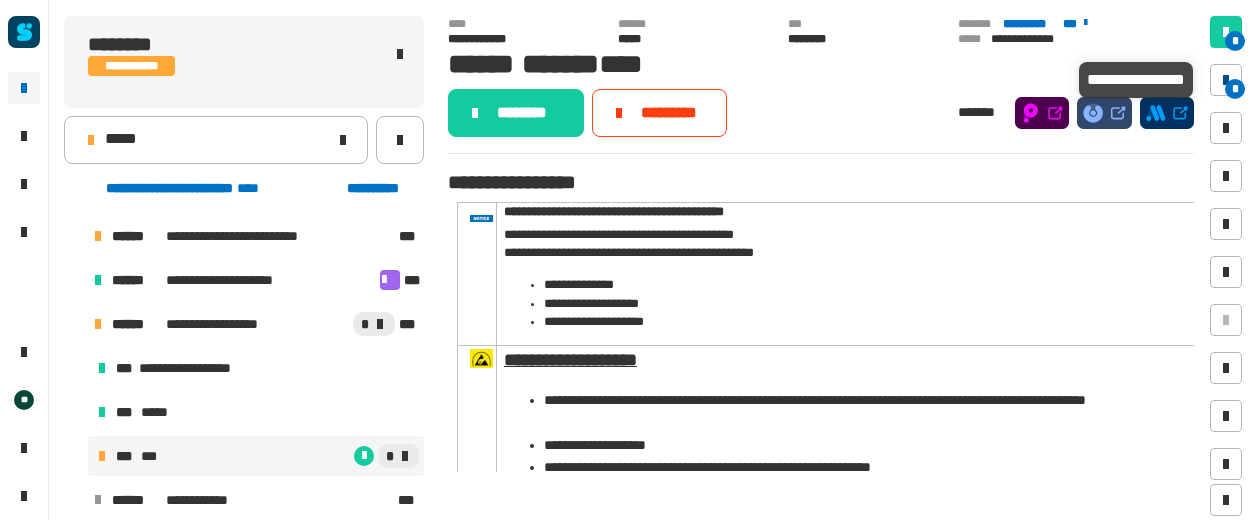 click at bounding box center (1226, 80) 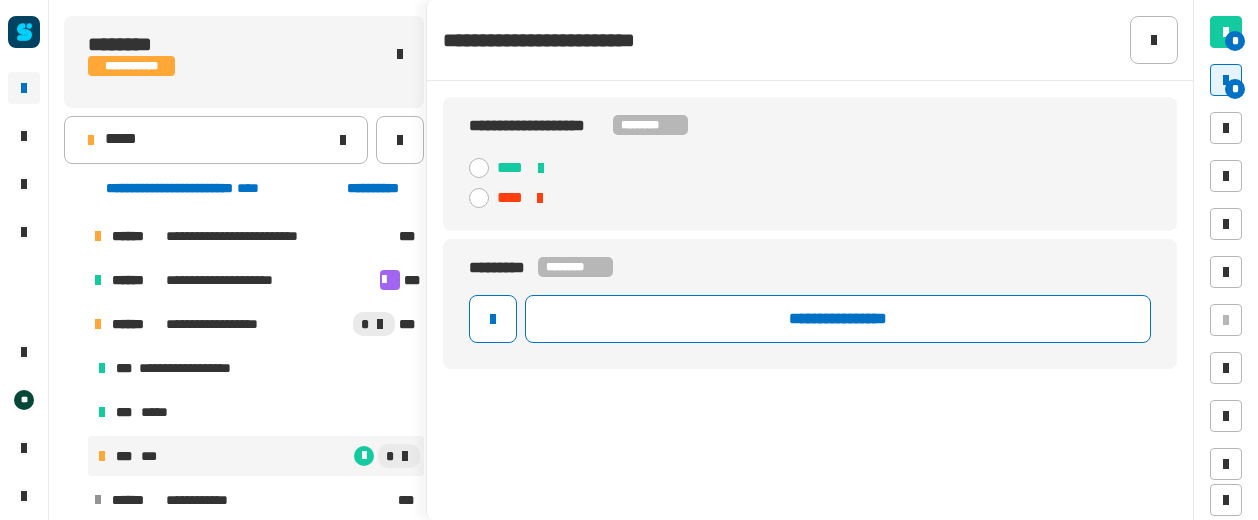 click 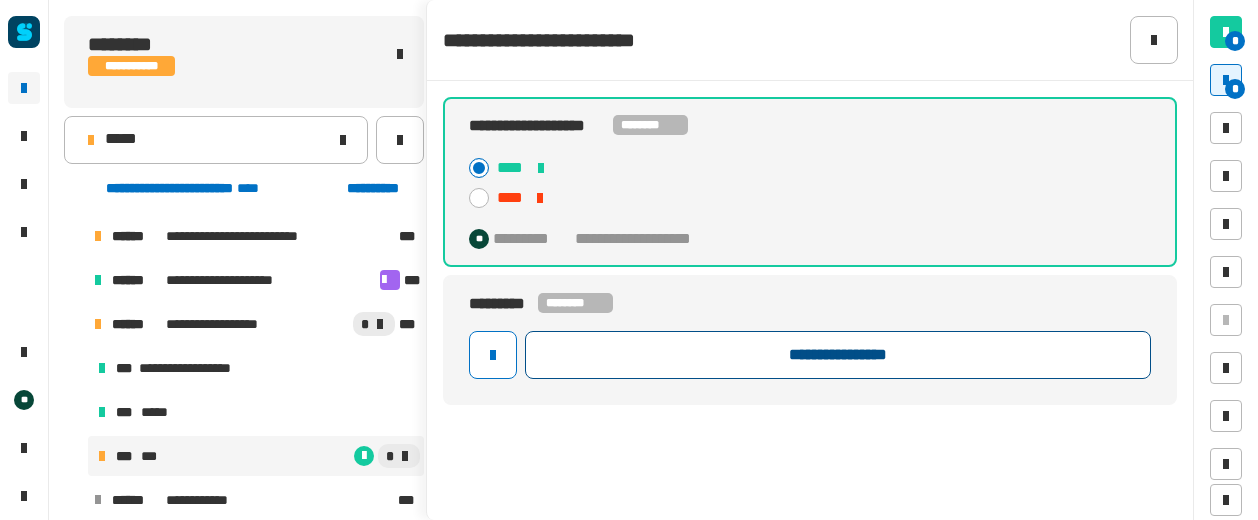click on "**********" 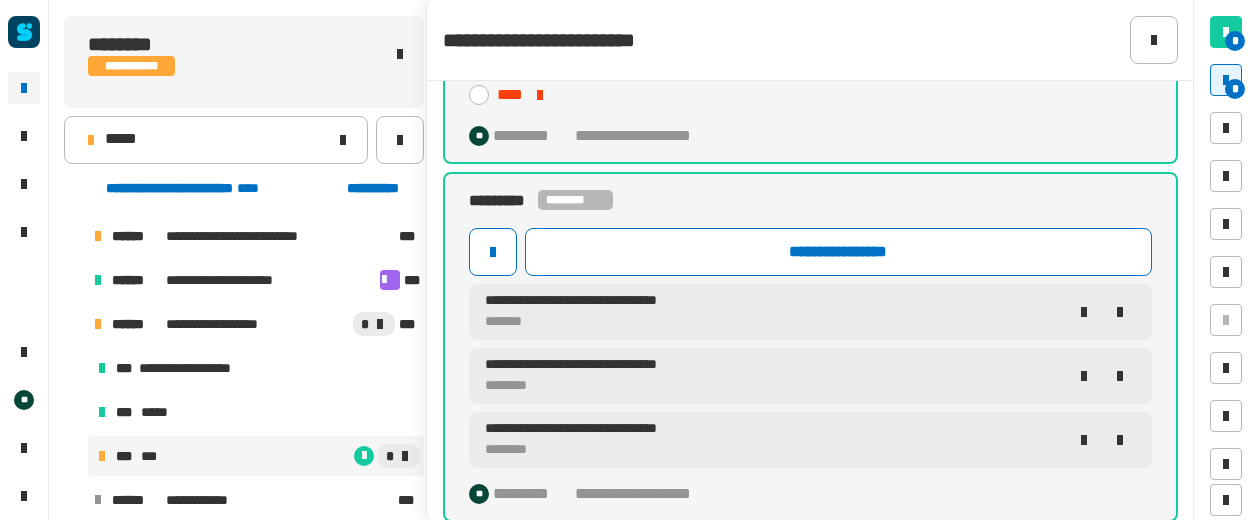 scroll, scrollTop: 104, scrollLeft: 0, axis: vertical 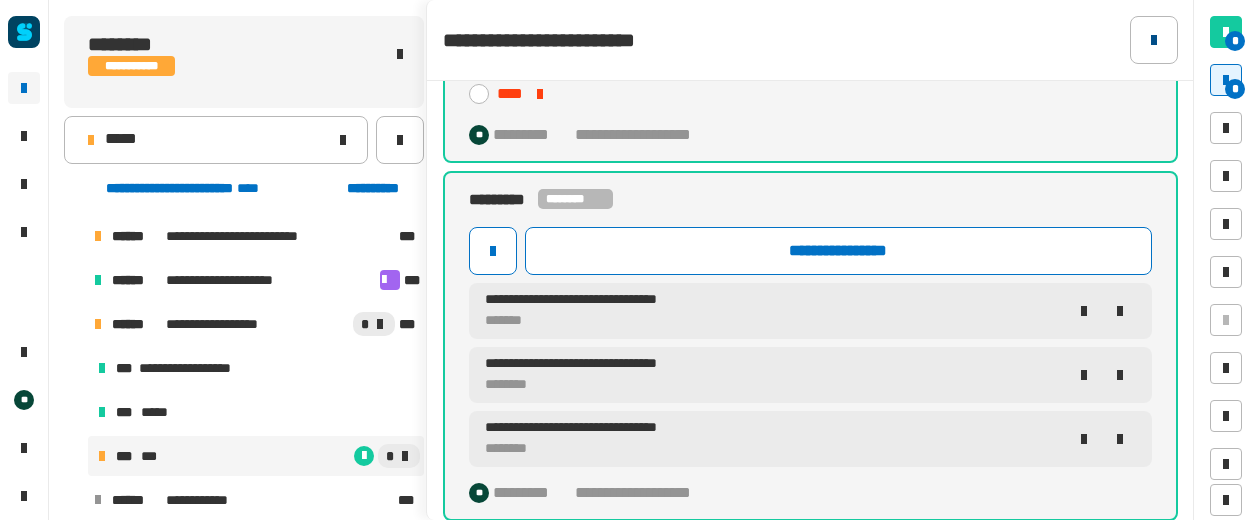 click 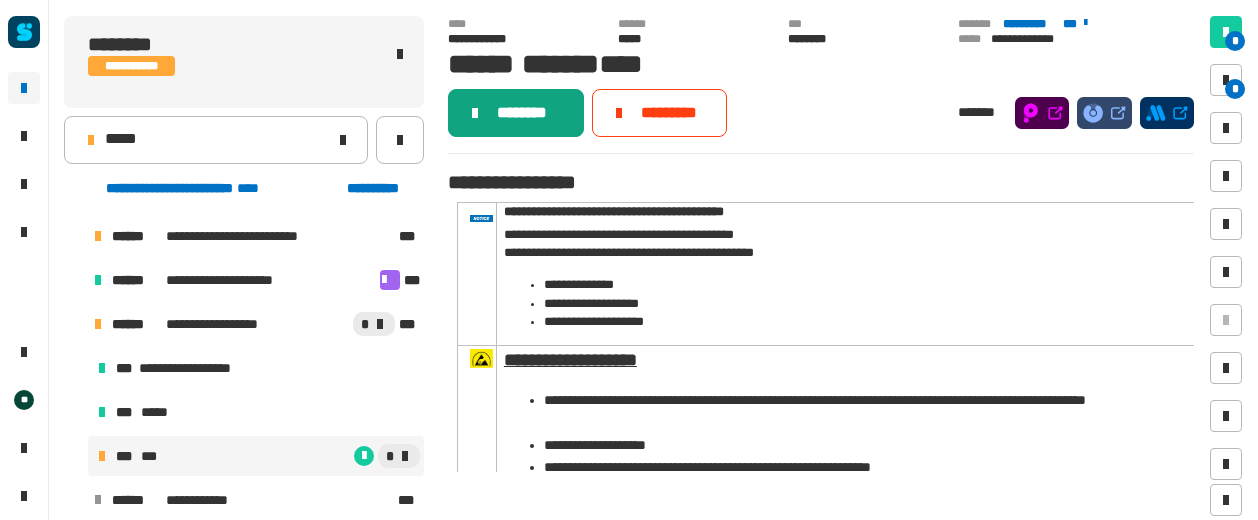 click on "********" 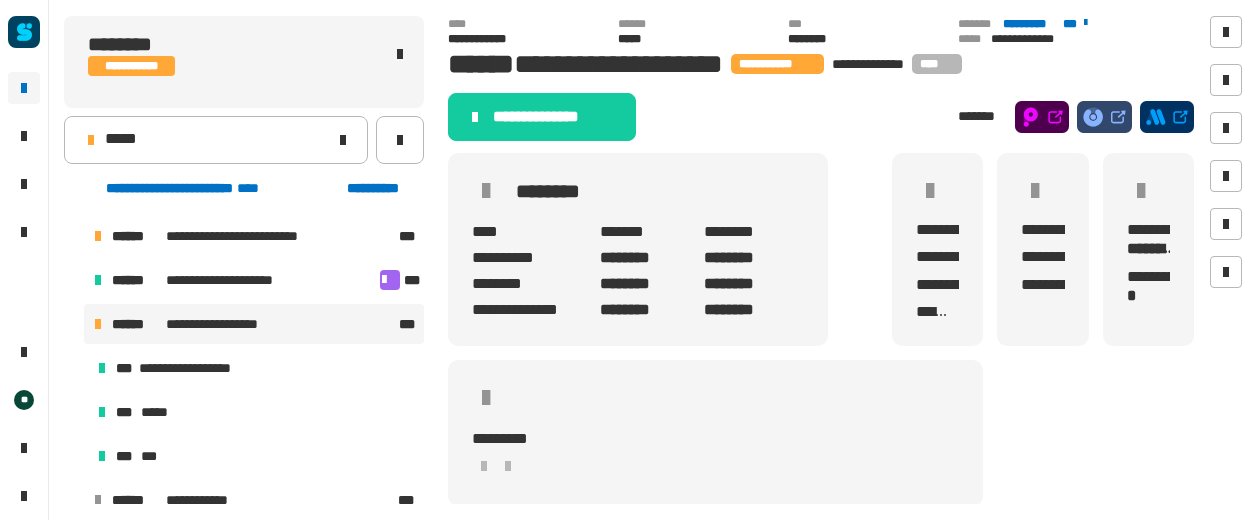 click on "**********" 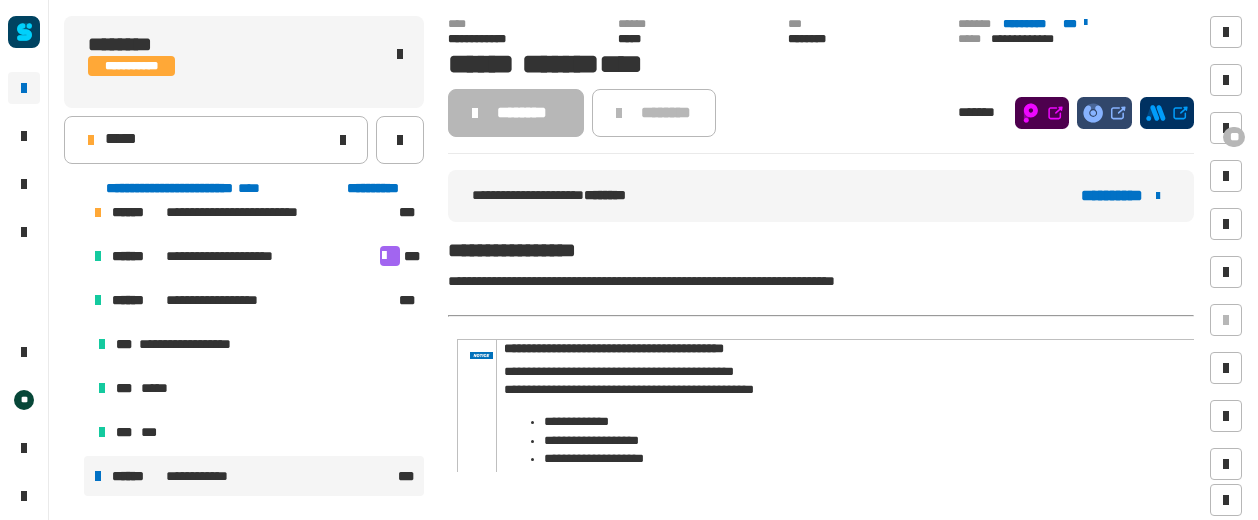 scroll, scrollTop: 1104, scrollLeft: 0, axis: vertical 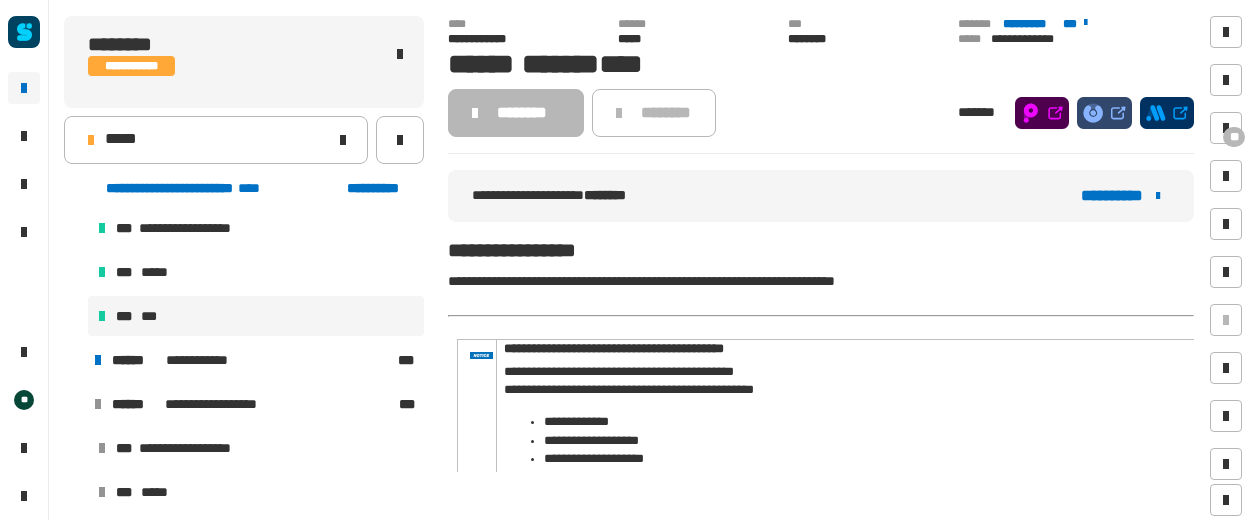 click on "*** ***" at bounding box center [256, 316] 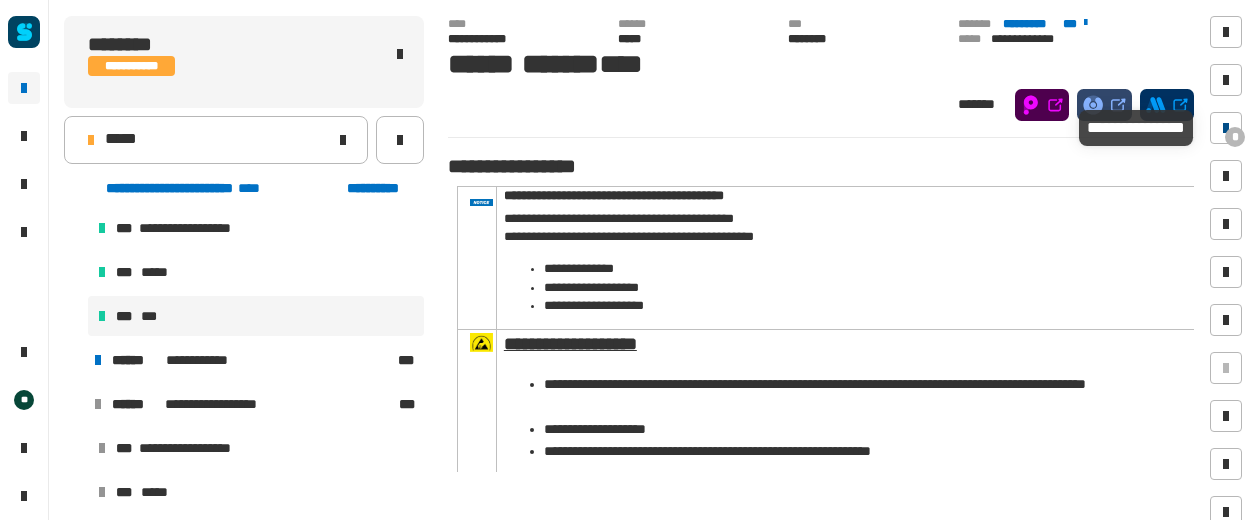 click on "*" at bounding box center (1235, 137) 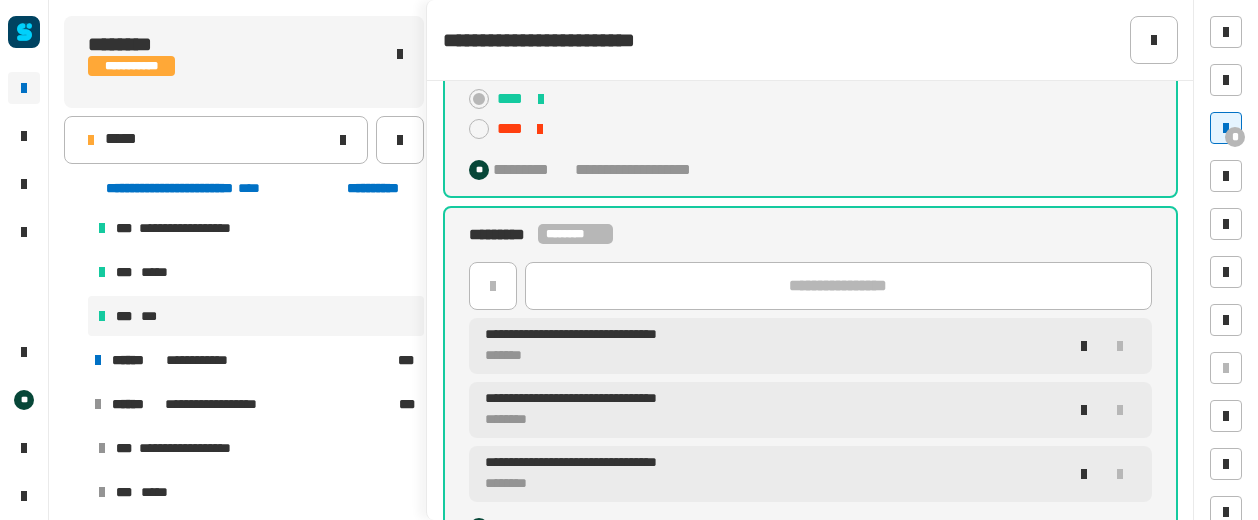 scroll, scrollTop: 100, scrollLeft: 0, axis: vertical 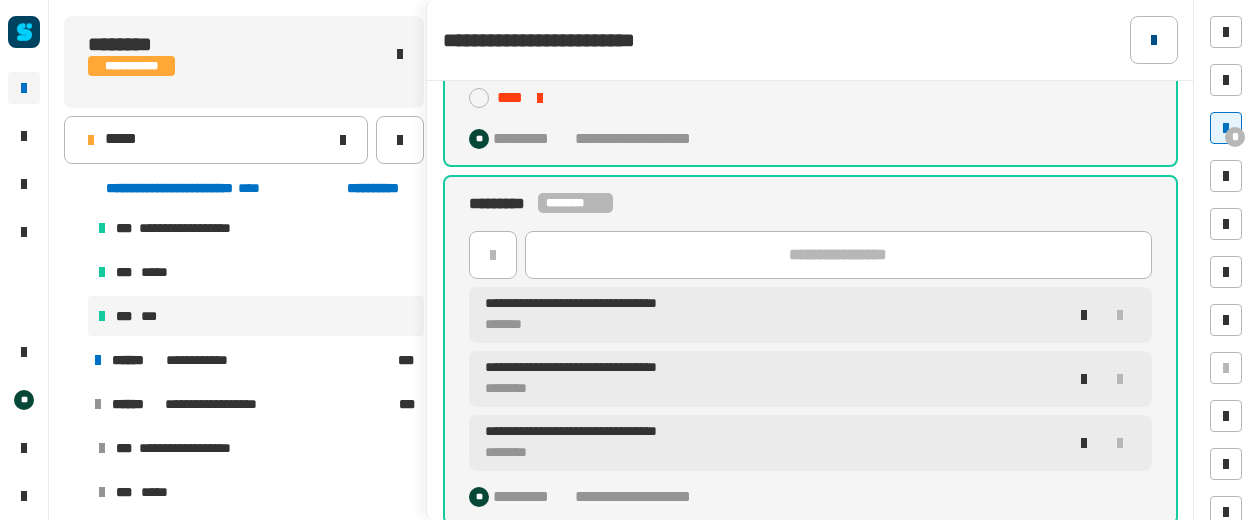 click 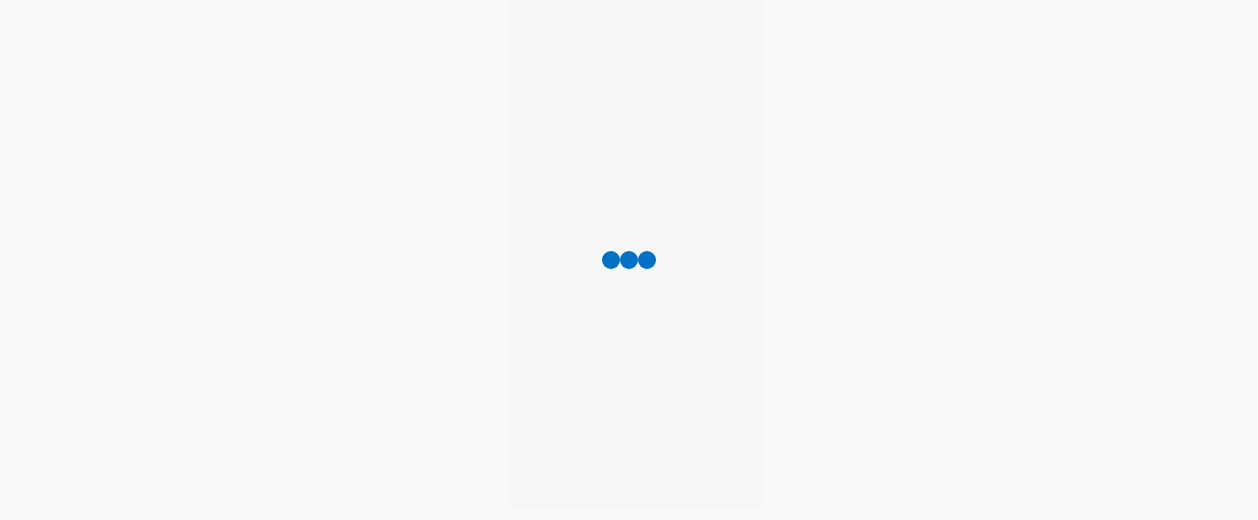 scroll, scrollTop: 0, scrollLeft: 0, axis: both 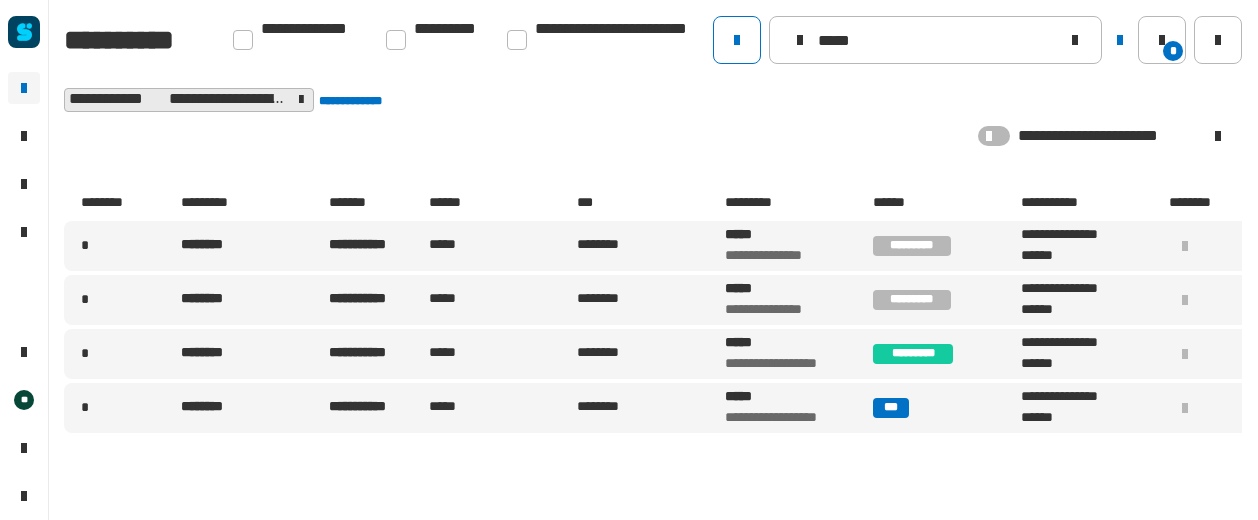 drag, startPoint x: 896, startPoint y: 43, endPoint x: 798, endPoint y: 71, distance: 101.92154 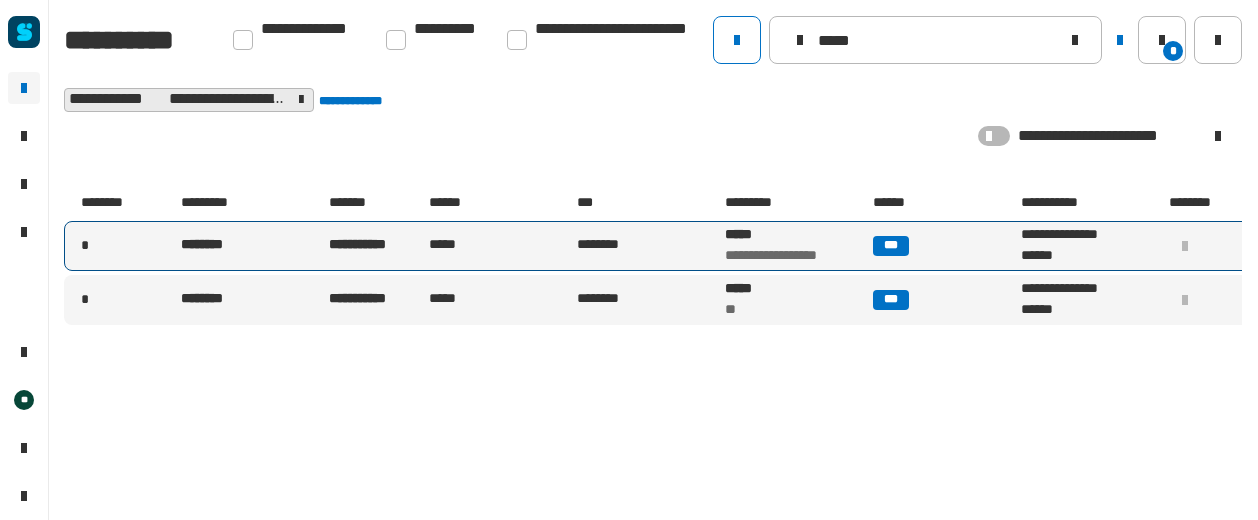 type on "*****" 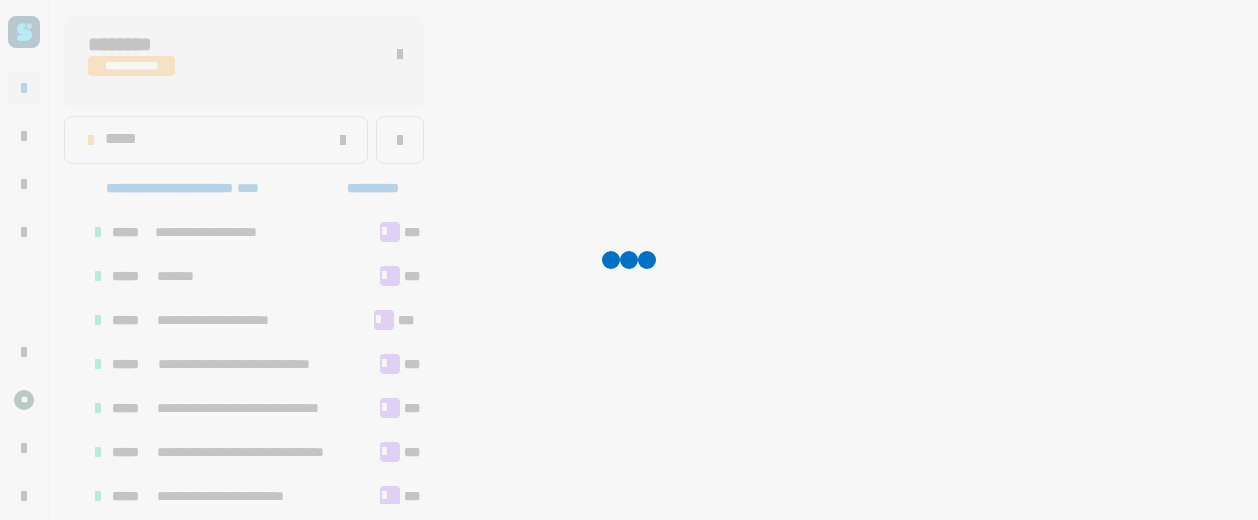 scroll, scrollTop: 932, scrollLeft: 0, axis: vertical 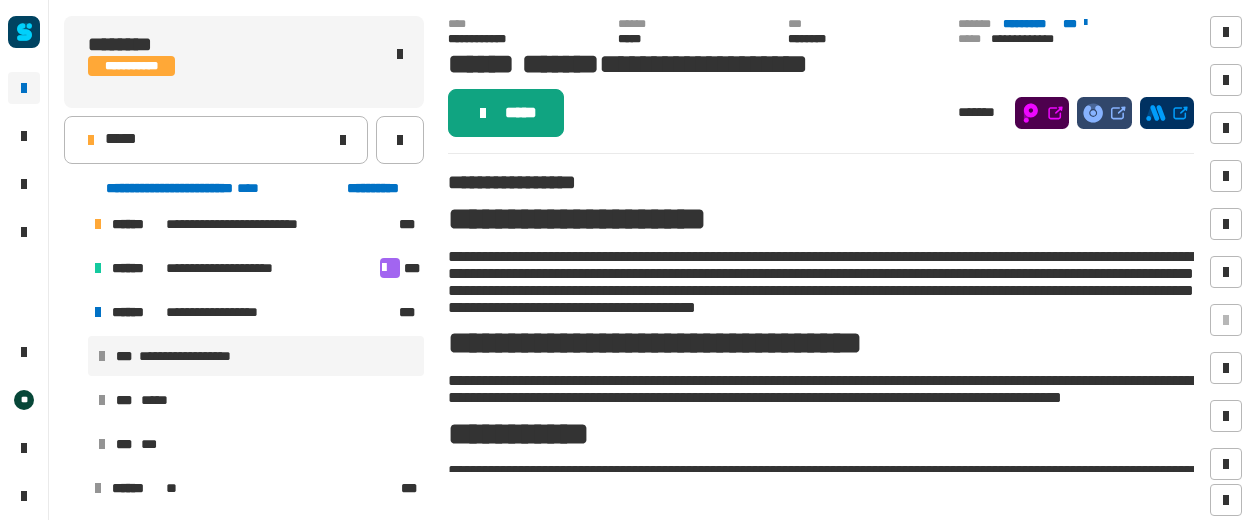 click on "*****" 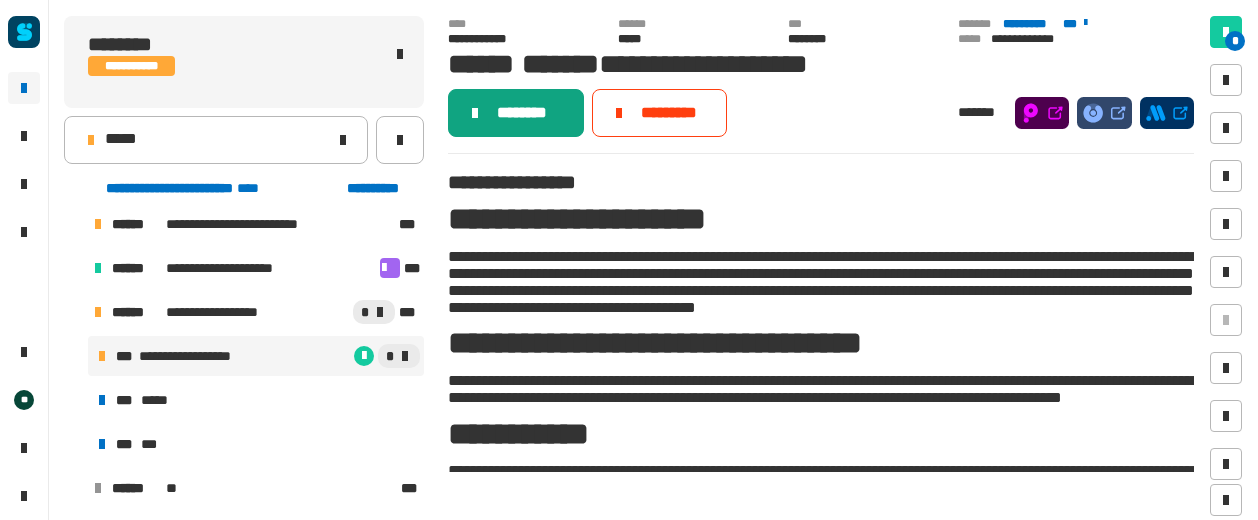 click on "********" 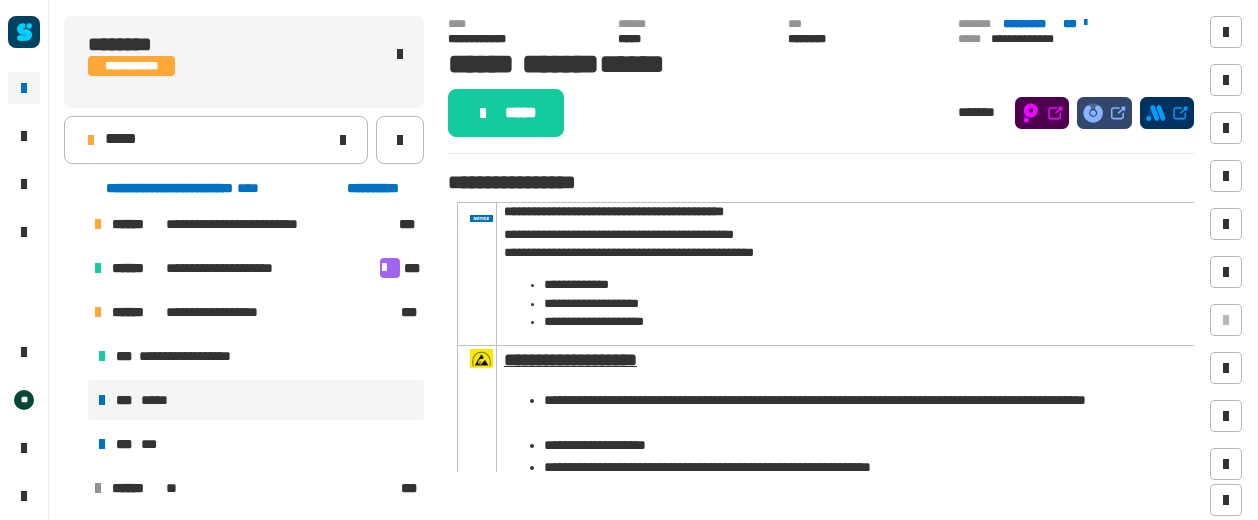 click on "*****" 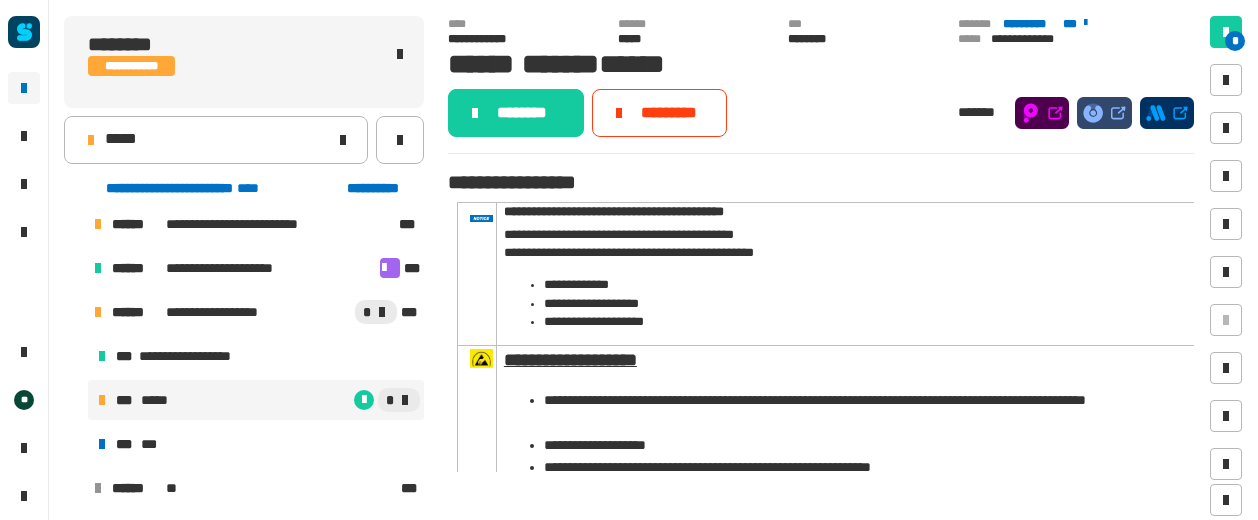 click on "********" 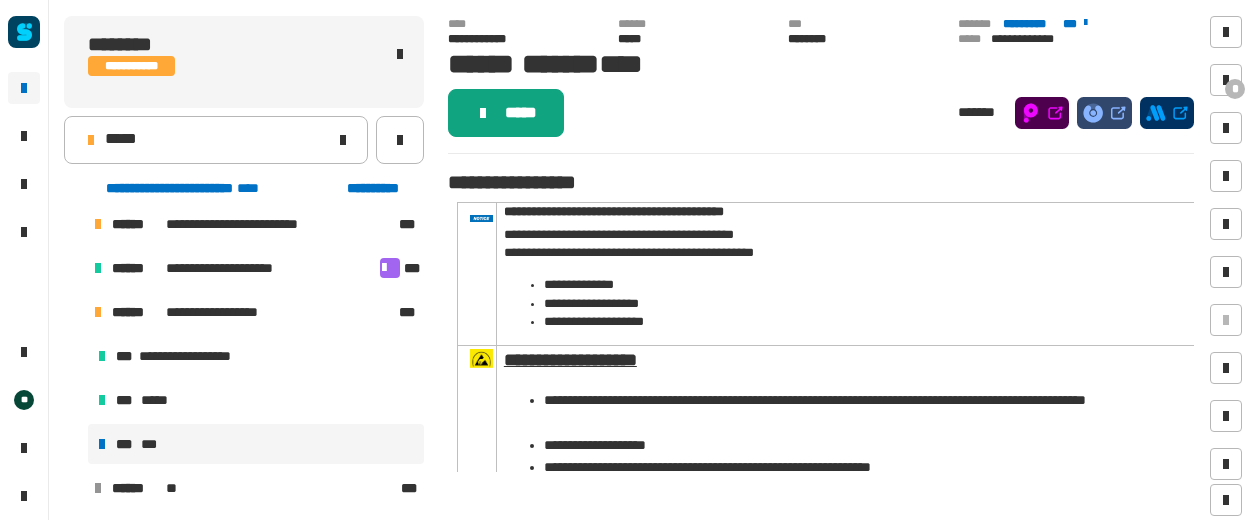 click on "*****" 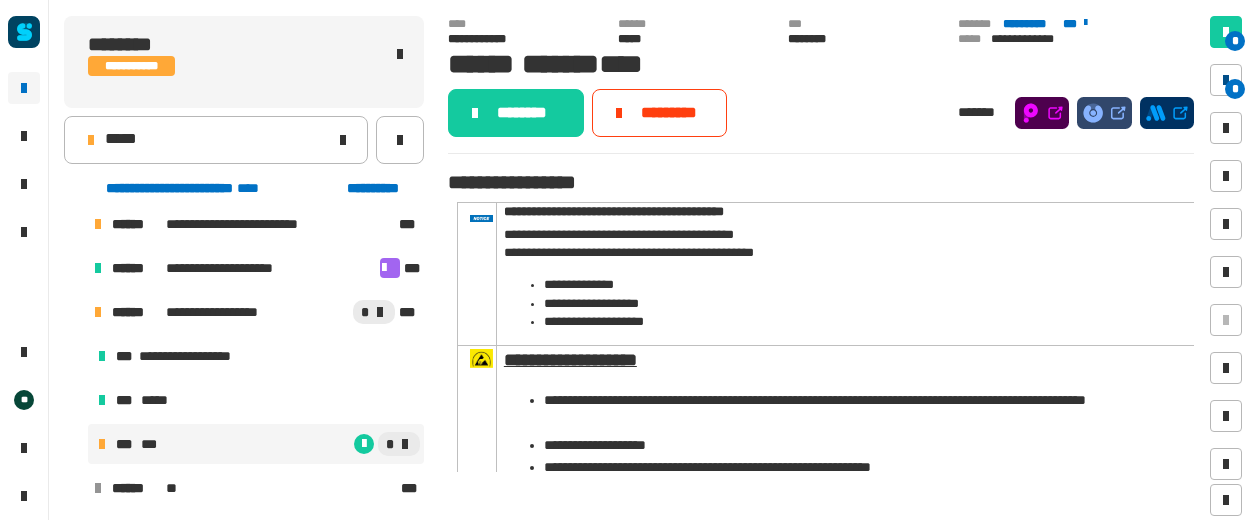 click at bounding box center [1226, 80] 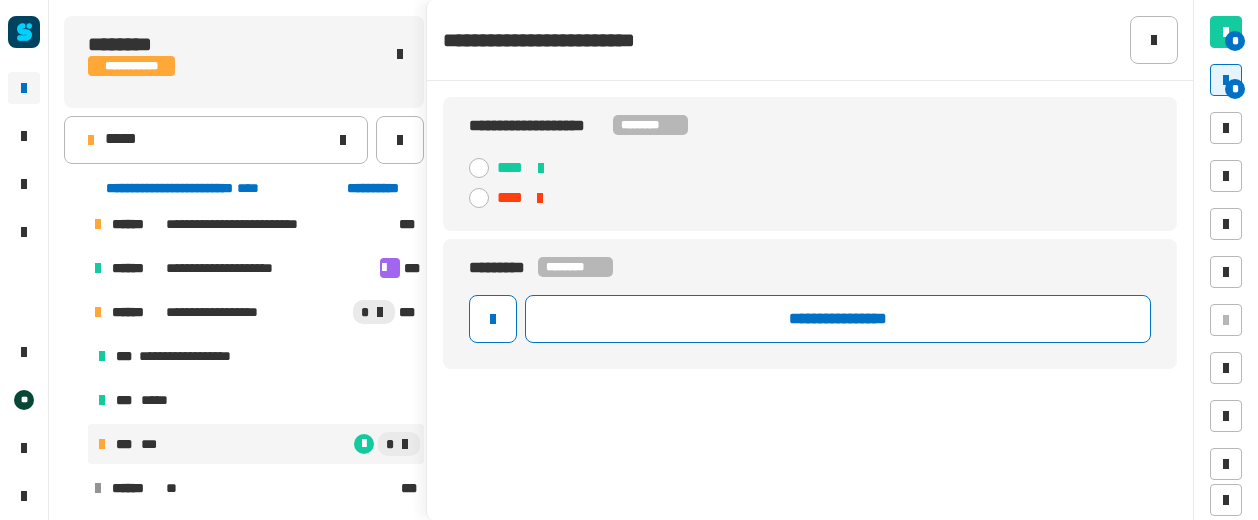 click 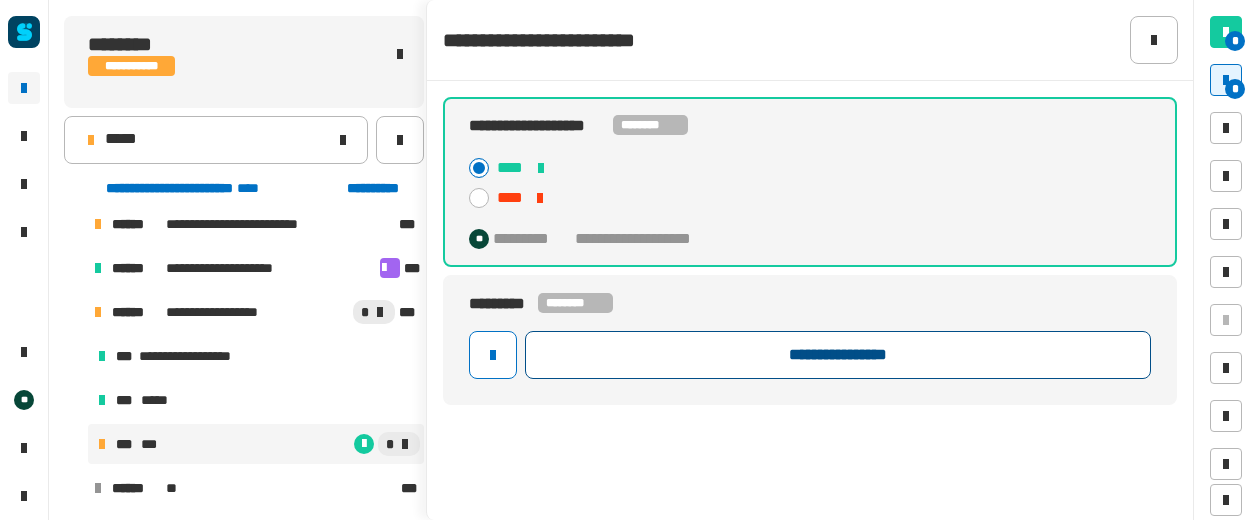 click on "**********" 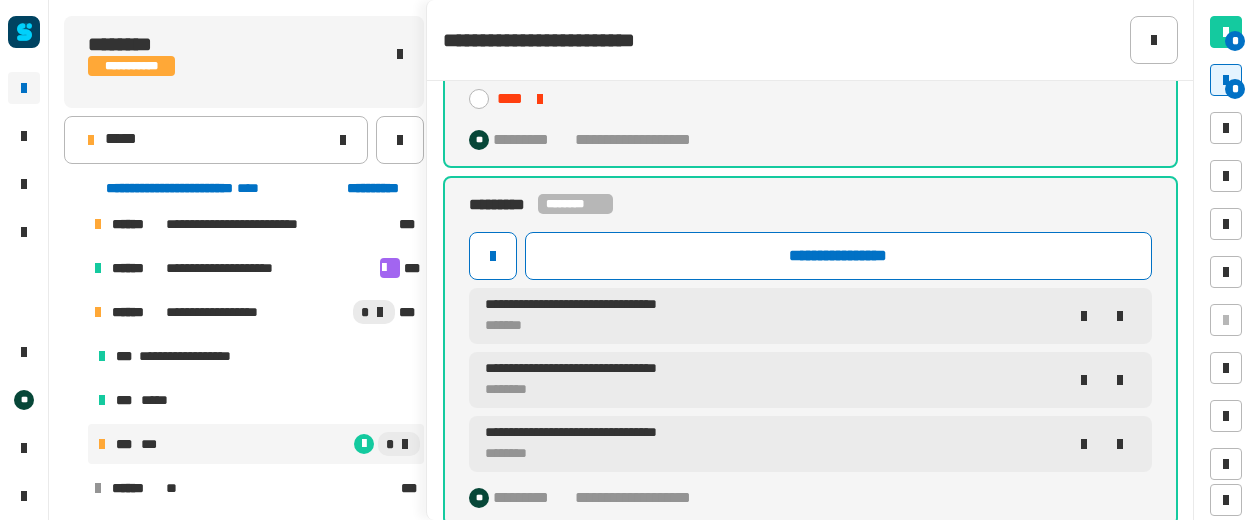 scroll, scrollTop: 104, scrollLeft: 0, axis: vertical 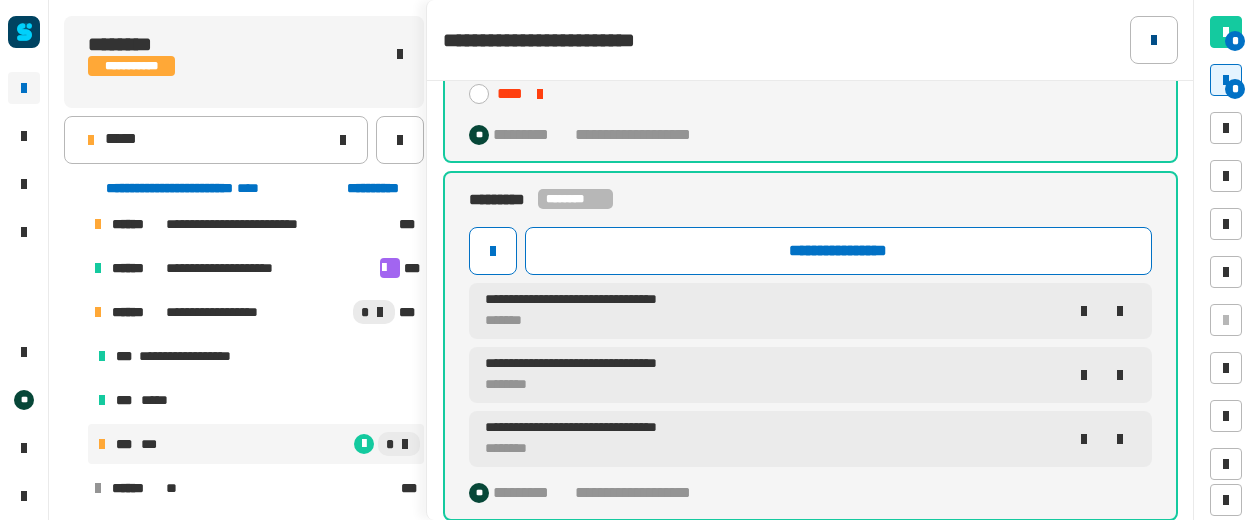 click 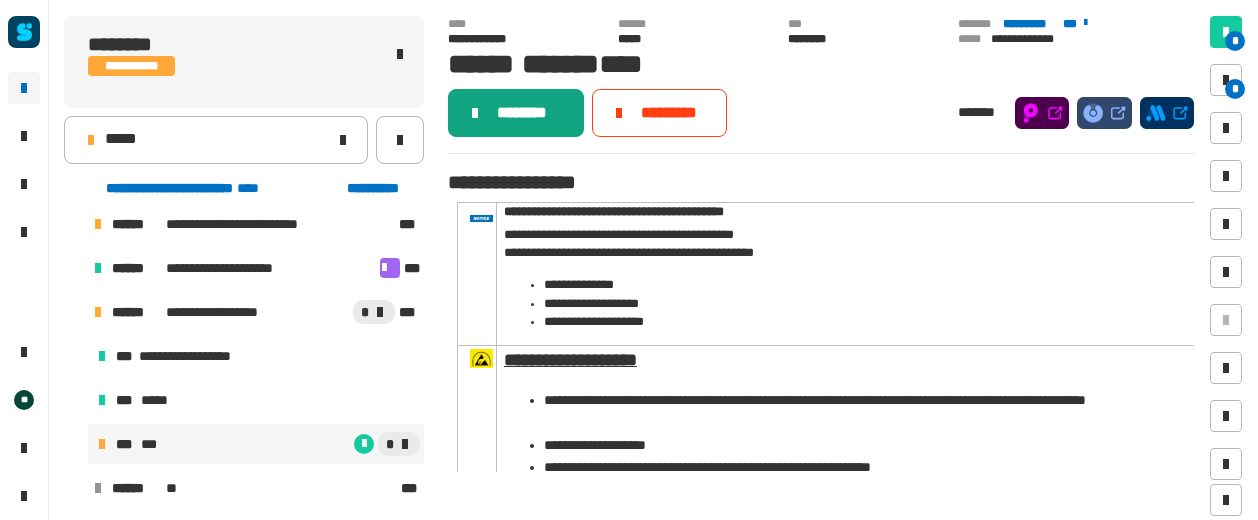 click on "********" 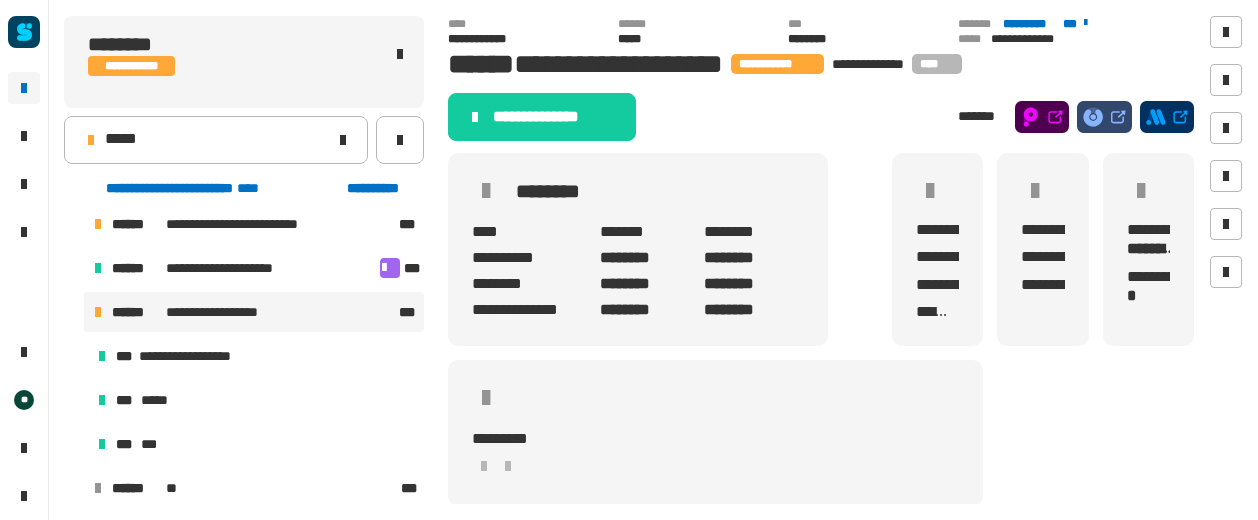click on "**********" 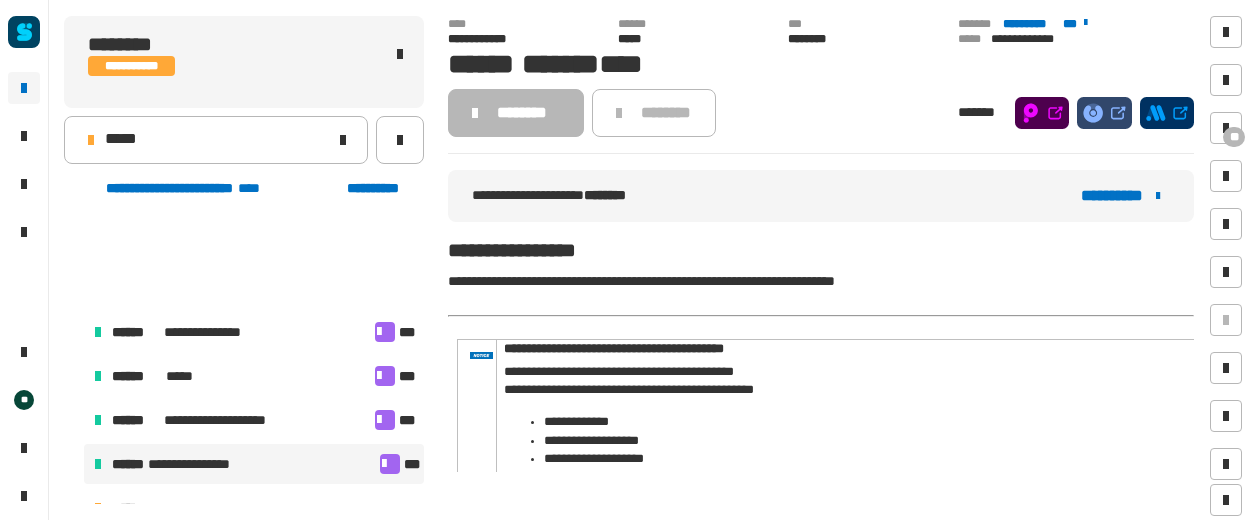 scroll, scrollTop: 804, scrollLeft: 0, axis: vertical 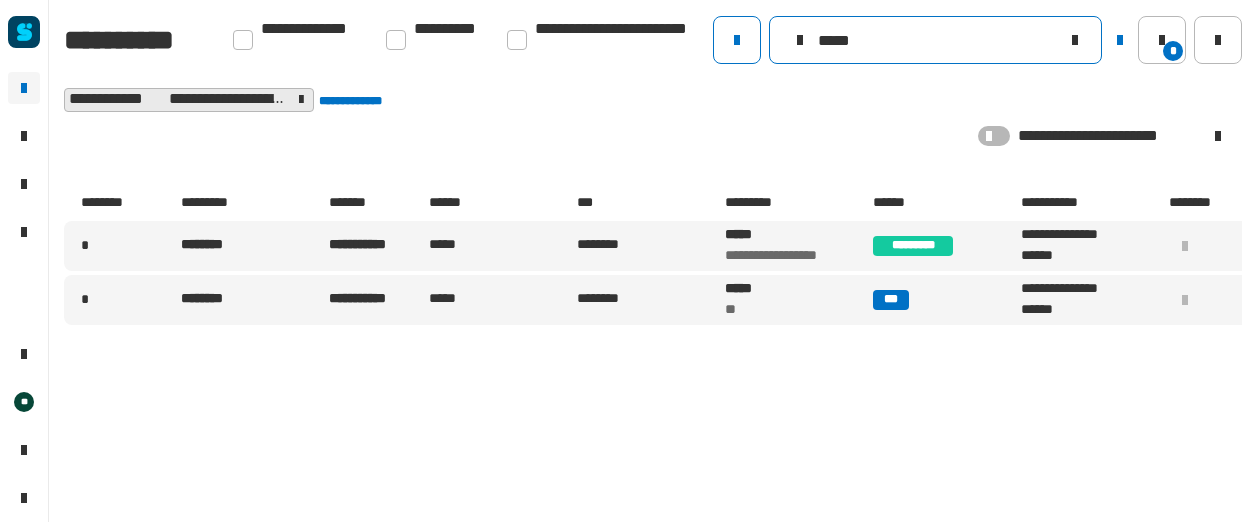 drag, startPoint x: 895, startPoint y: 43, endPoint x: 792, endPoint y: 37, distance: 103.17461 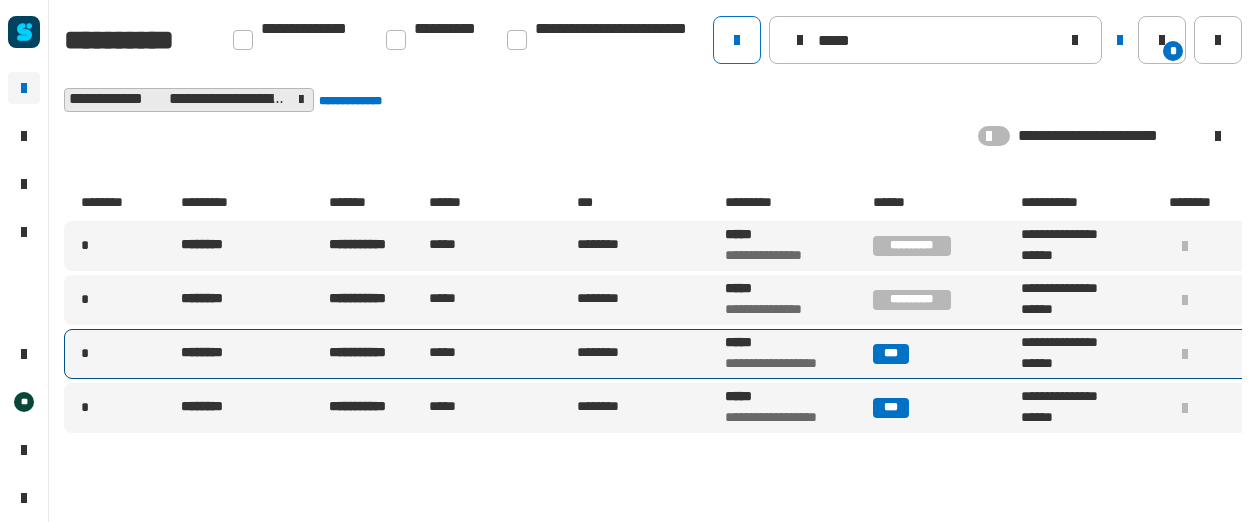 type on "*****" 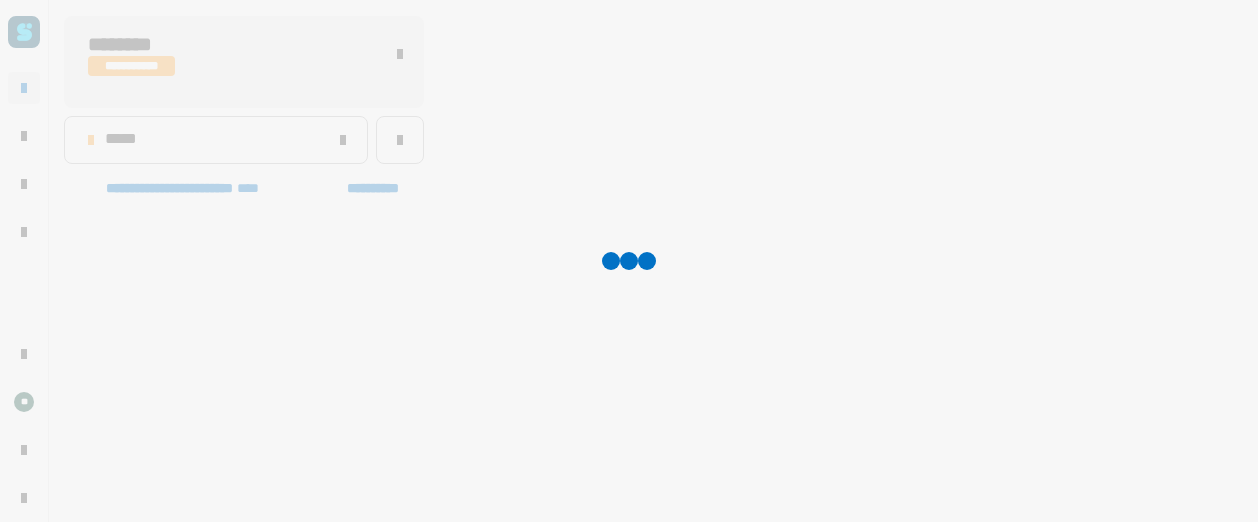 scroll, scrollTop: 931, scrollLeft: 0, axis: vertical 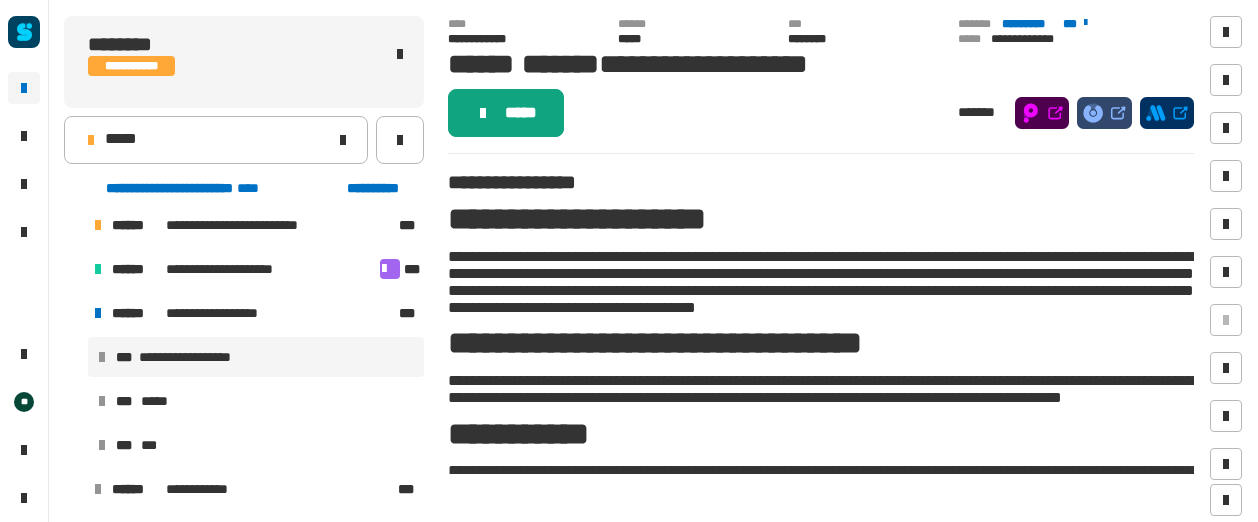 click on "*****" 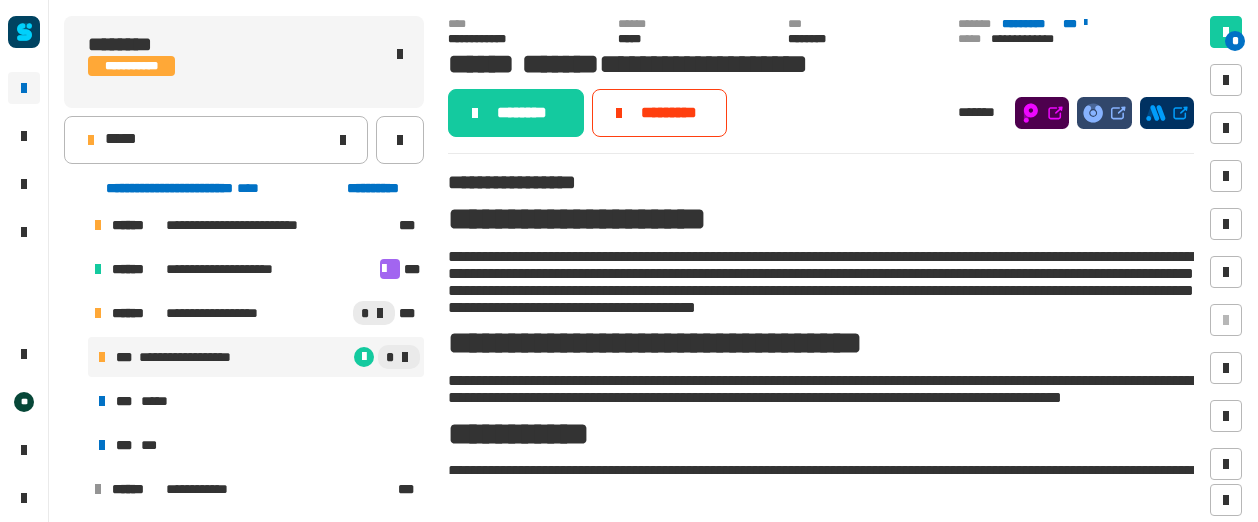 click on "********" 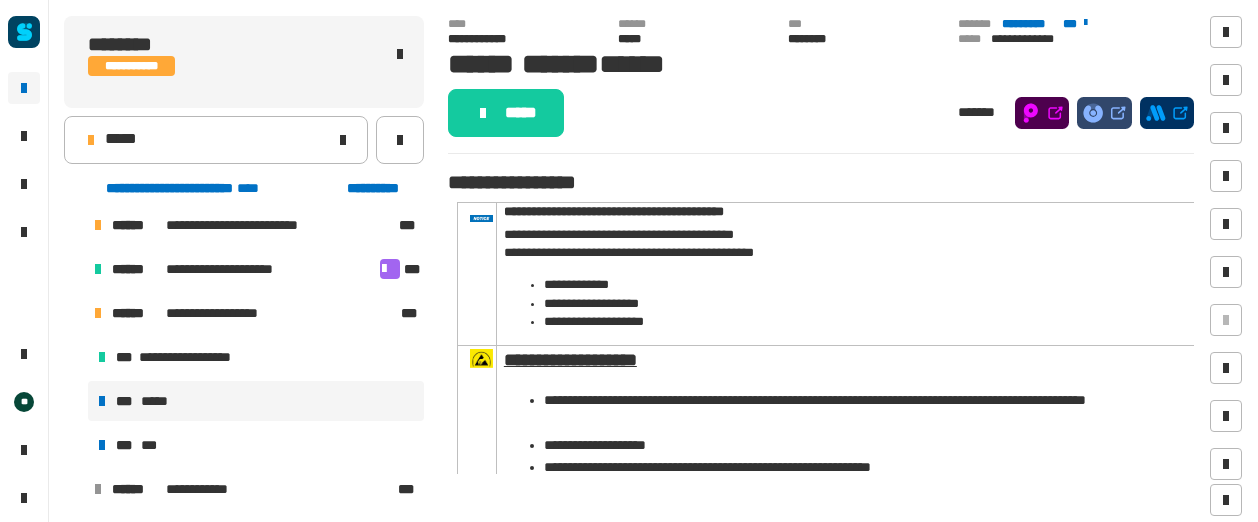 click on "*****" 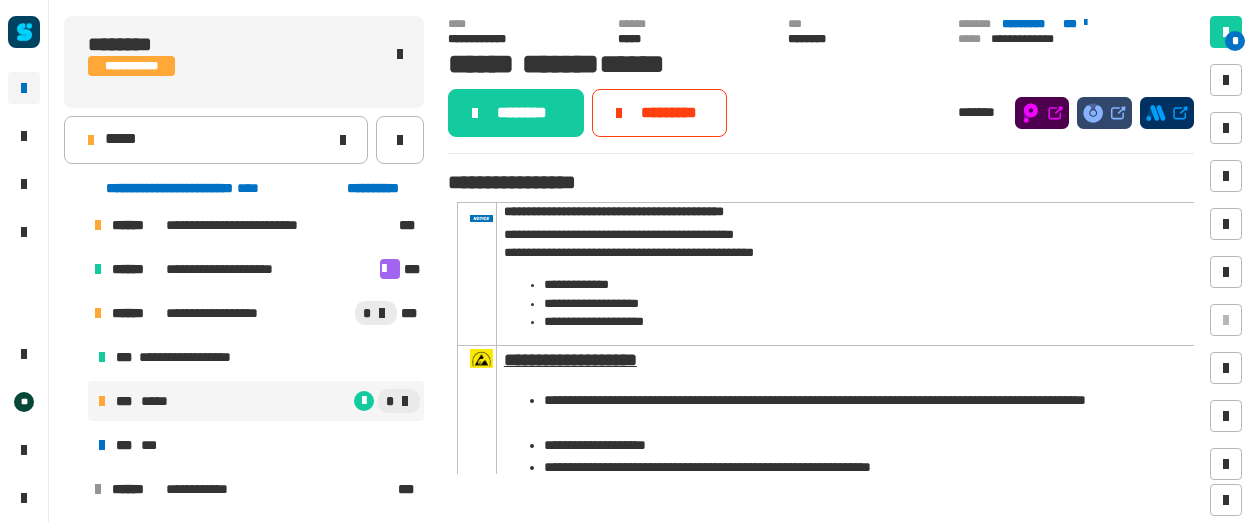click on "********" 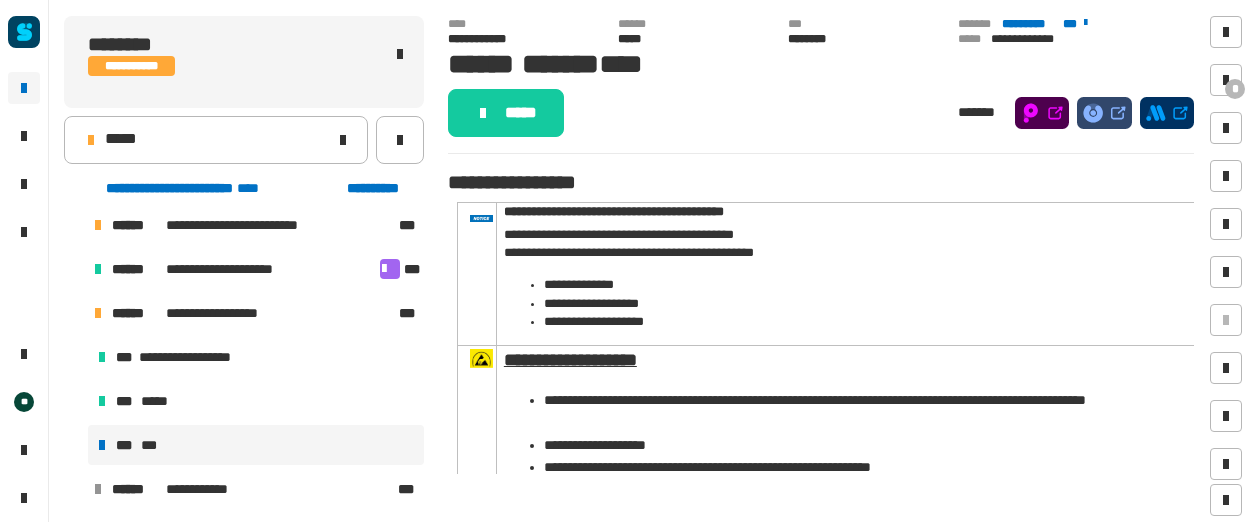 click on "*****" 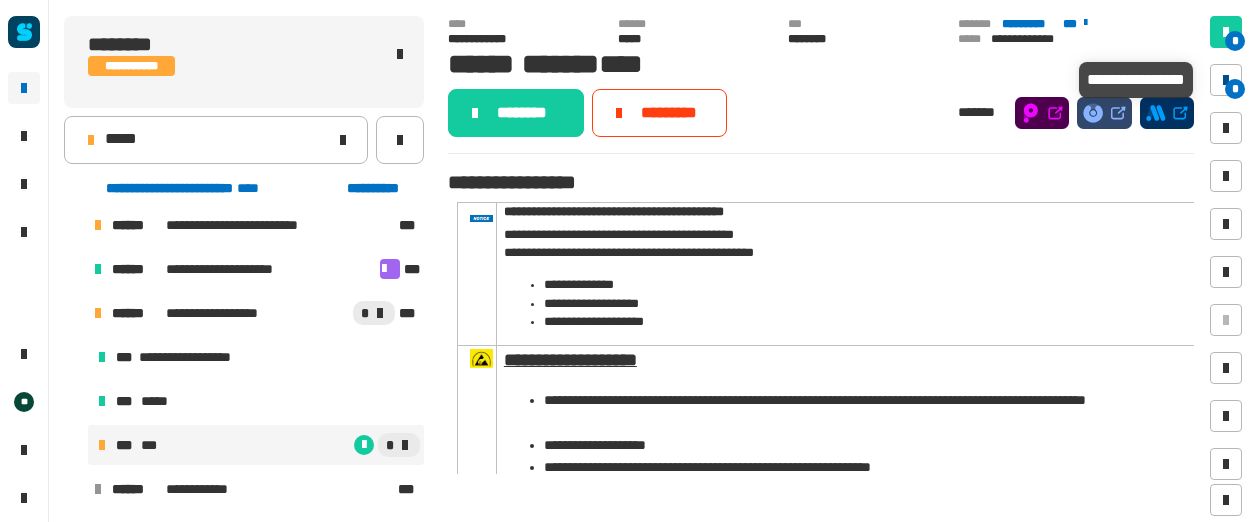 click at bounding box center [1226, 80] 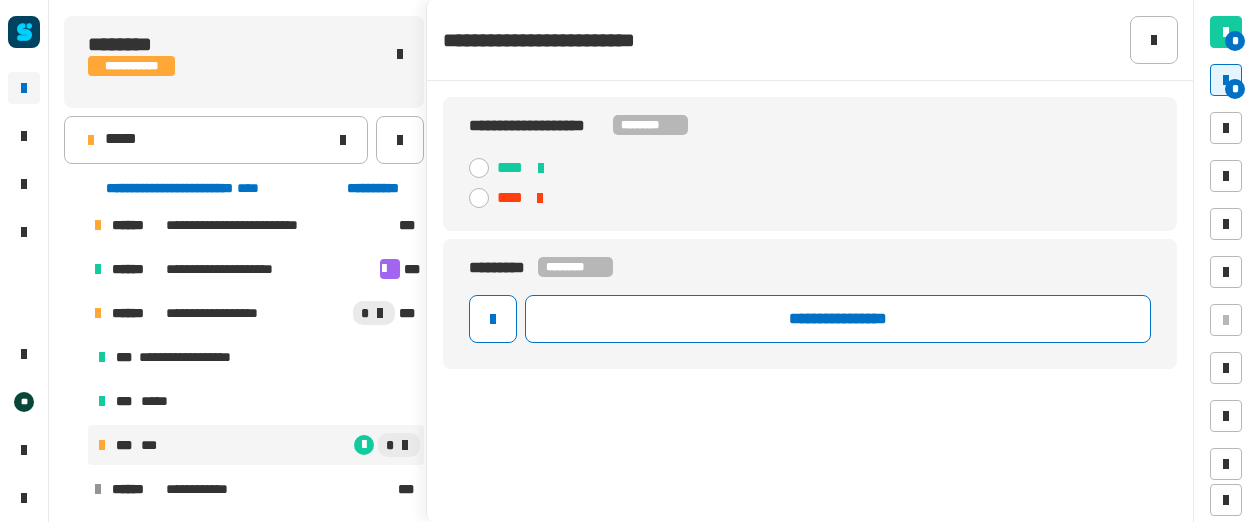click 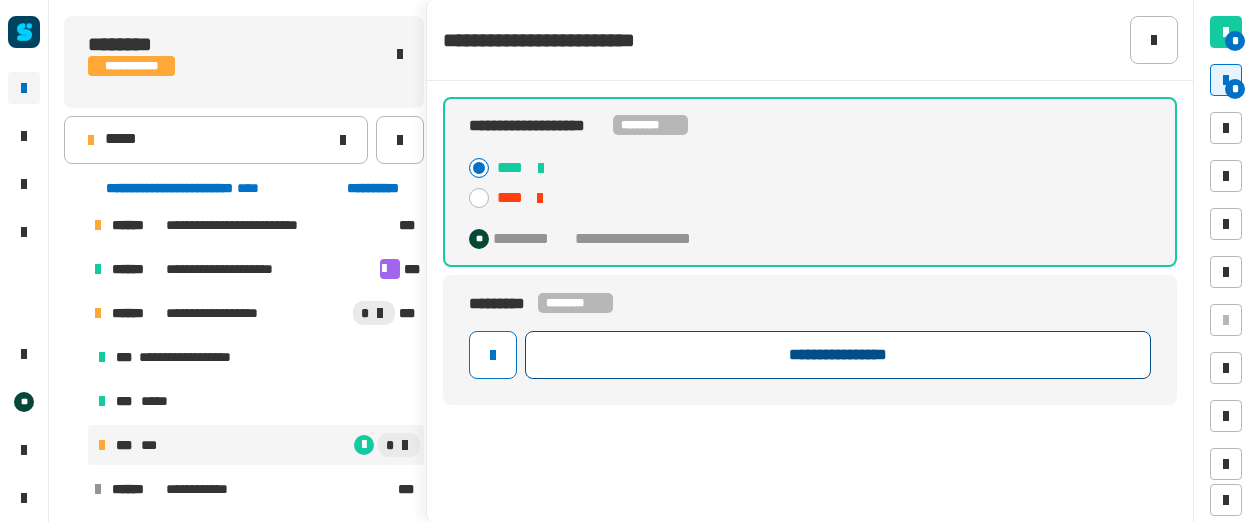 click on "**********" 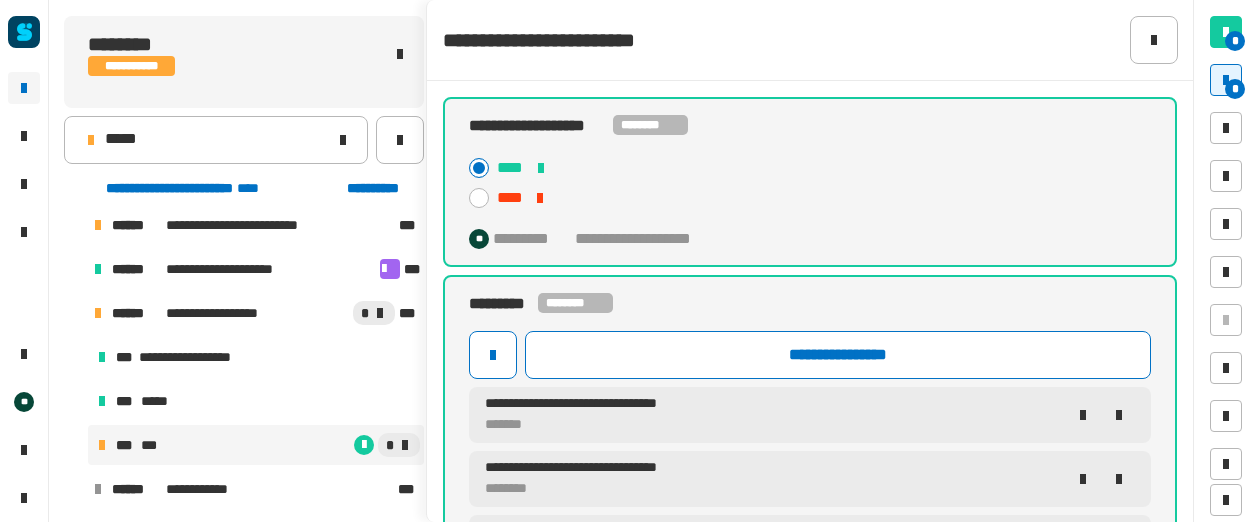 scroll, scrollTop: 102, scrollLeft: 0, axis: vertical 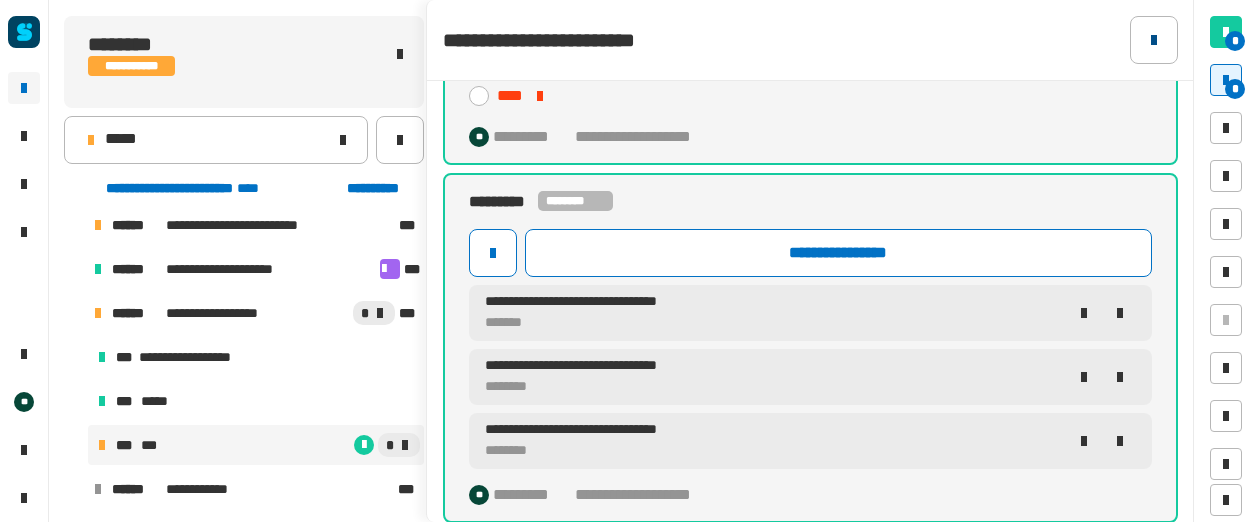 click 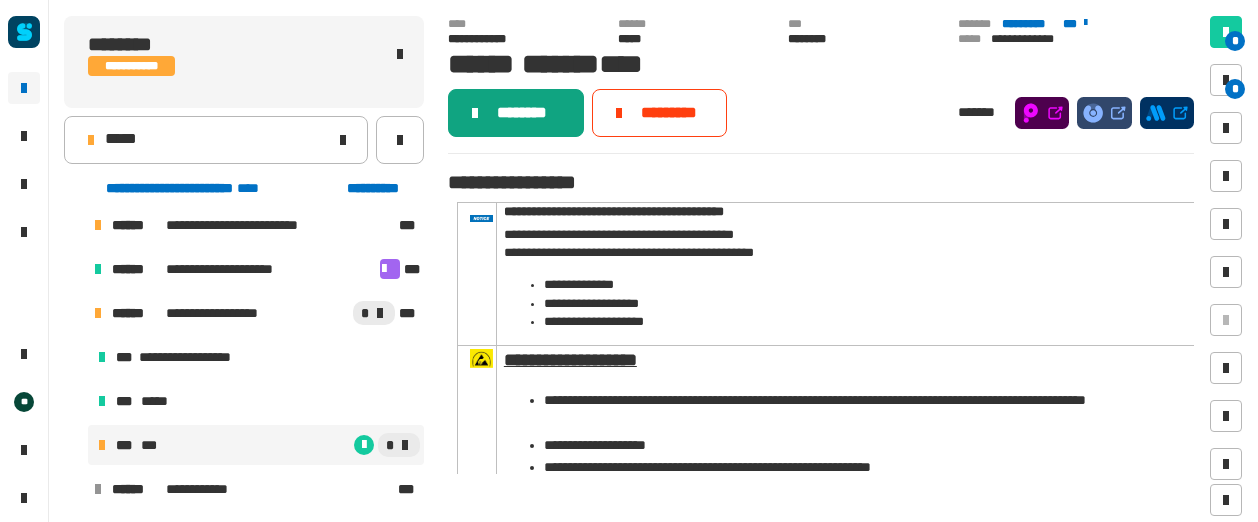 click on "********" 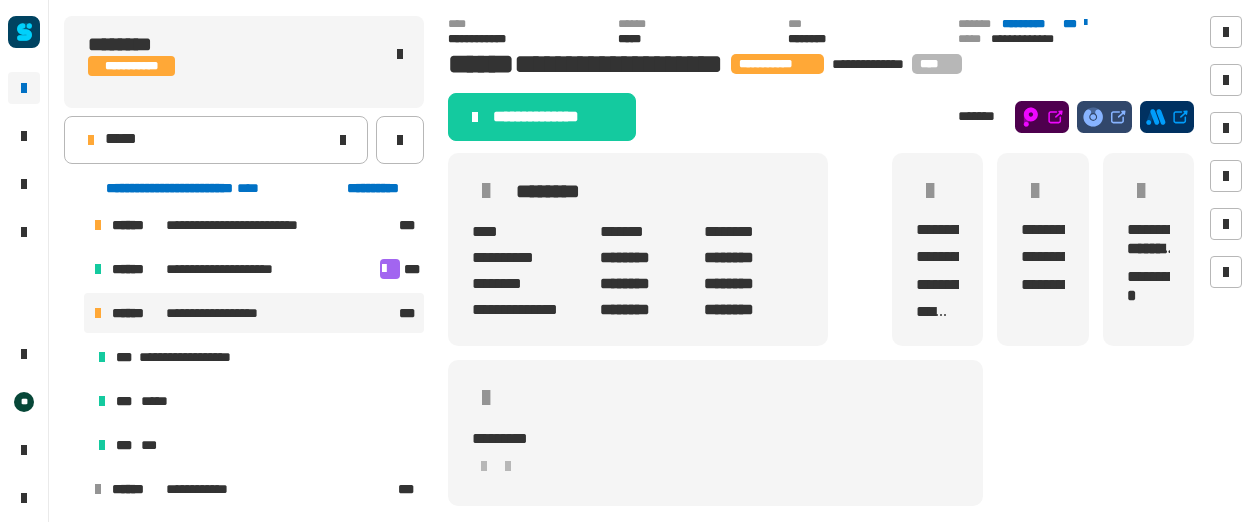 click on "**********" 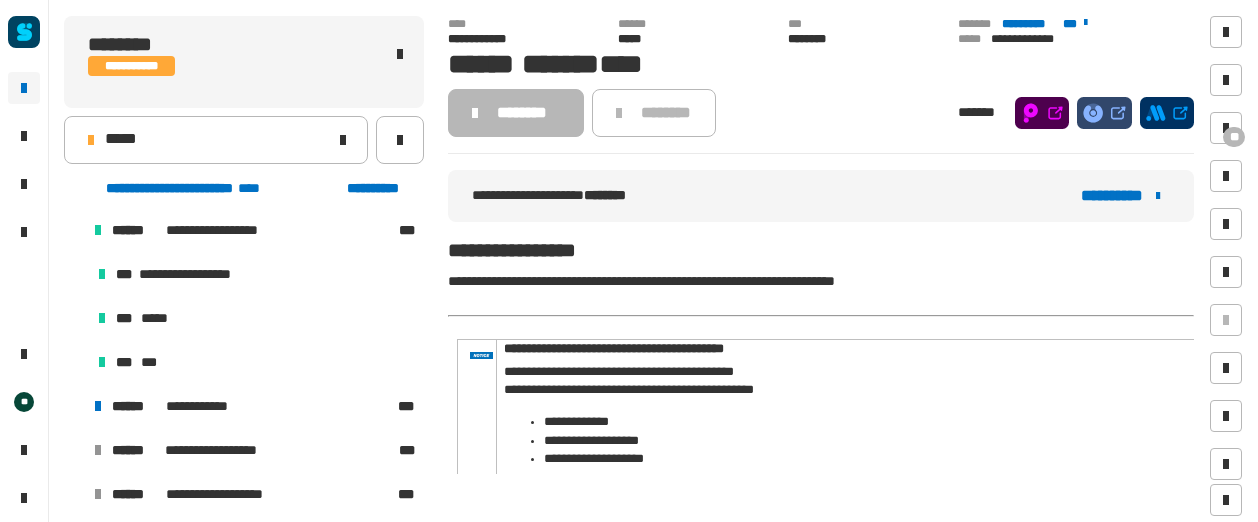 scroll, scrollTop: 1066, scrollLeft: 0, axis: vertical 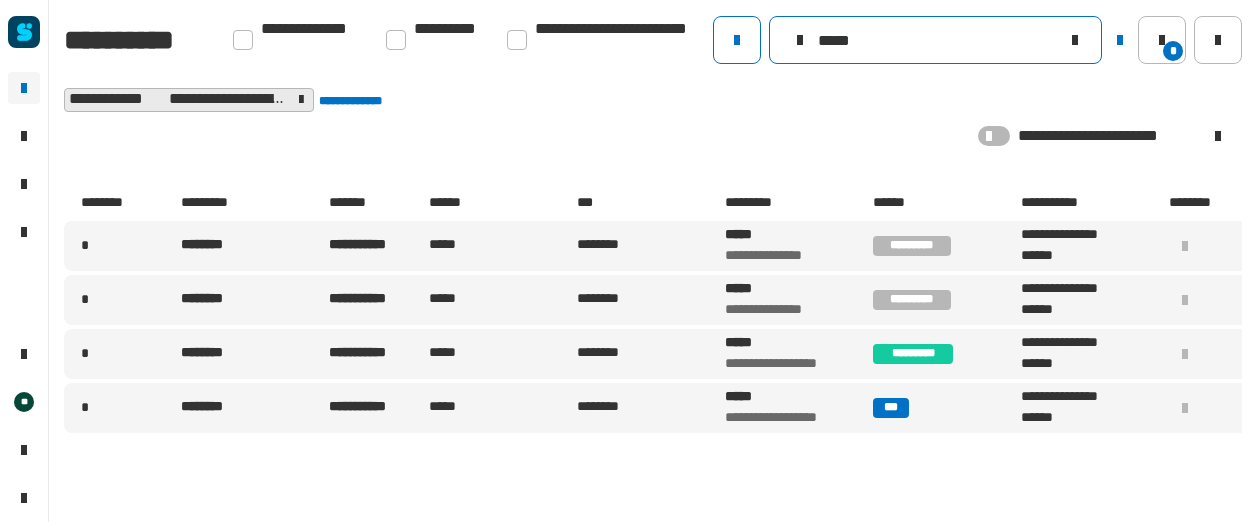 drag, startPoint x: 890, startPoint y: 41, endPoint x: 795, endPoint y: 35, distance: 95.189285 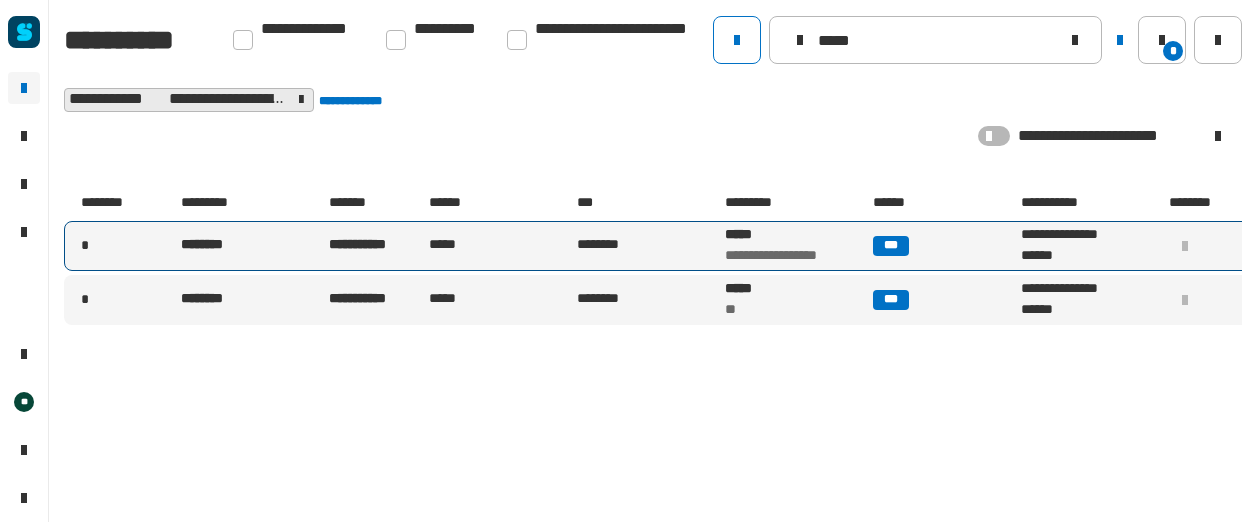 type on "*****" 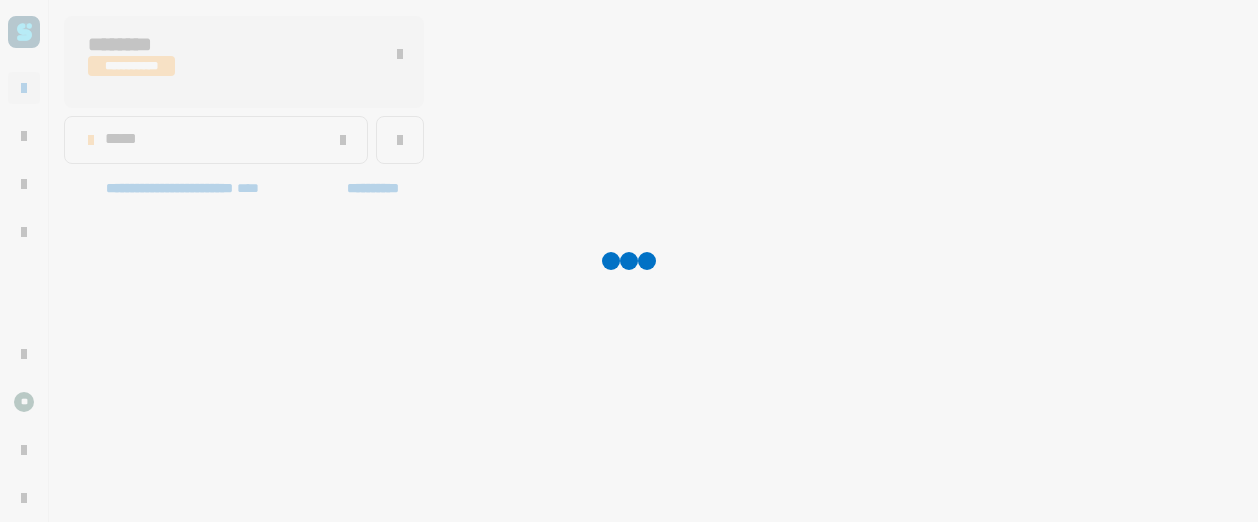 scroll, scrollTop: 931, scrollLeft: 0, axis: vertical 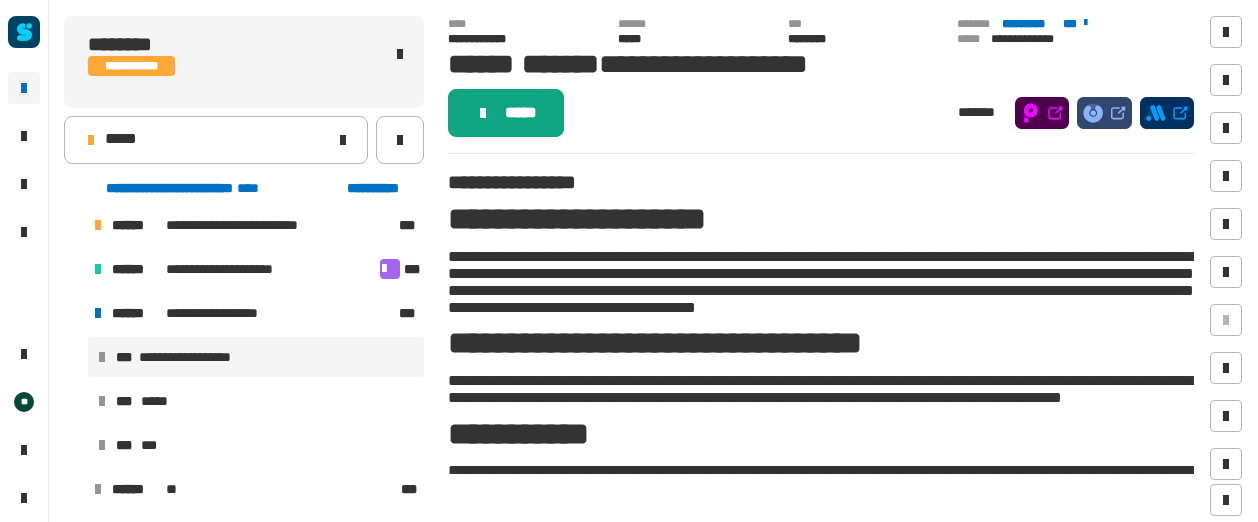 click on "*****" 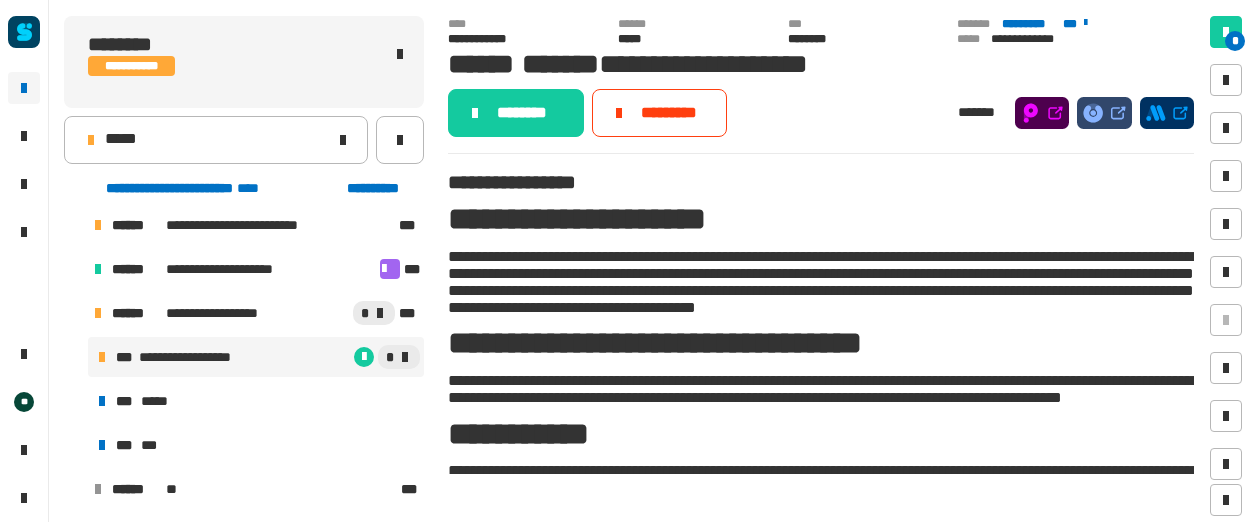 click on "********" 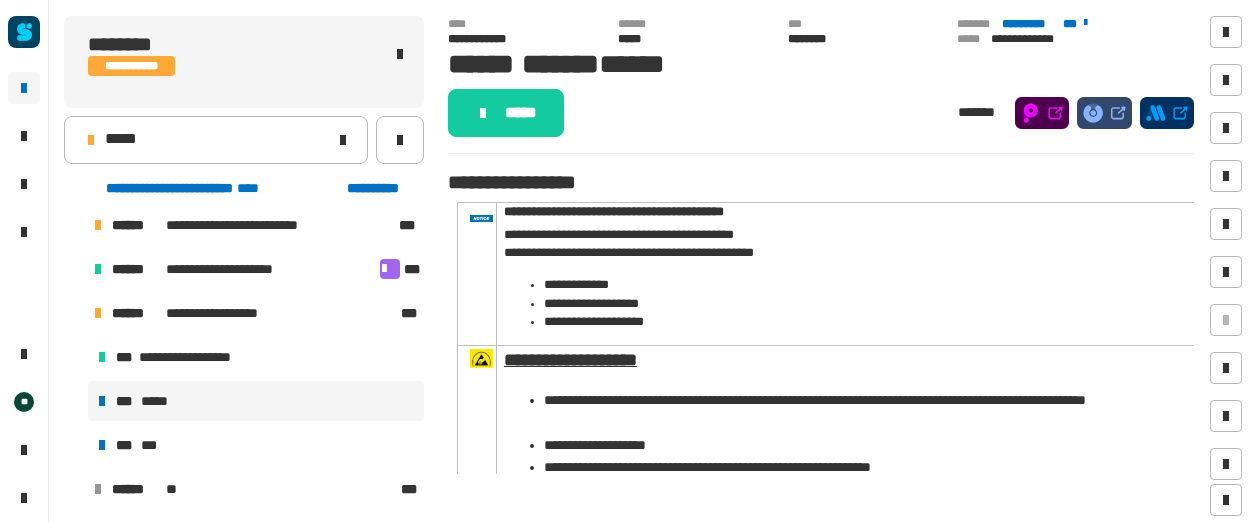 click on "*****" 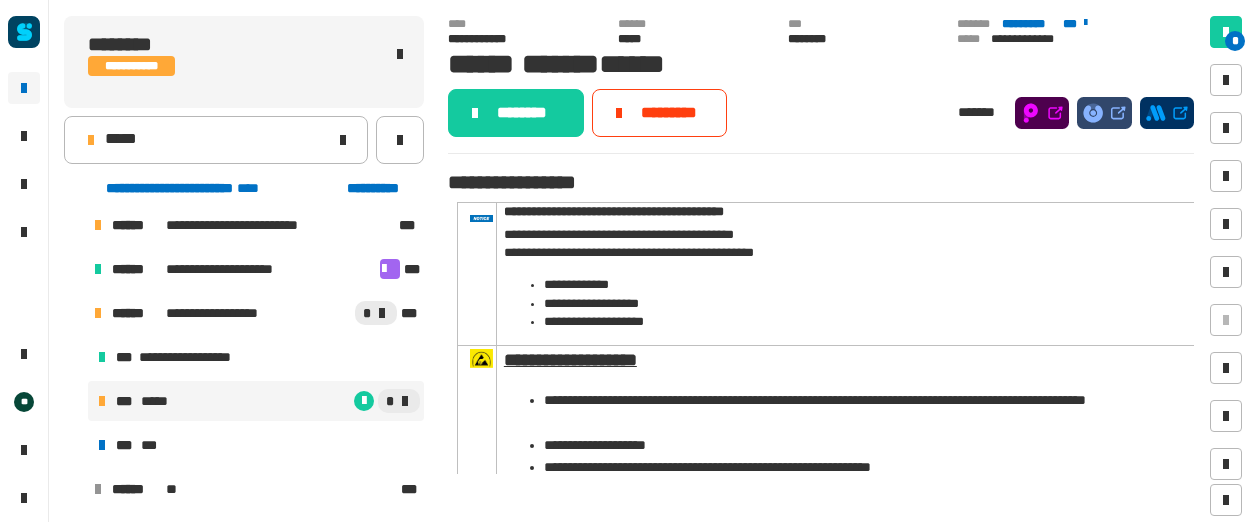 click on "********" 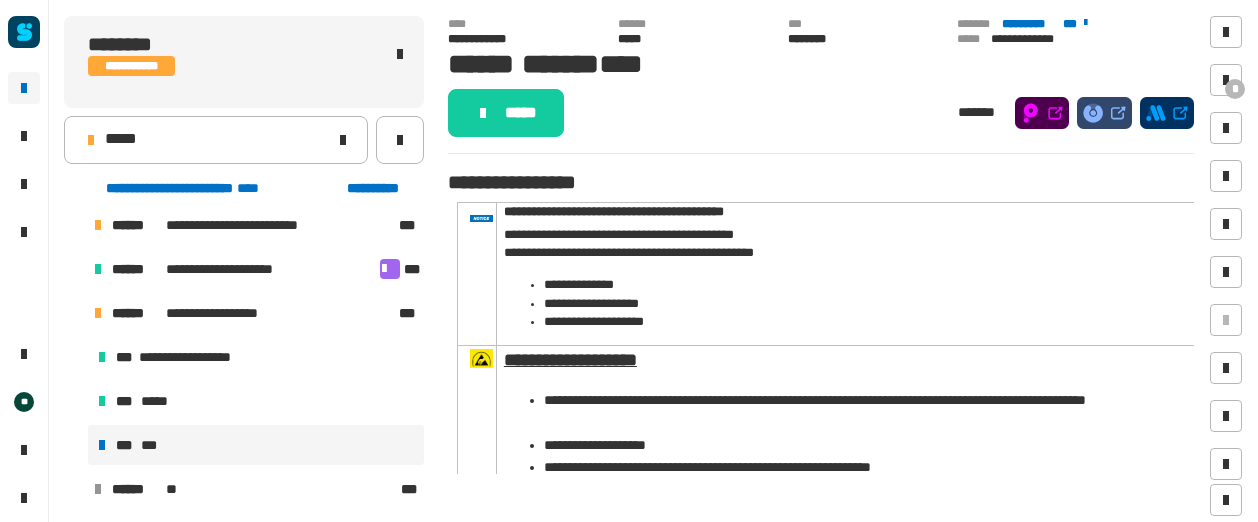 click on "*****" 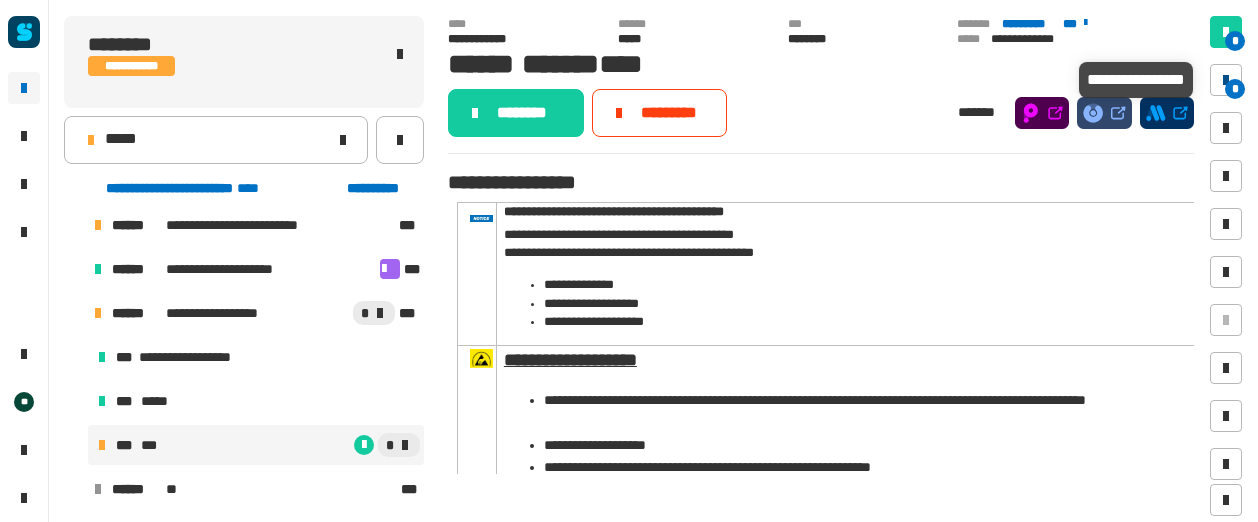 click on "*" at bounding box center (1235, 89) 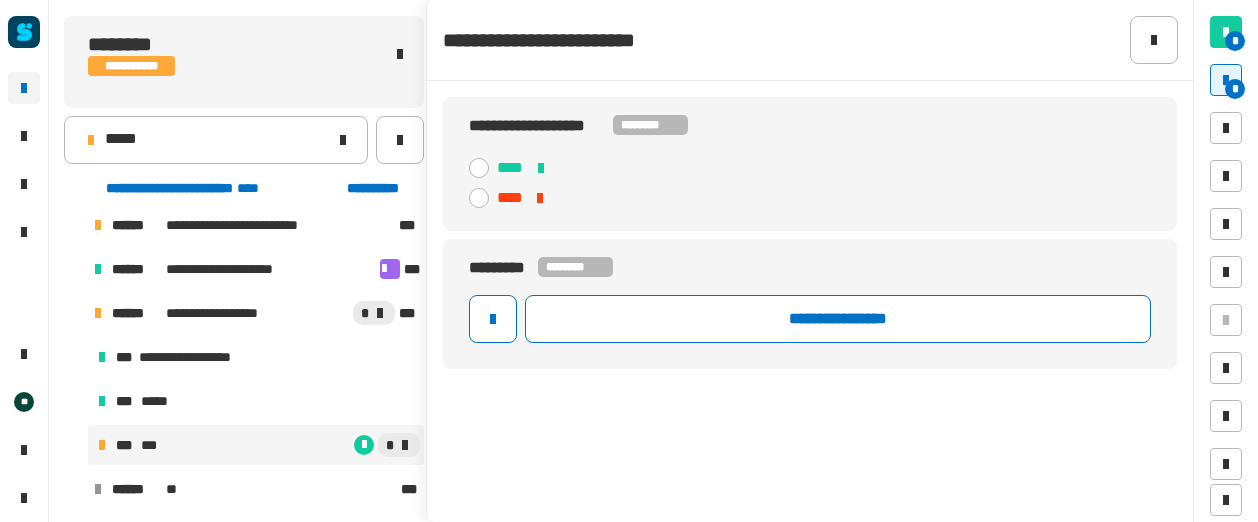 click 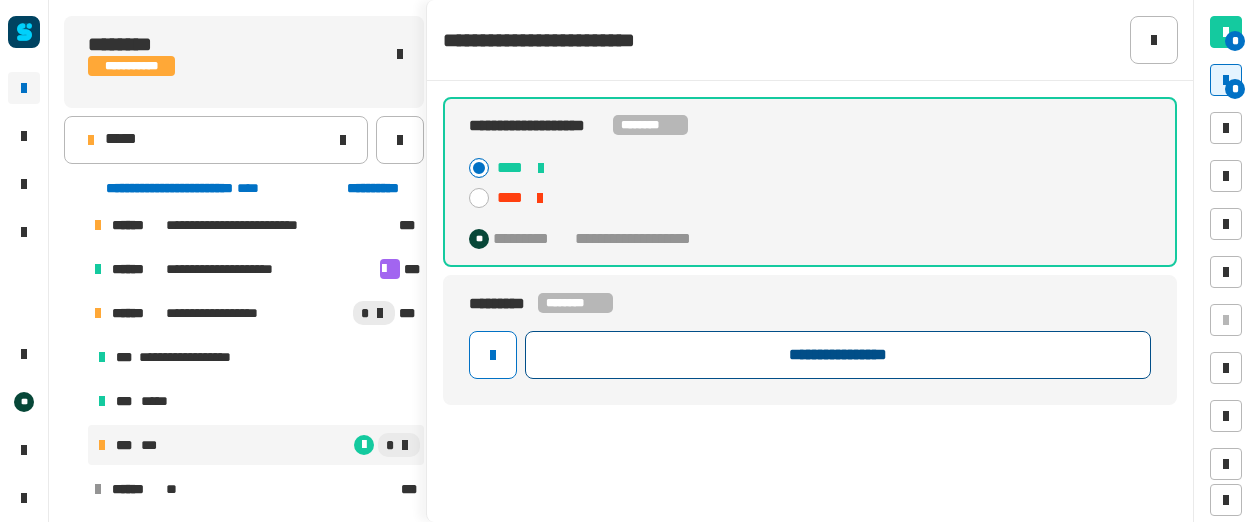 click on "**********" 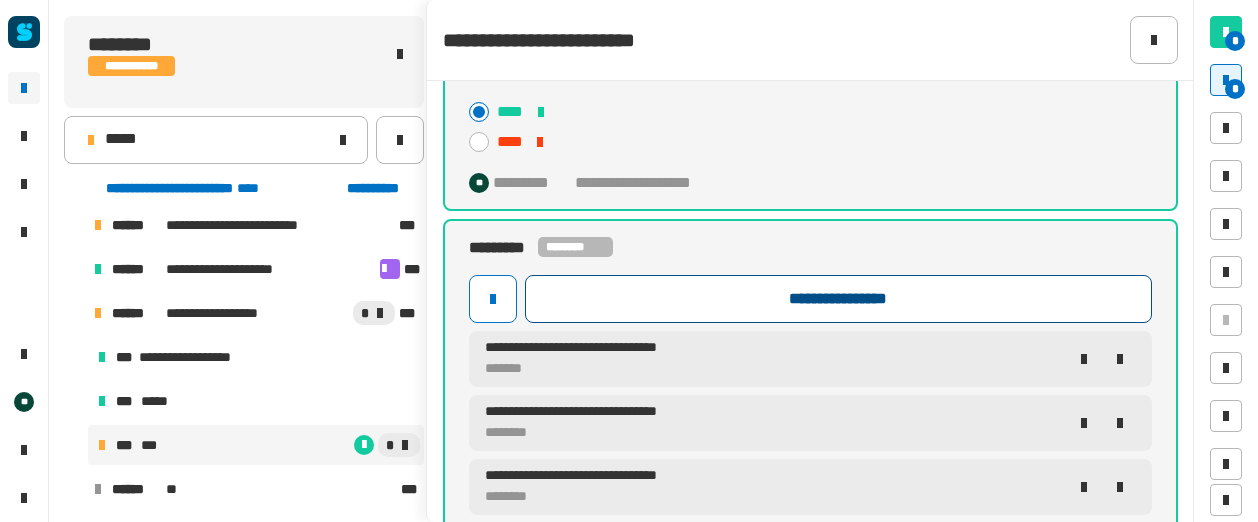 scroll, scrollTop: 102, scrollLeft: 0, axis: vertical 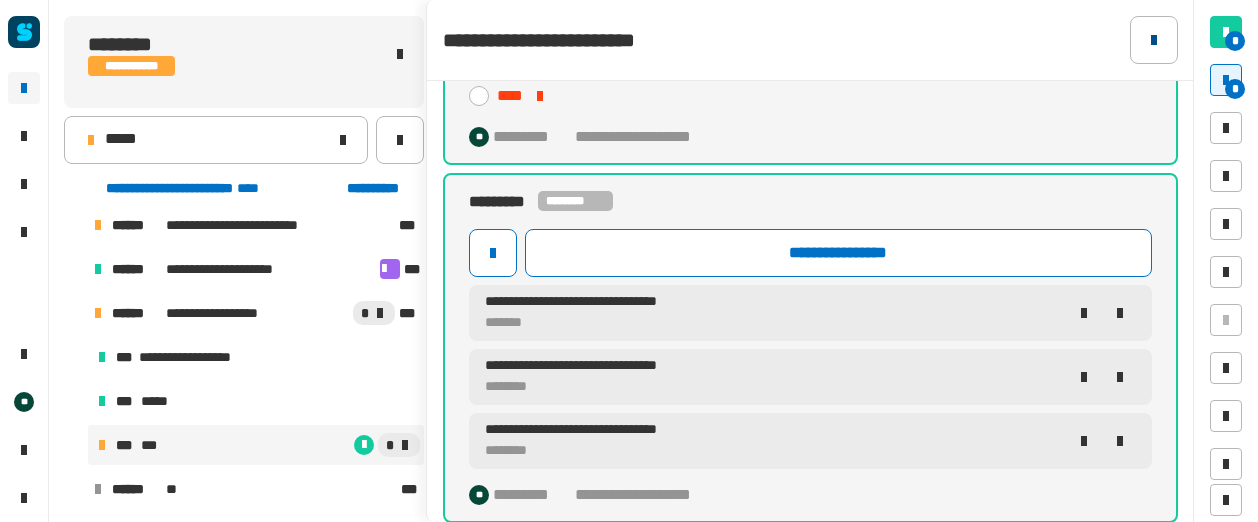 click 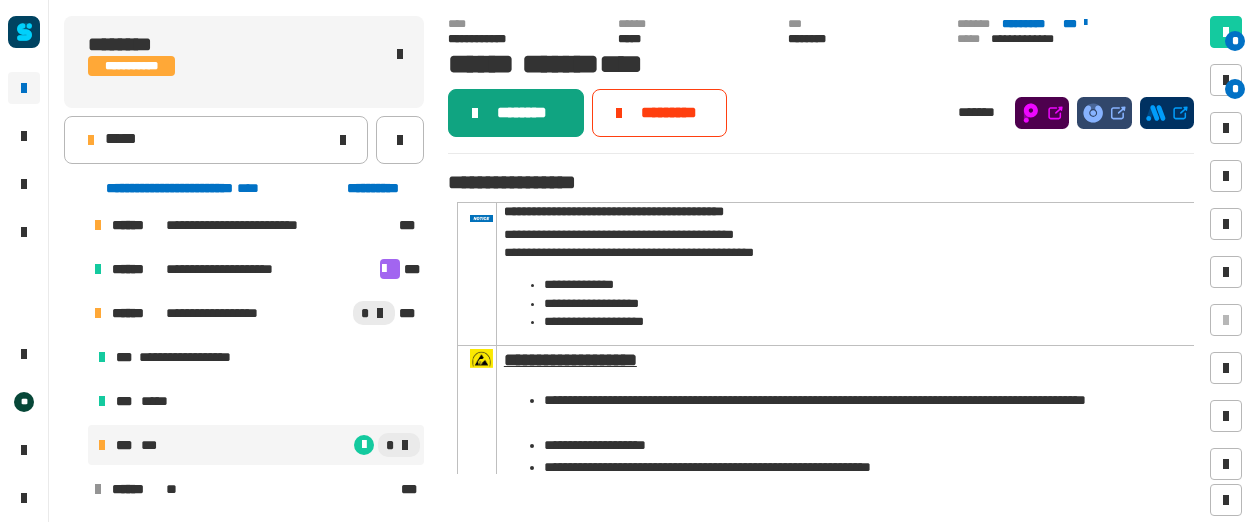 click on "********" 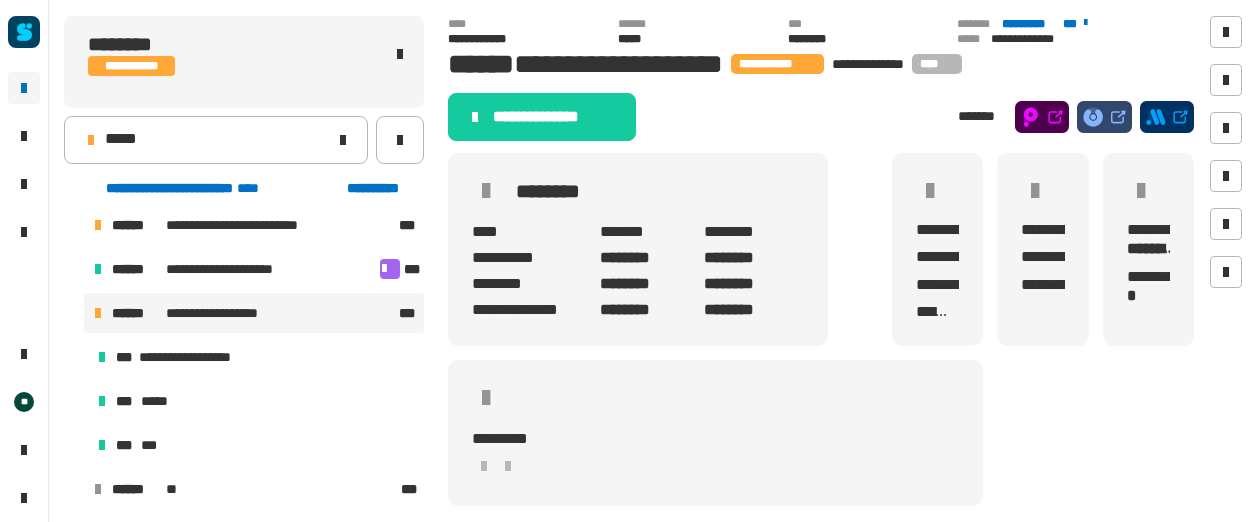 click on "**********" 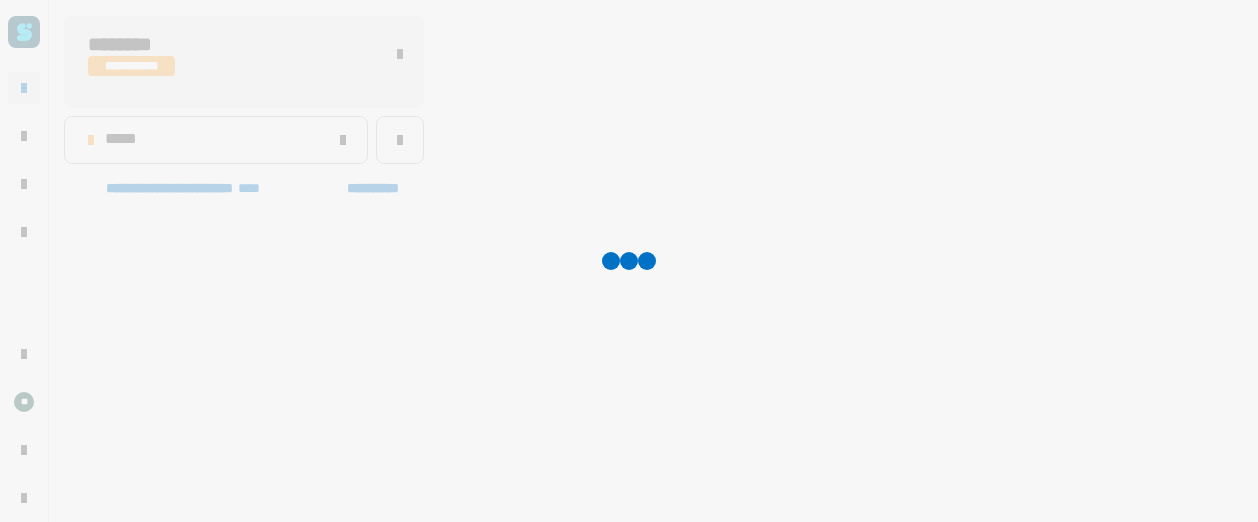 scroll, scrollTop: 403, scrollLeft: 0, axis: vertical 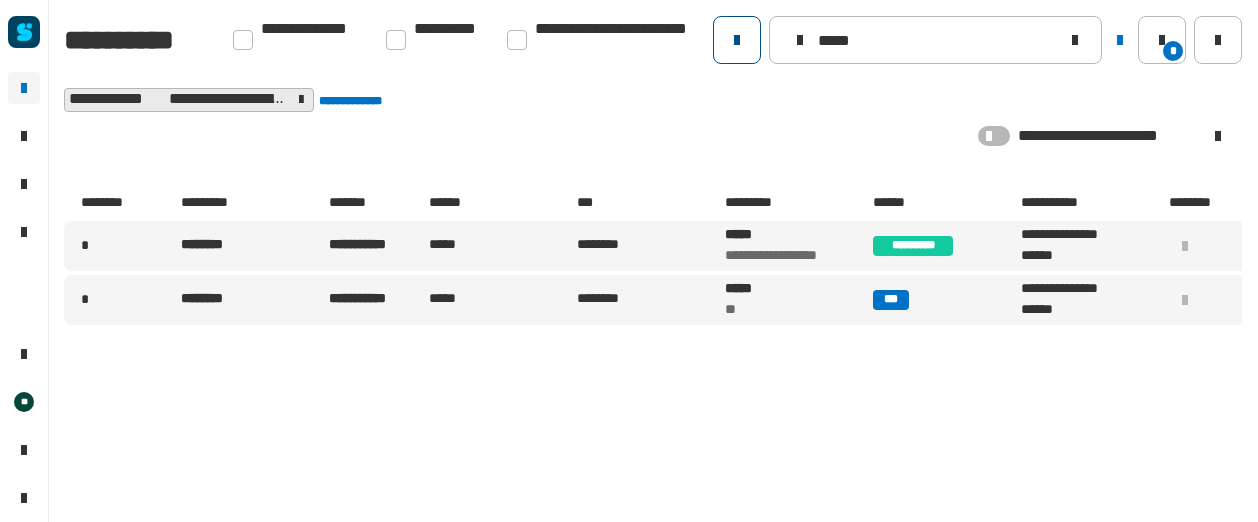 drag, startPoint x: 896, startPoint y: 41, endPoint x: 754, endPoint y: 33, distance: 142.22517 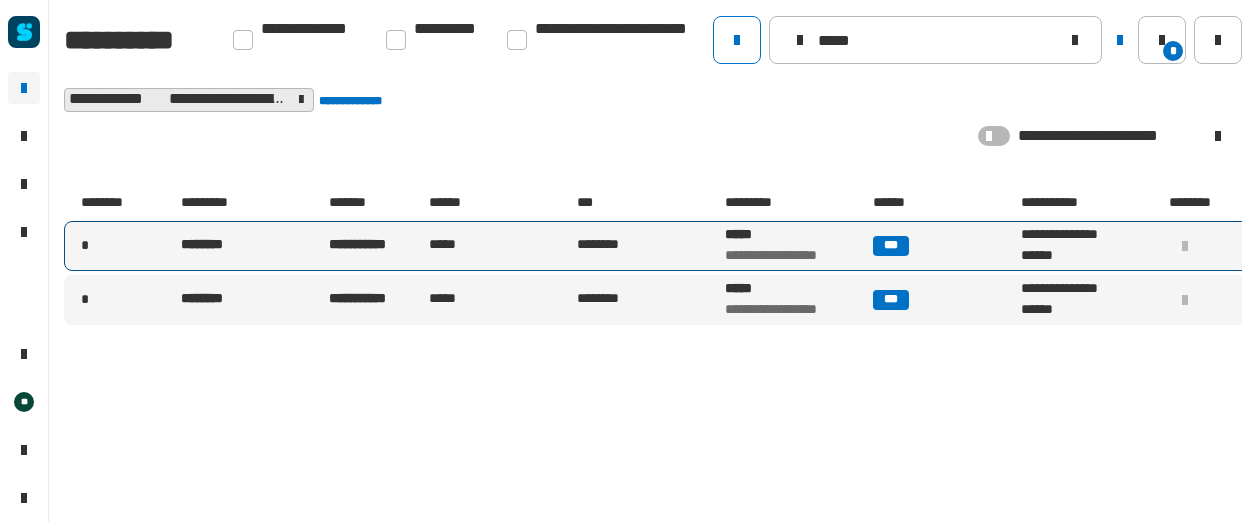 type on "*****" 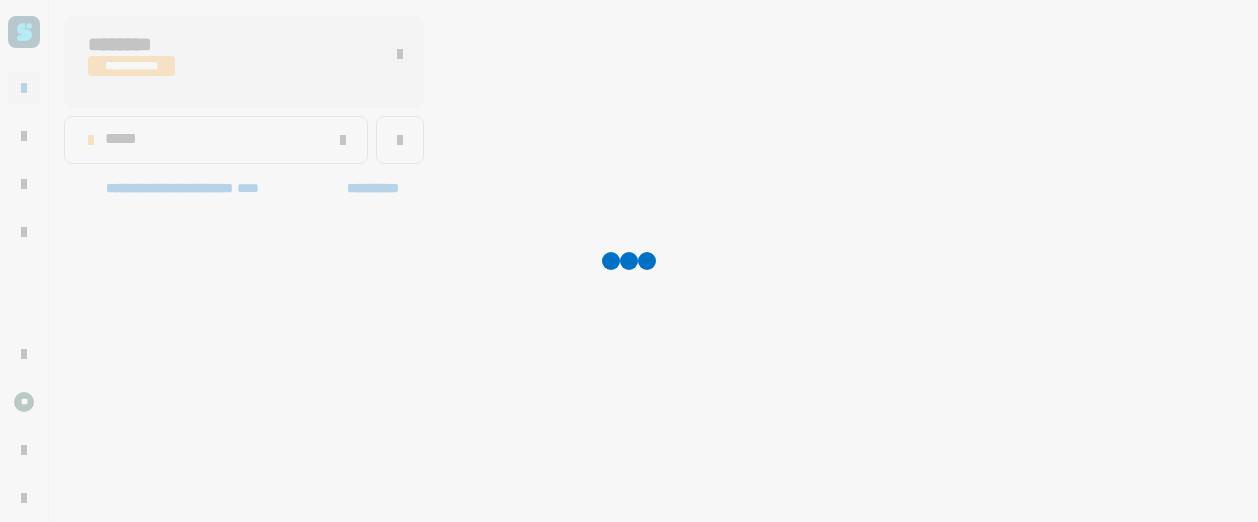 scroll, scrollTop: 931, scrollLeft: 0, axis: vertical 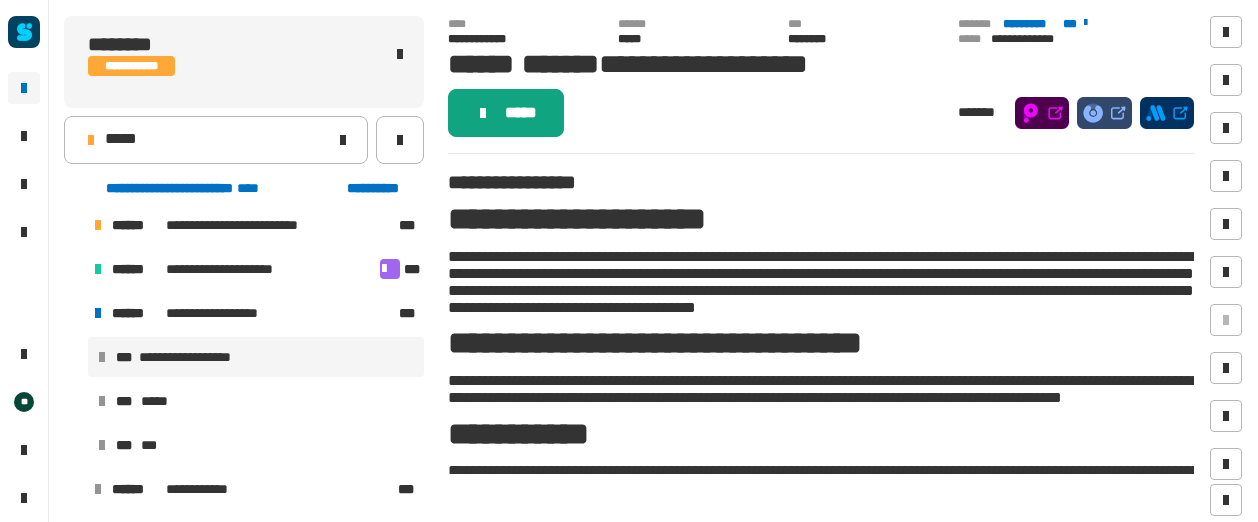 click on "*****" 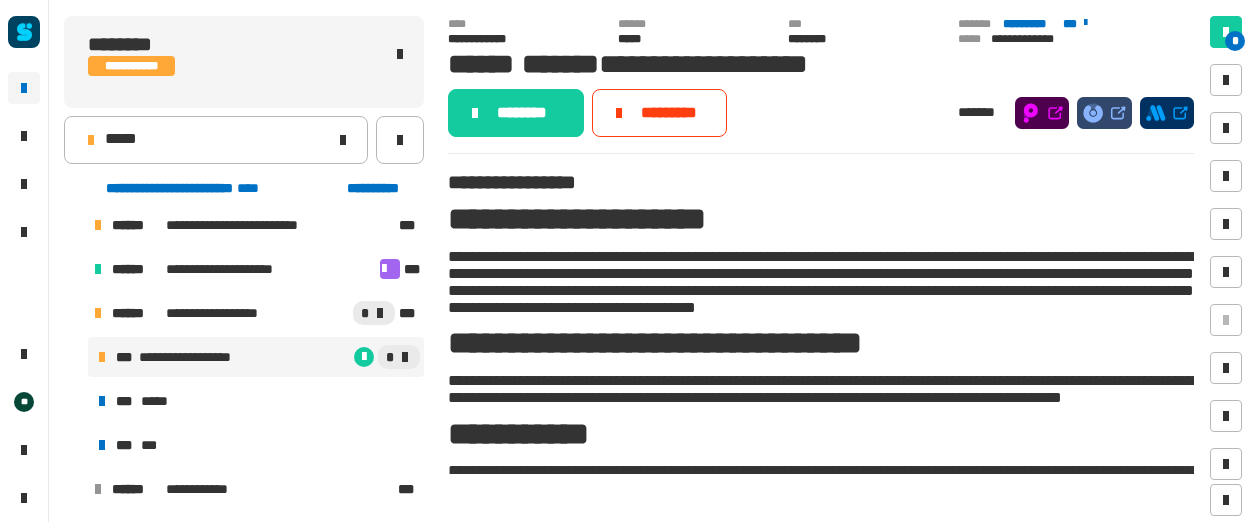 click on "********" 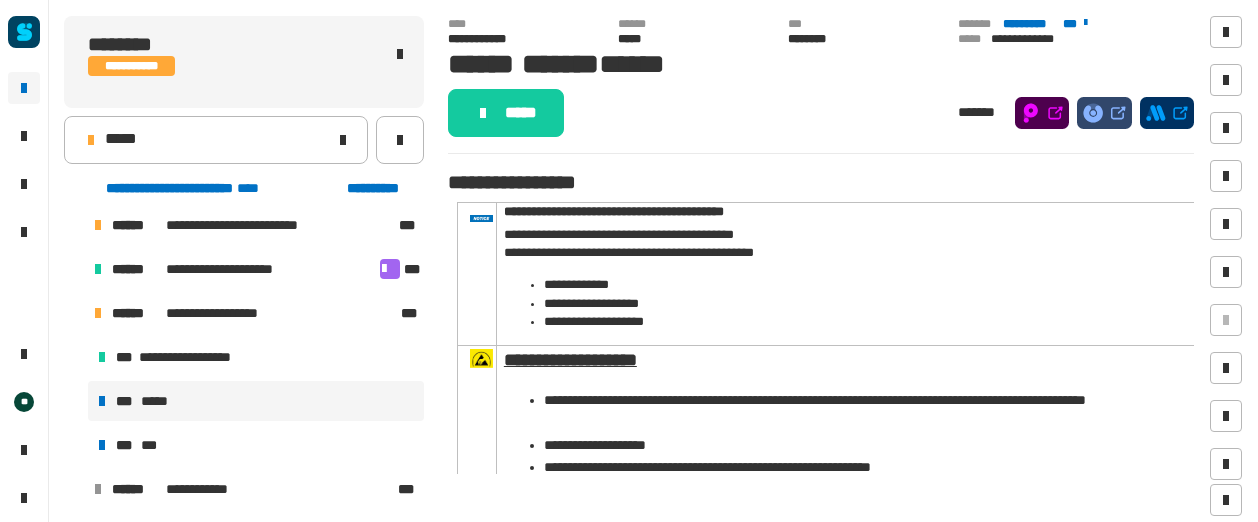 click on "*****" 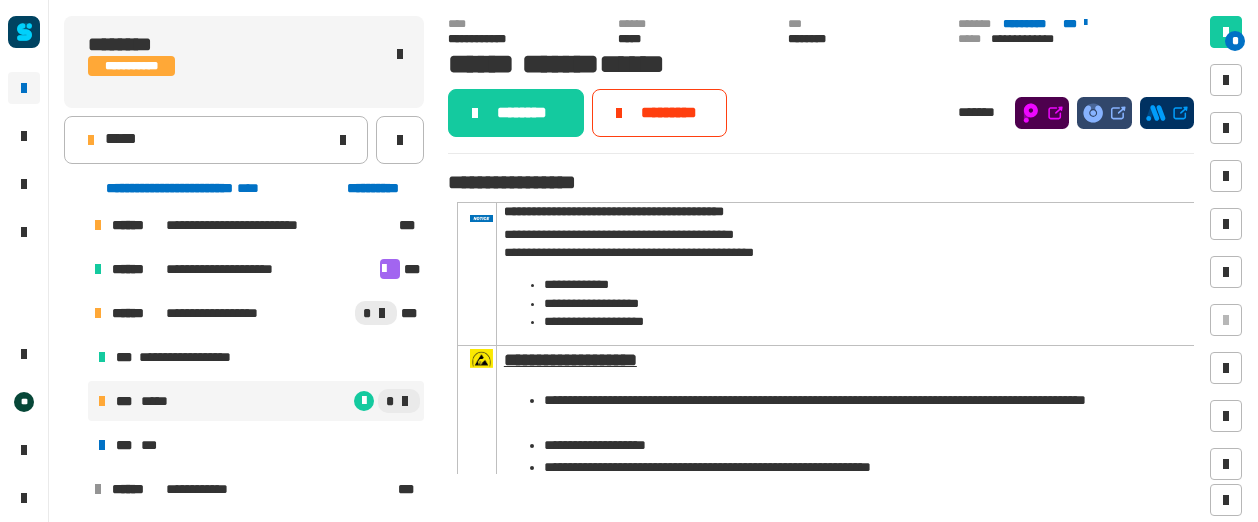 click on "********" 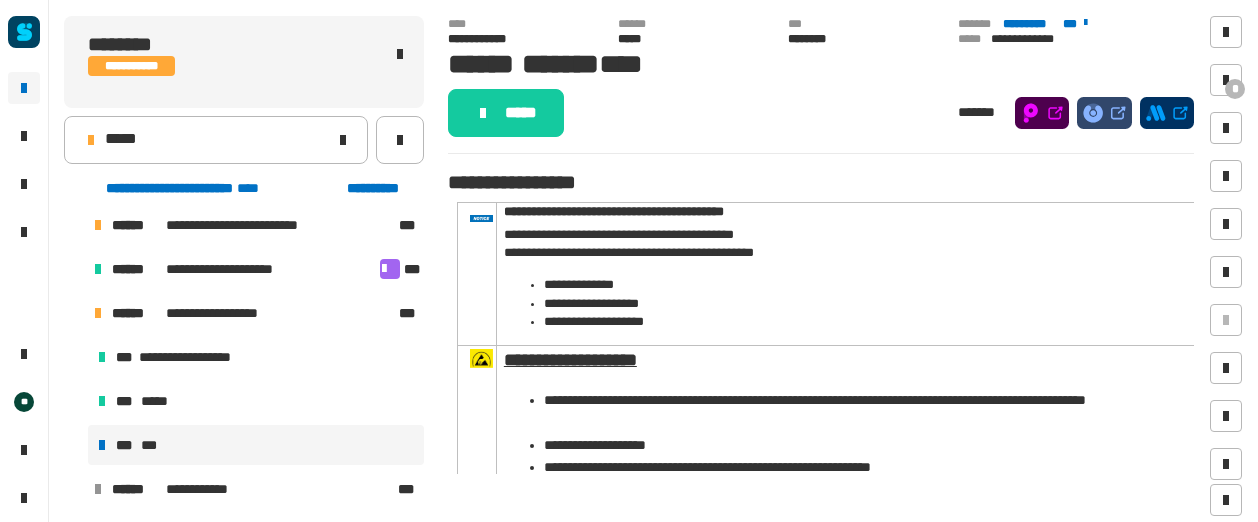 click on "*****" 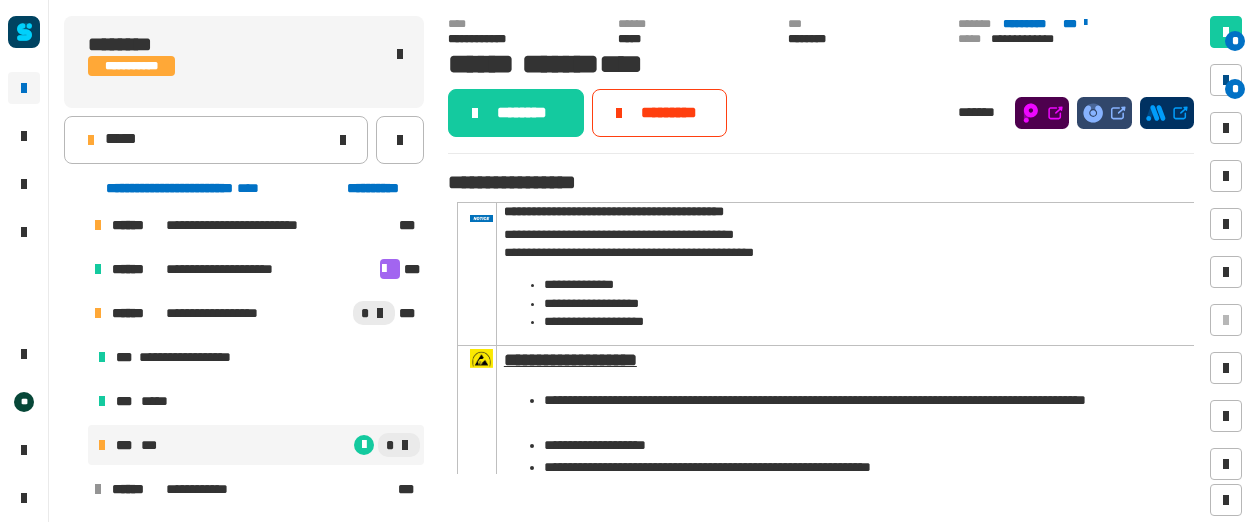 click at bounding box center (1226, 80) 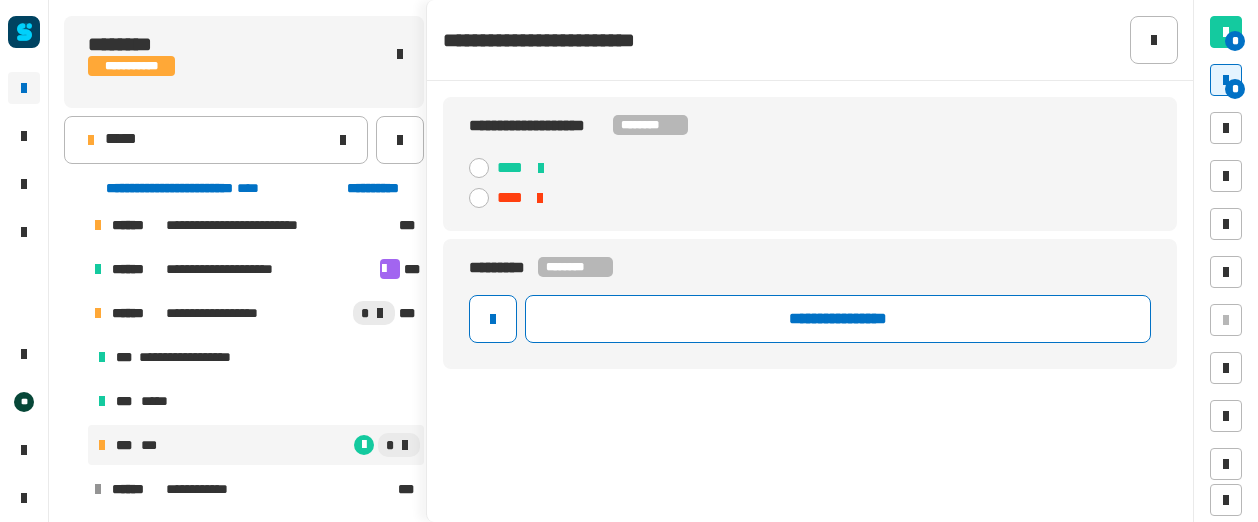click 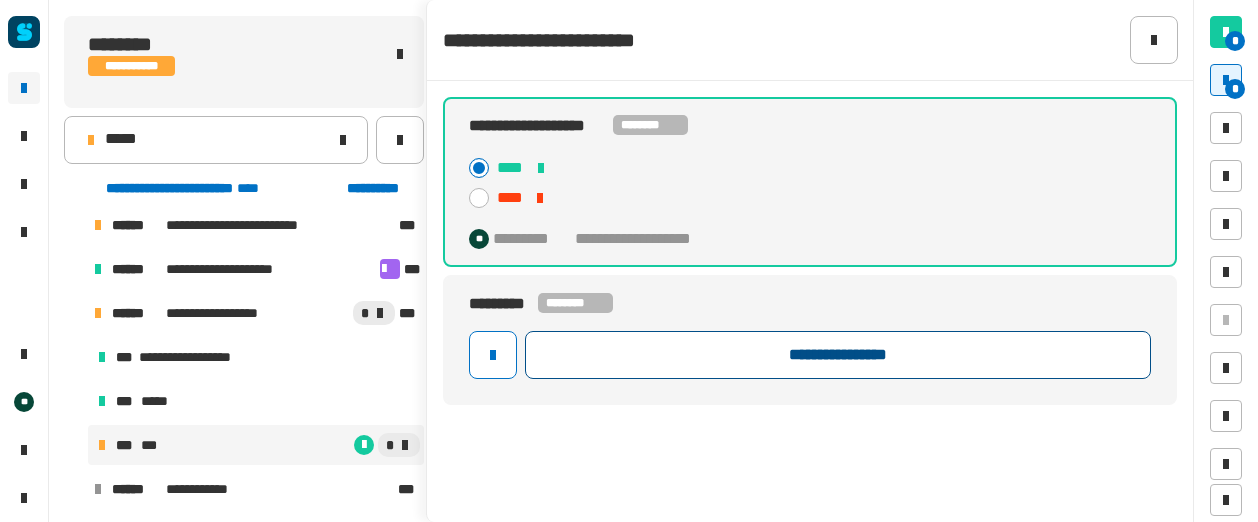 click on "**********" 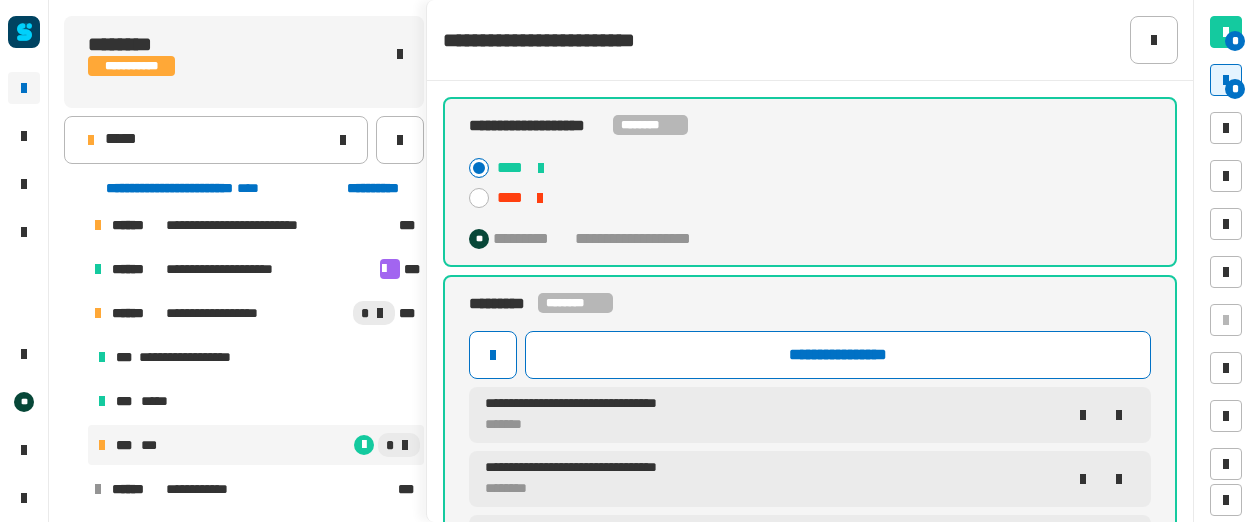 scroll, scrollTop: 102, scrollLeft: 0, axis: vertical 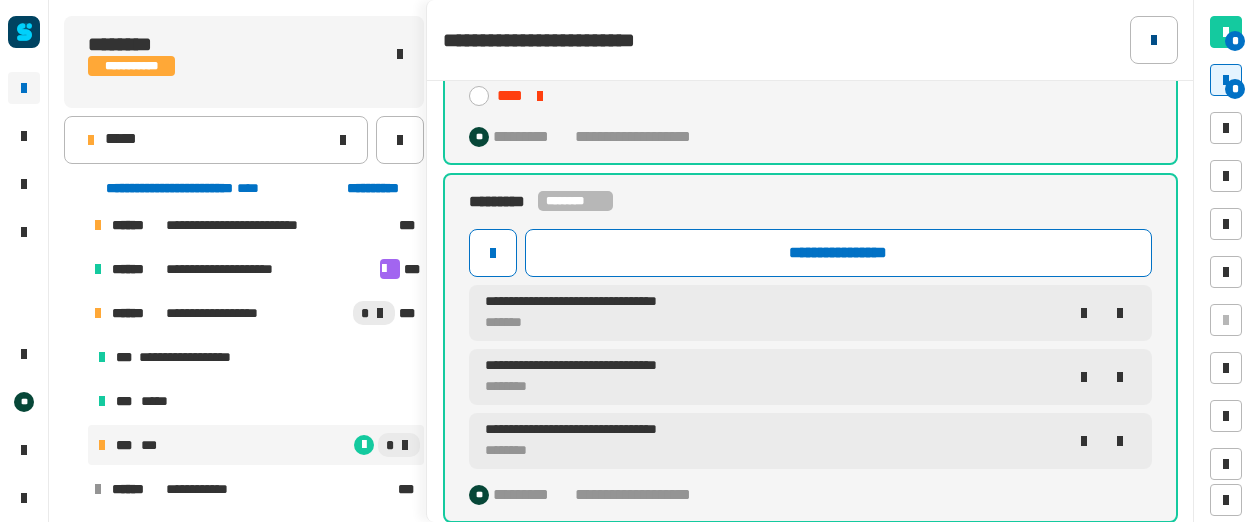click 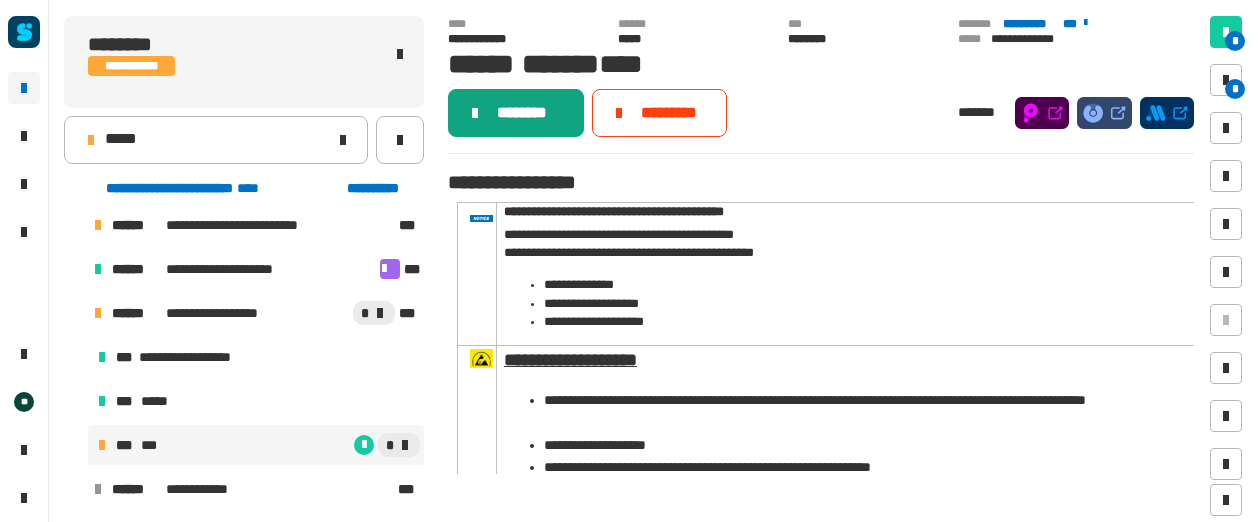 click on "********" 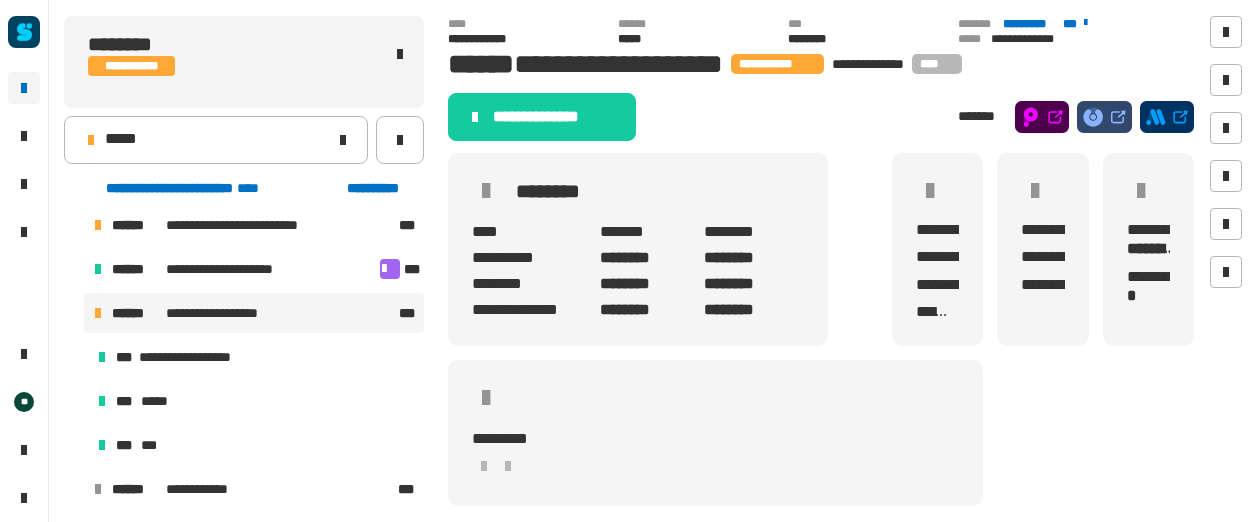 click on "**********" 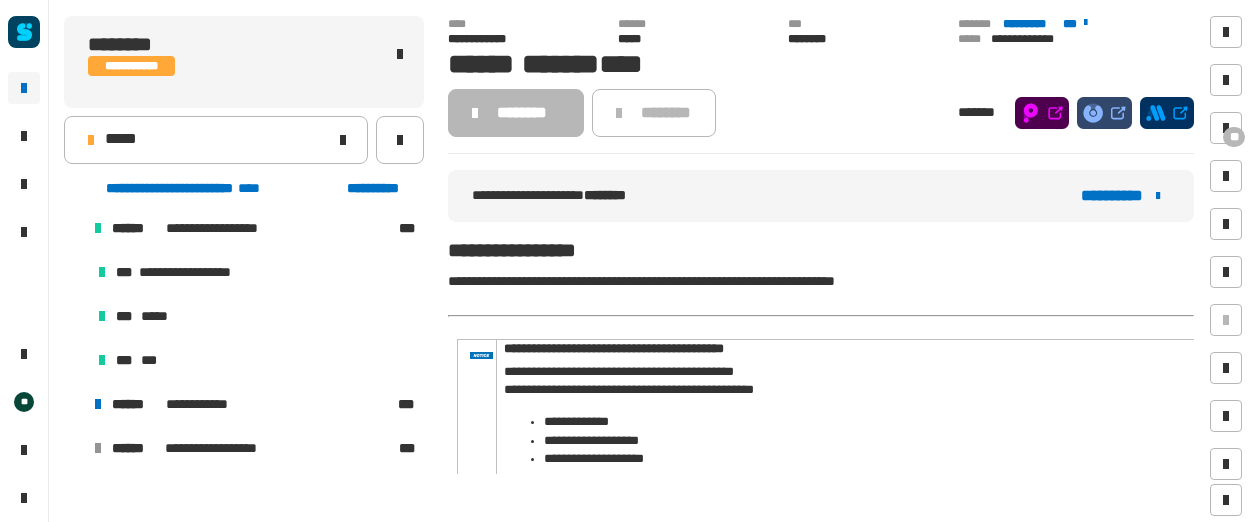 scroll, scrollTop: 1066, scrollLeft: 0, axis: vertical 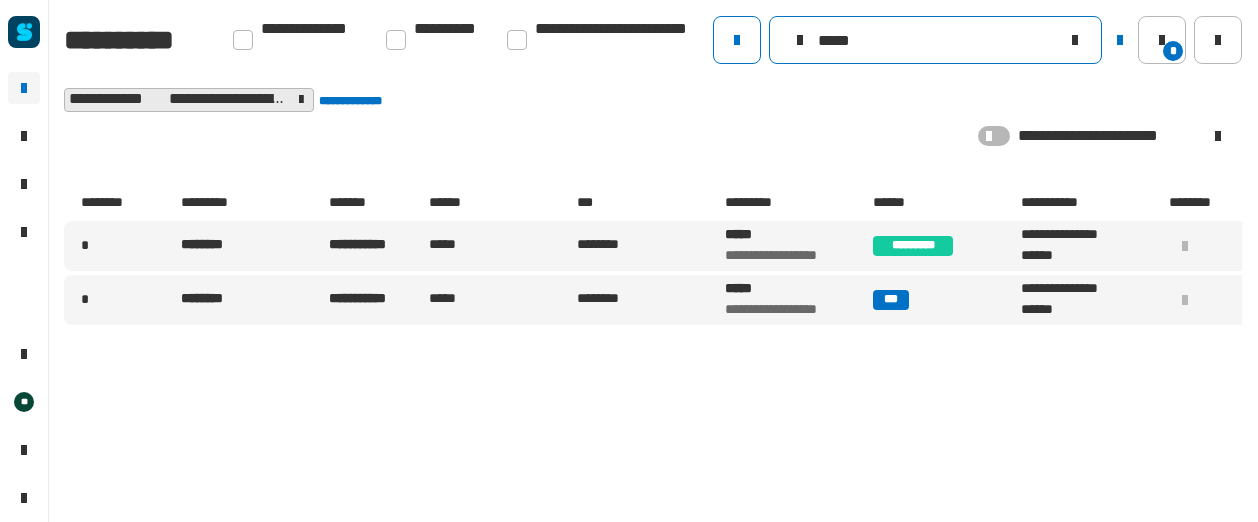 drag, startPoint x: 879, startPoint y: 39, endPoint x: 790, endPoint y: 16, distance: 91.92388 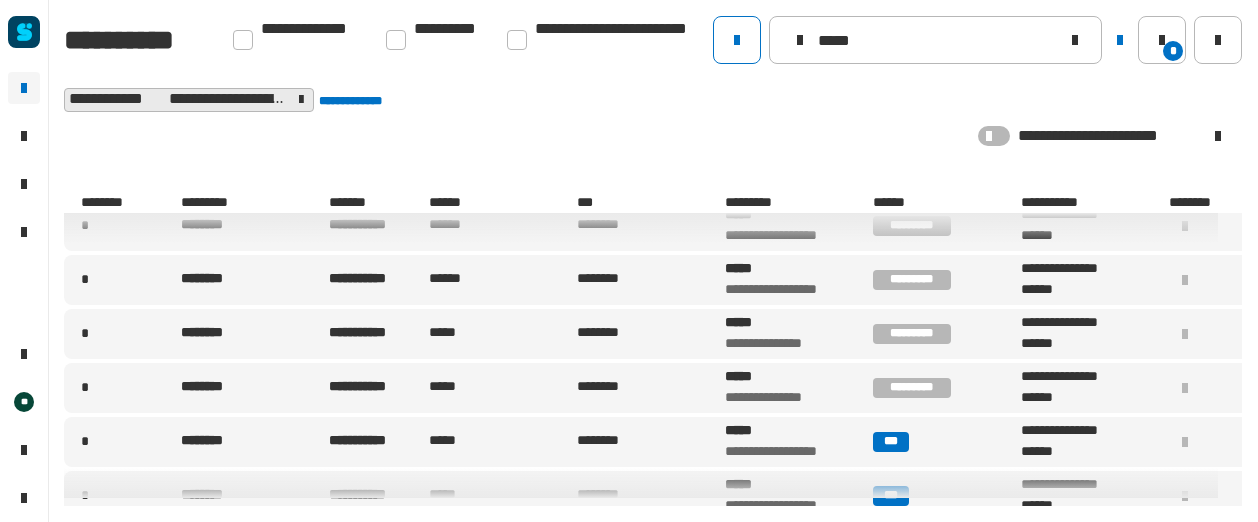scroll, scrollTop: 202, scrollLeft: 0, axis: vertical 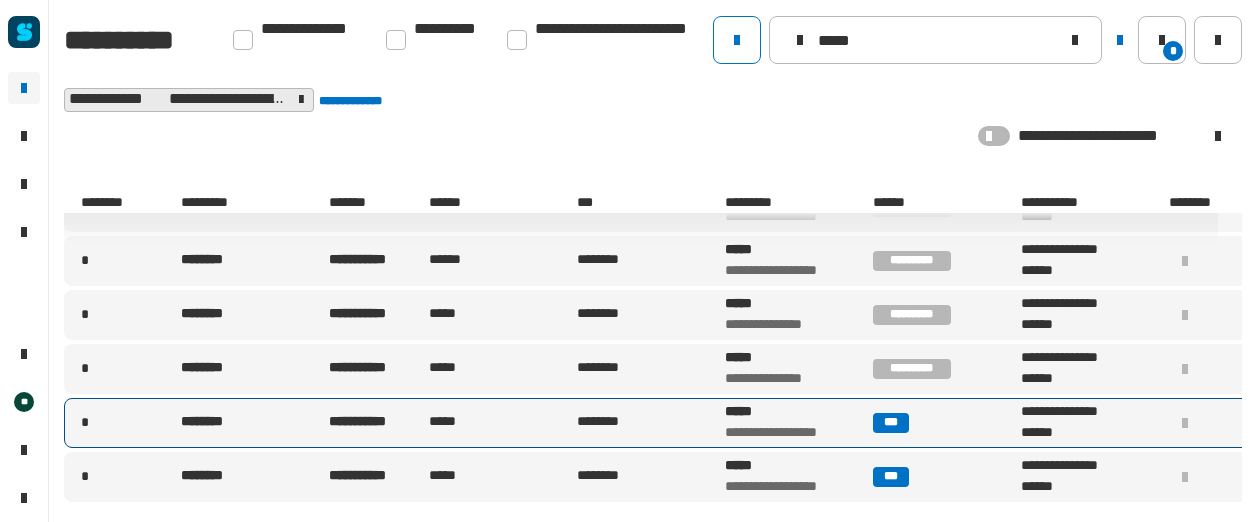 type on "*****" 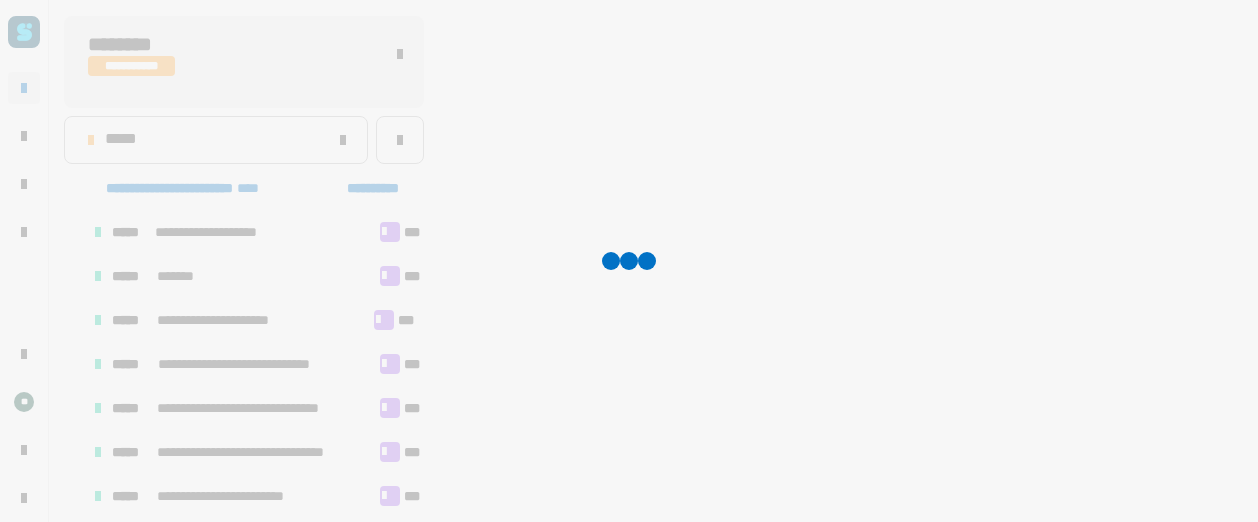 scroll, scrollTop: 931, scrollLeft: 0, axis: vertical 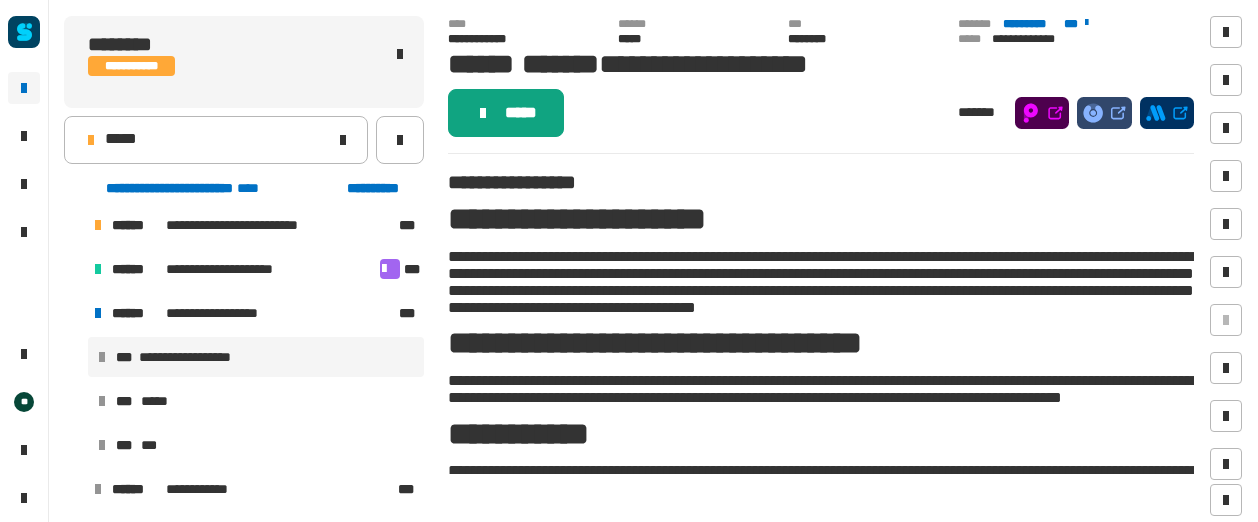 click on "*****" 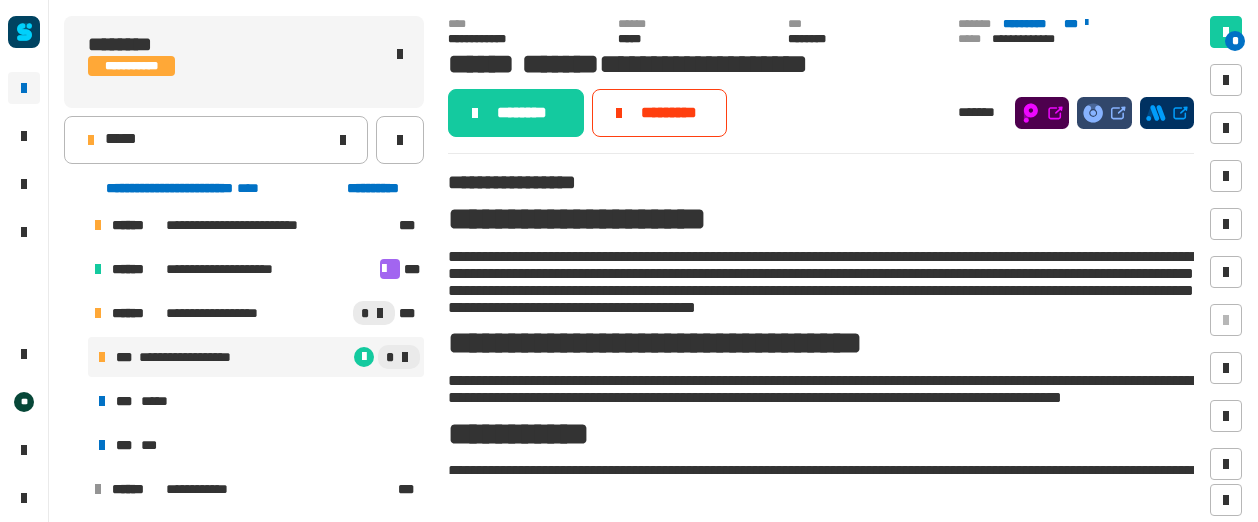 click on "********" 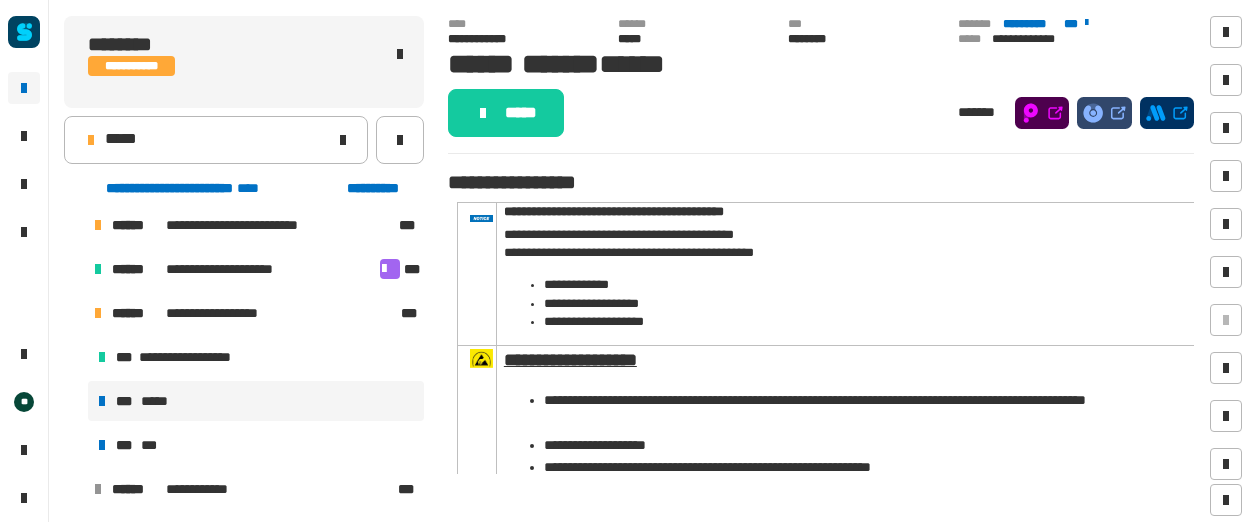 click on "*****" 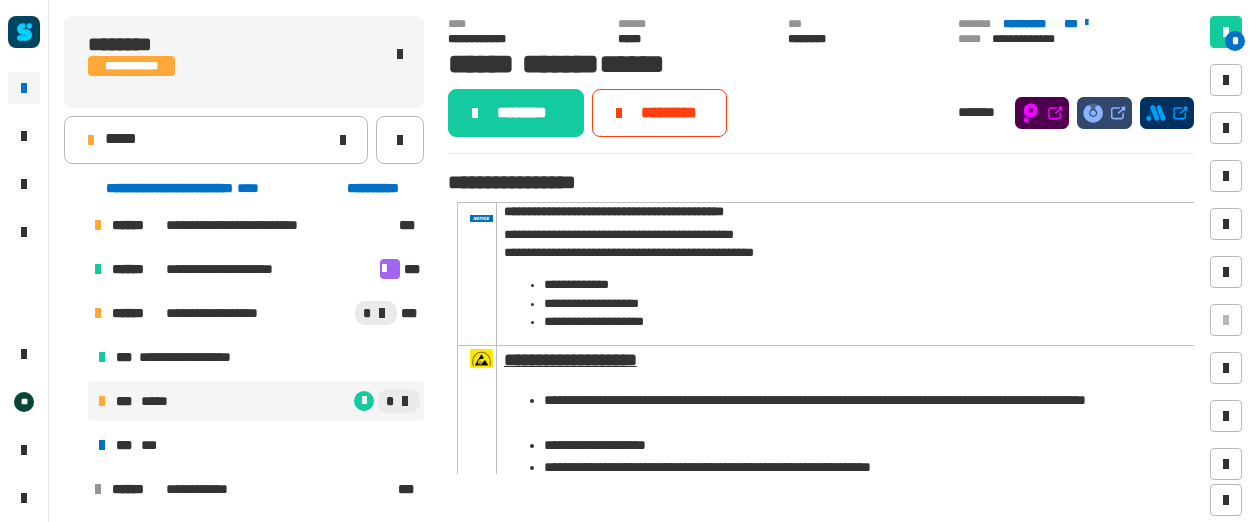 click on "********" 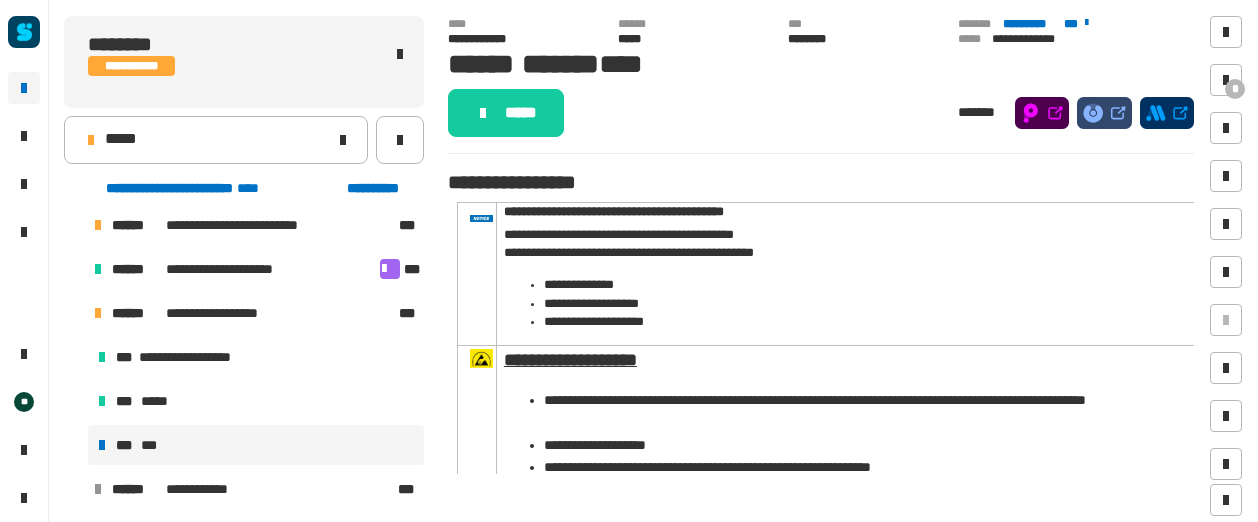 click on "*****" 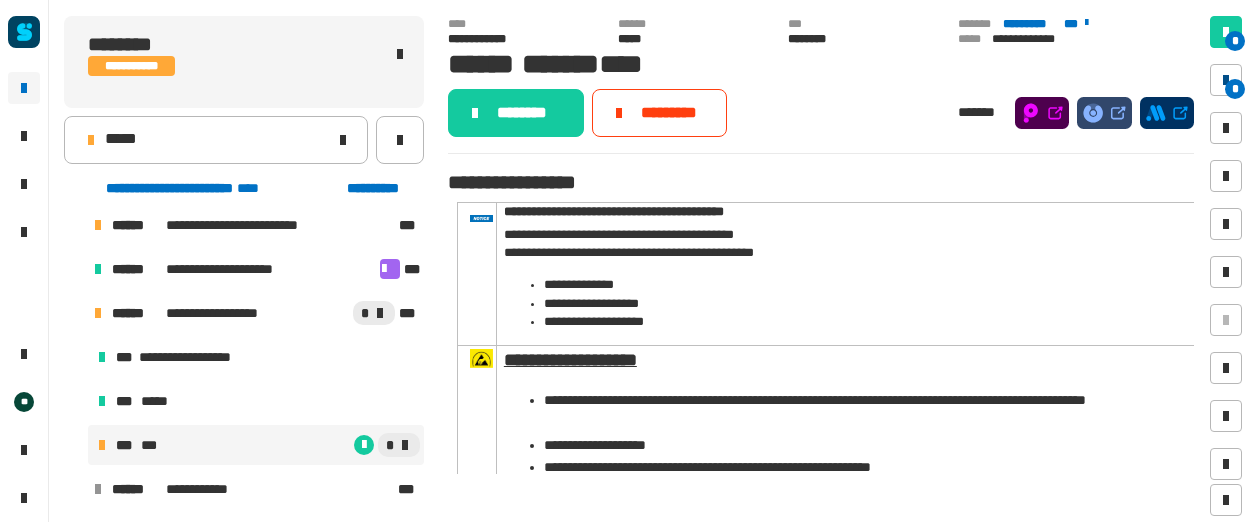 click on "*" at bounding box center [1235, 89] 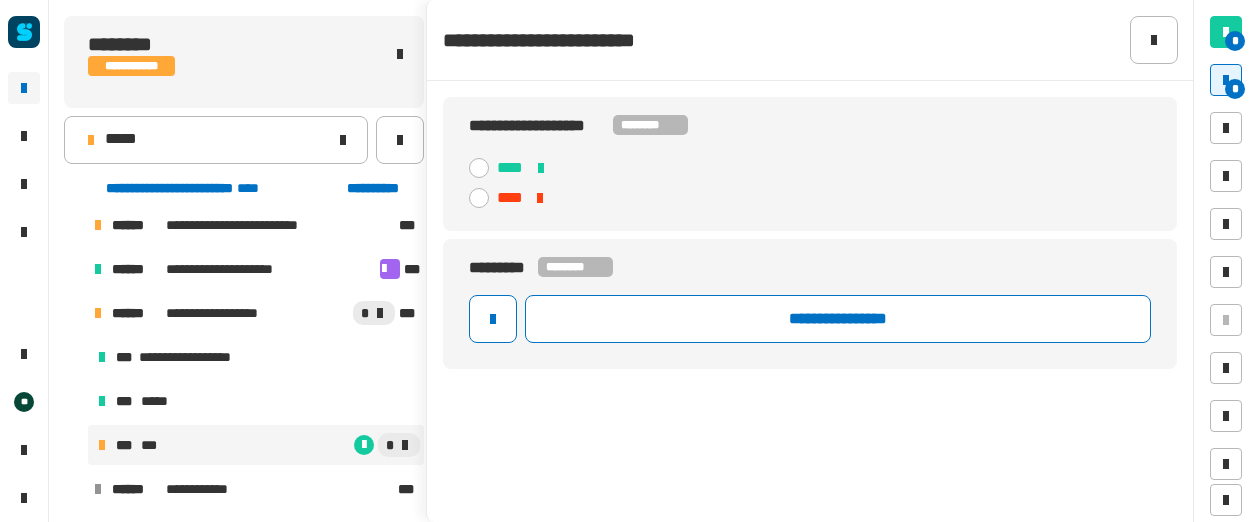 click 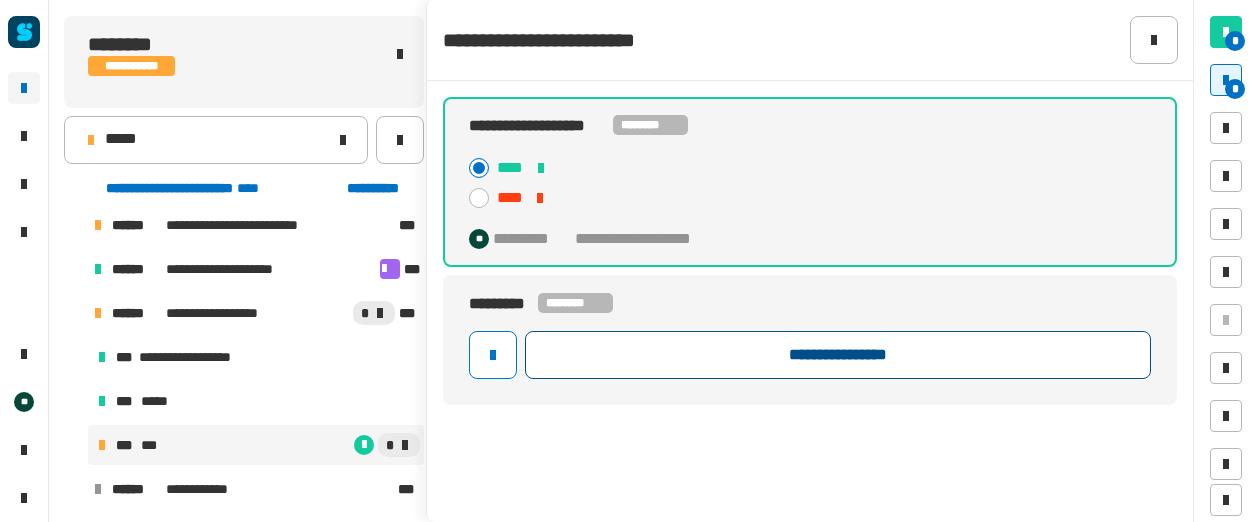 click on "**********" 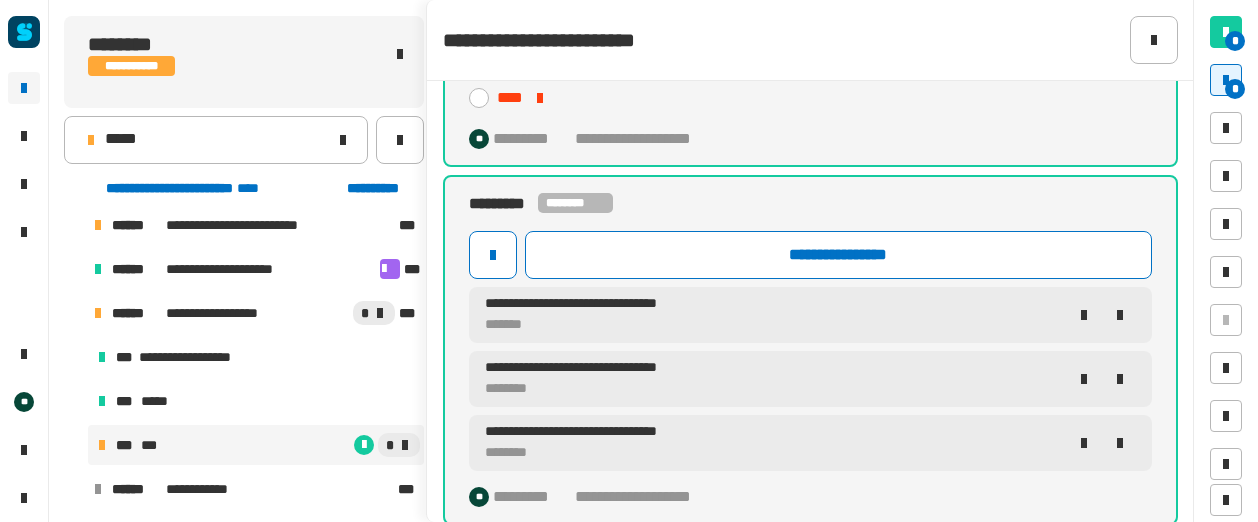 scroll, scrollTop: 102, scrollLeft: 0, axis: vertical 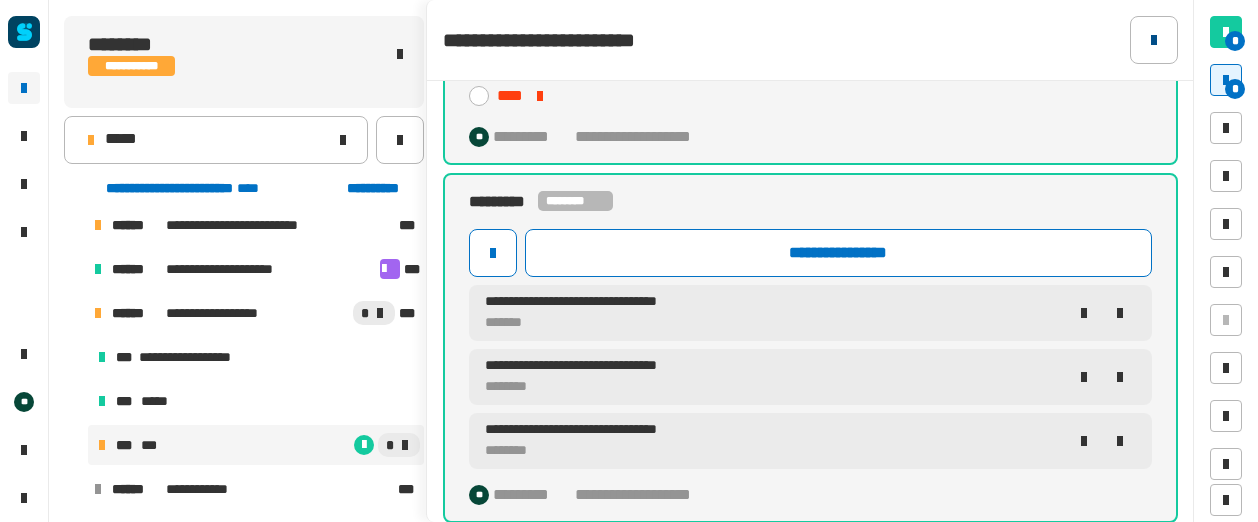 click 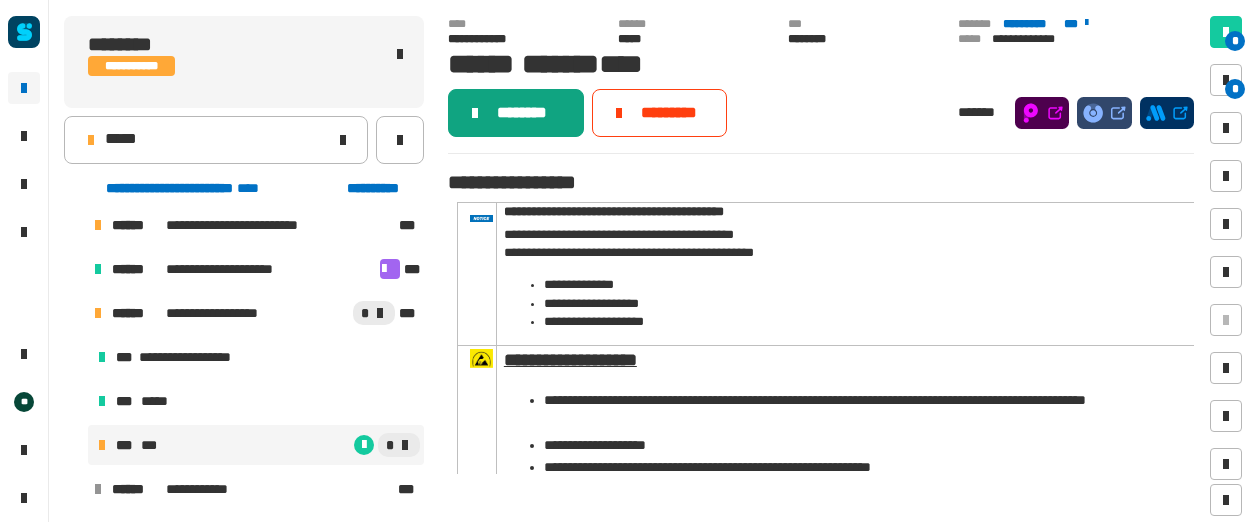 click on "********" 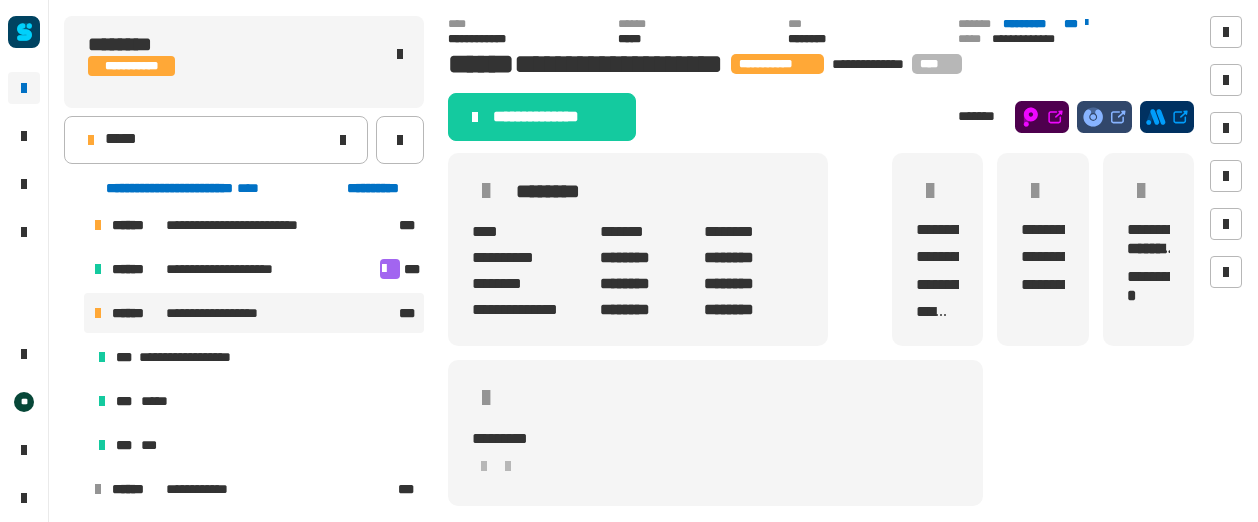 click on "**********" 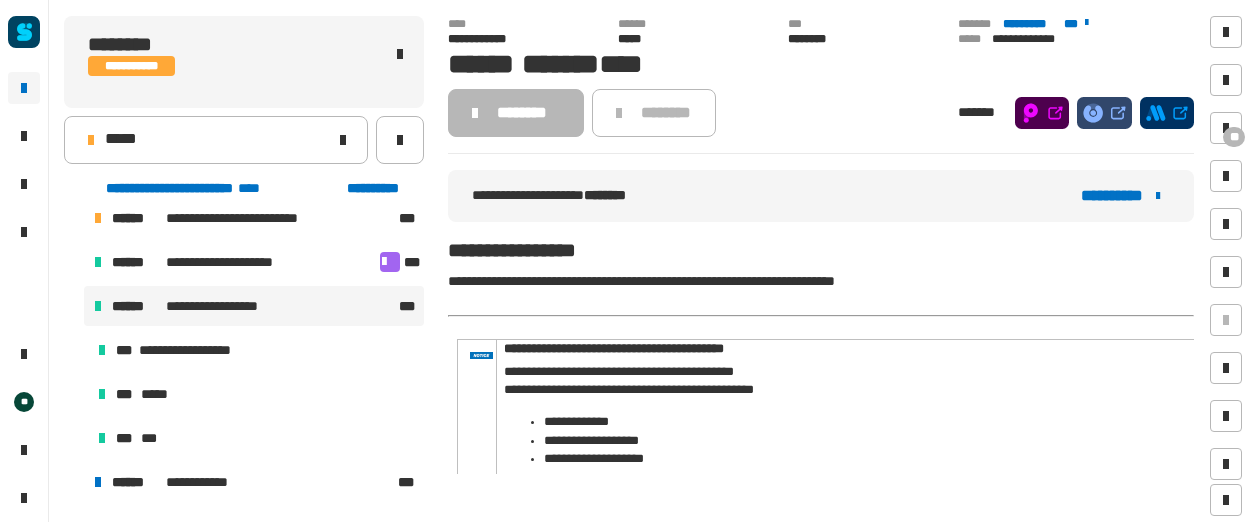 scroll, scrollTop: 1003, scrollLeft: 0, axis: vertical 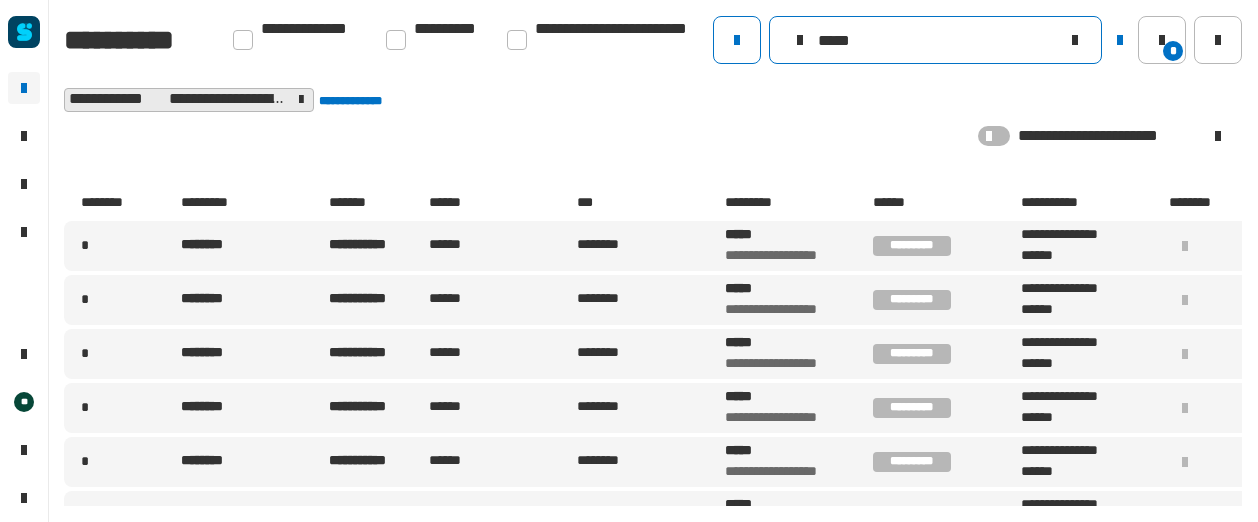 drag, startPoint x: 883, startPoint y: 43, endPoint x: 769, endPoint y: 24, distance: 115.57249 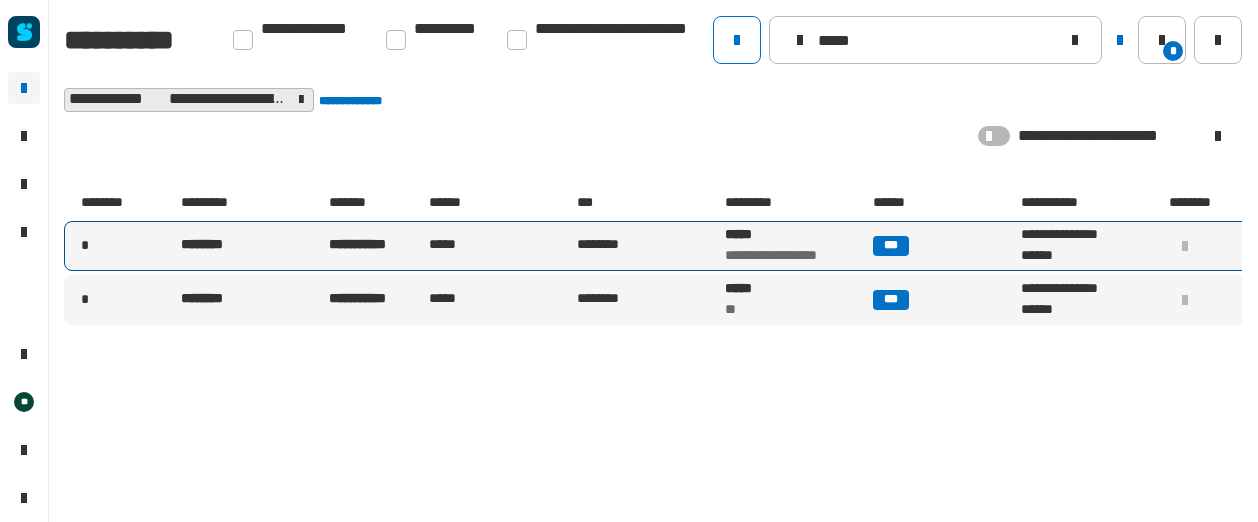 type on "*****" 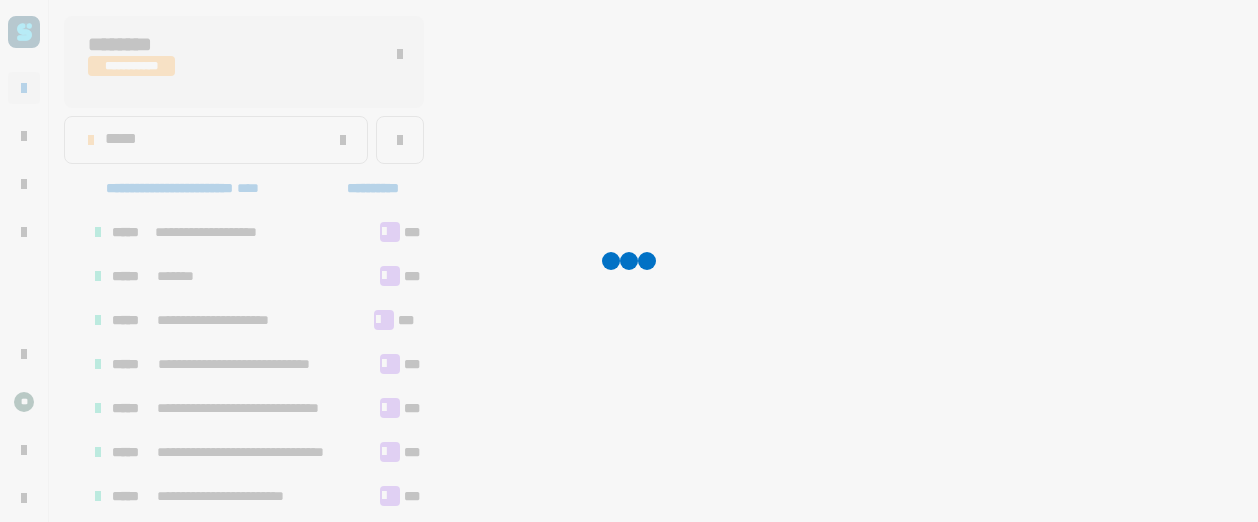 scroll, scrollTop: 931, scrollLeft: 0, axis: vertical 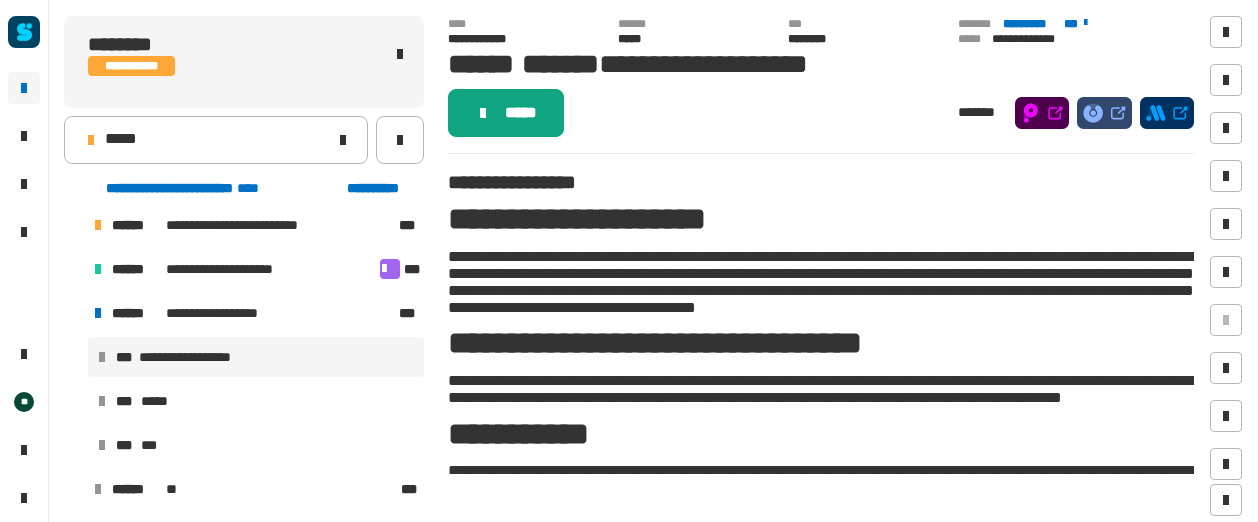 click on "*****" 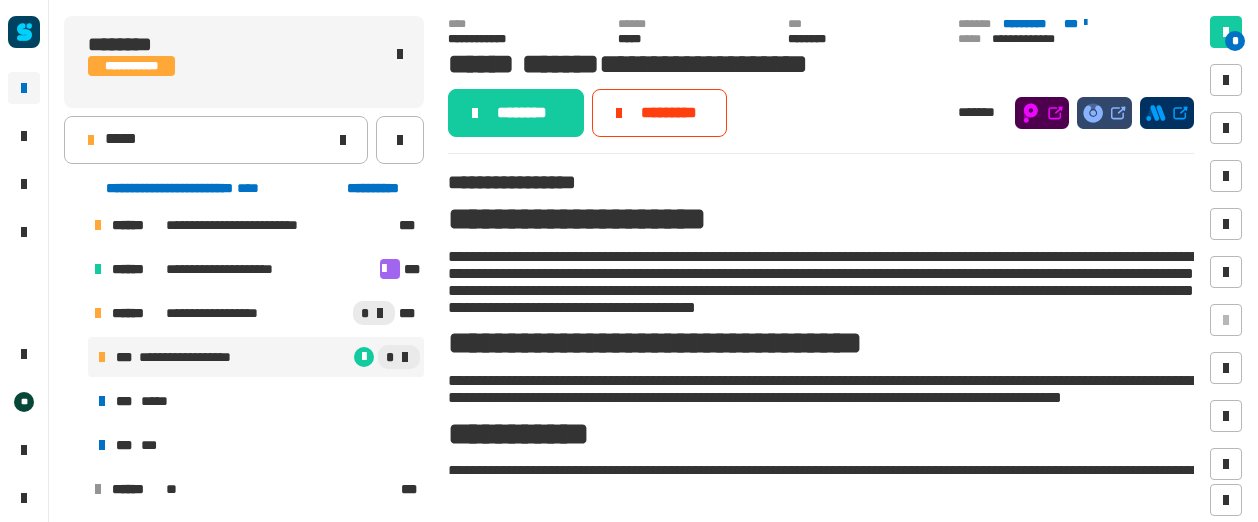 click on "********" 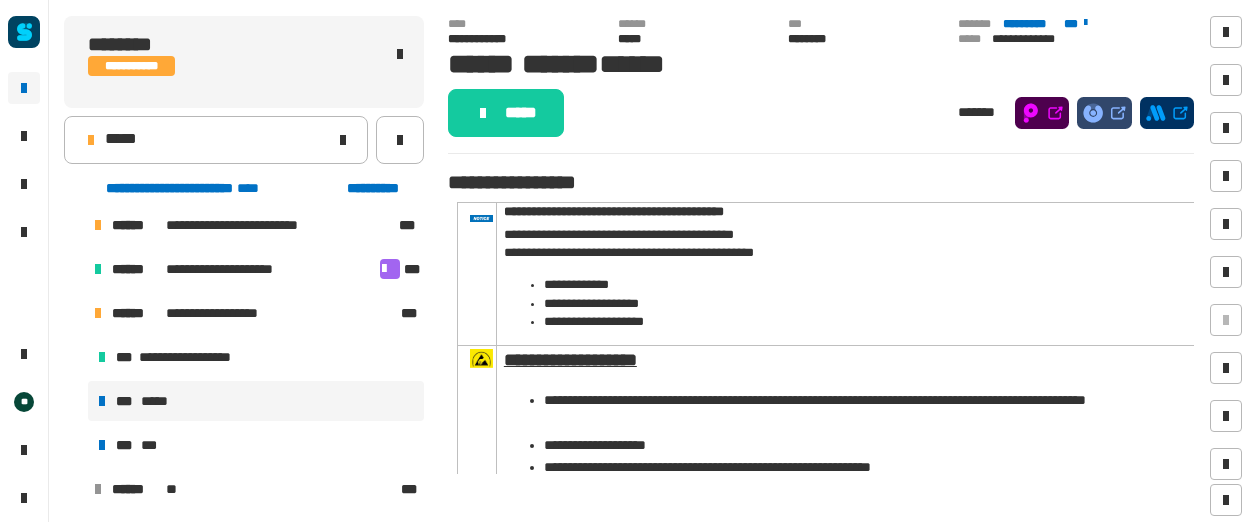 click on "*****" 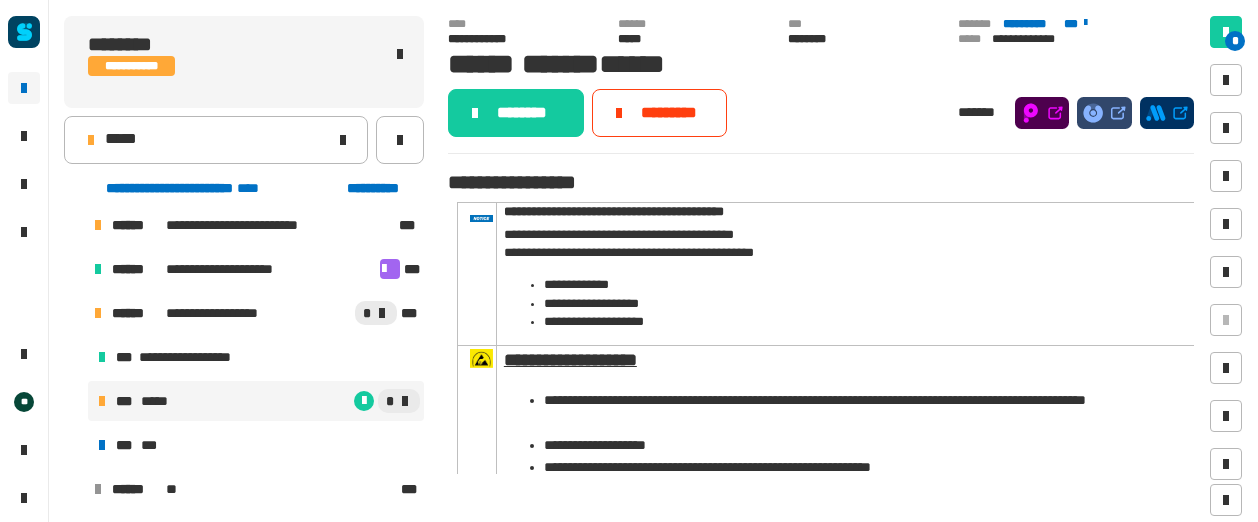 click on "********" 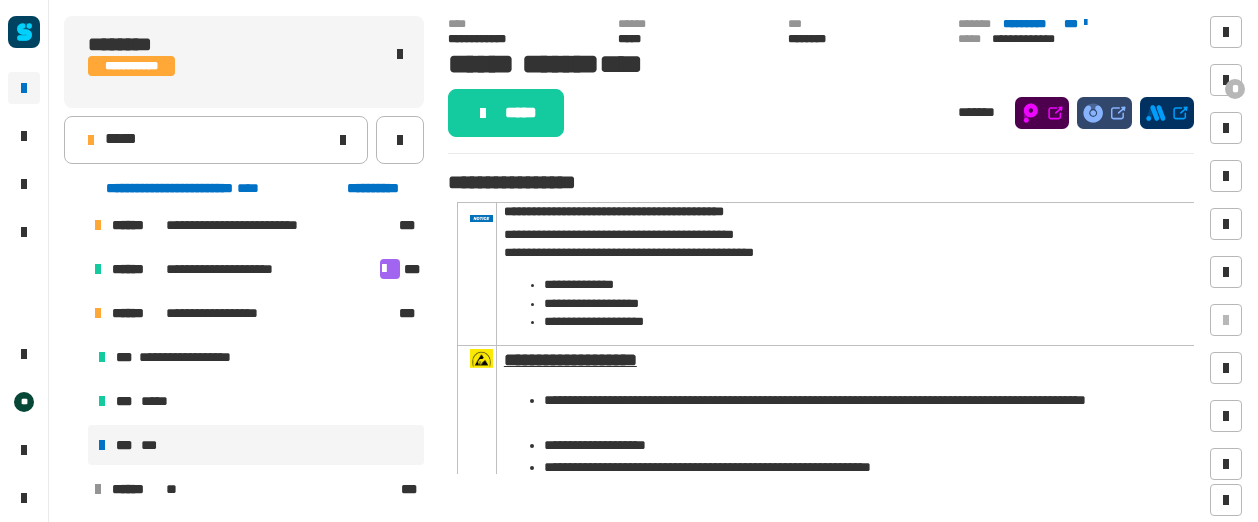 click on "*****" 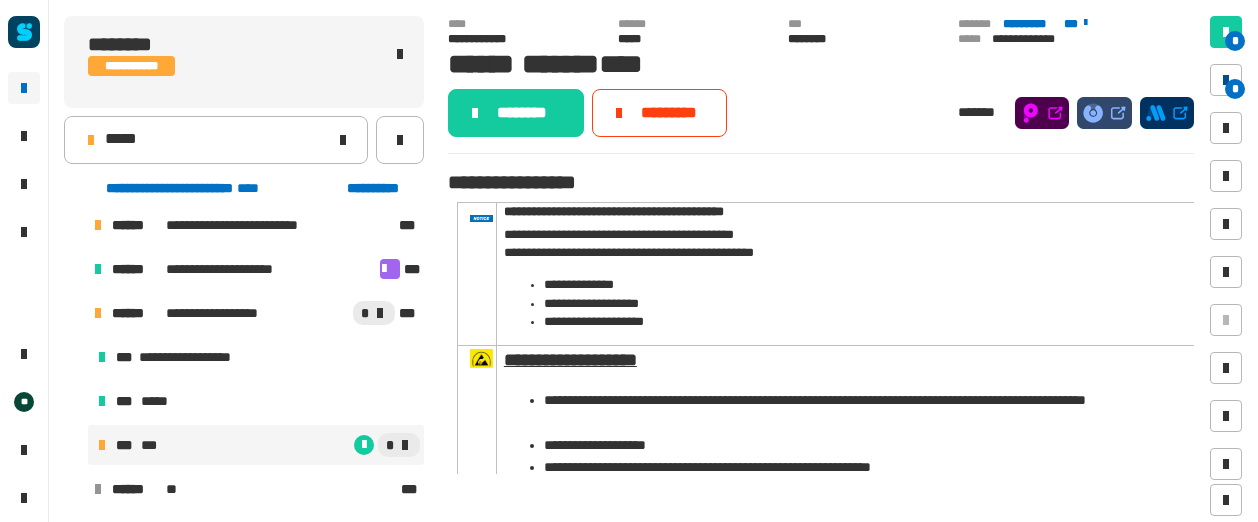 click on "*" at bounding box center (1235, 89) 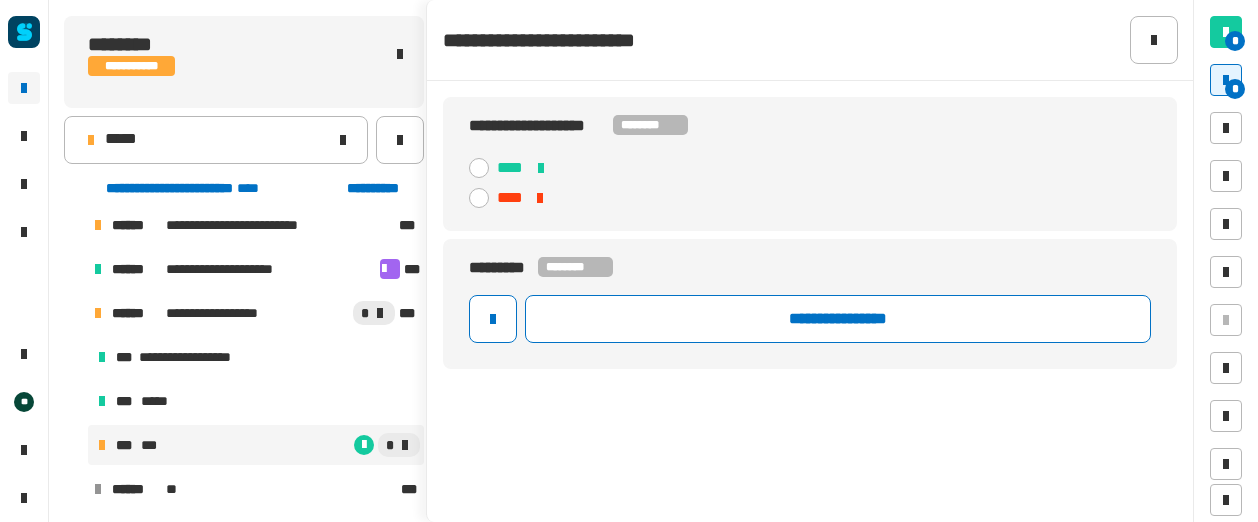 click 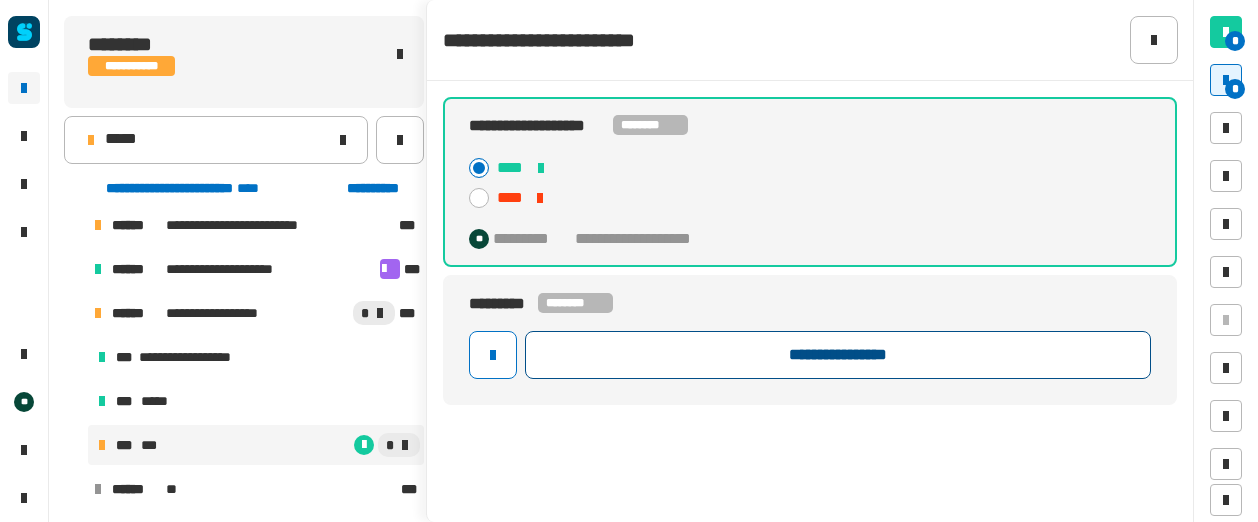 click on "**********" 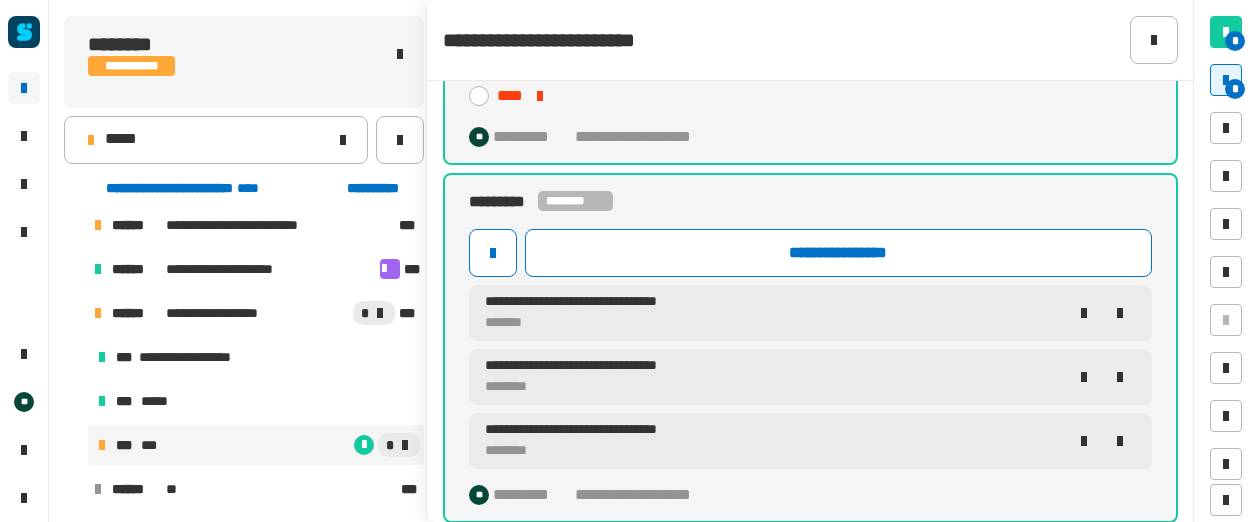 scroll, scrollTop: 102, scrollLeft: 0, axis: vertical 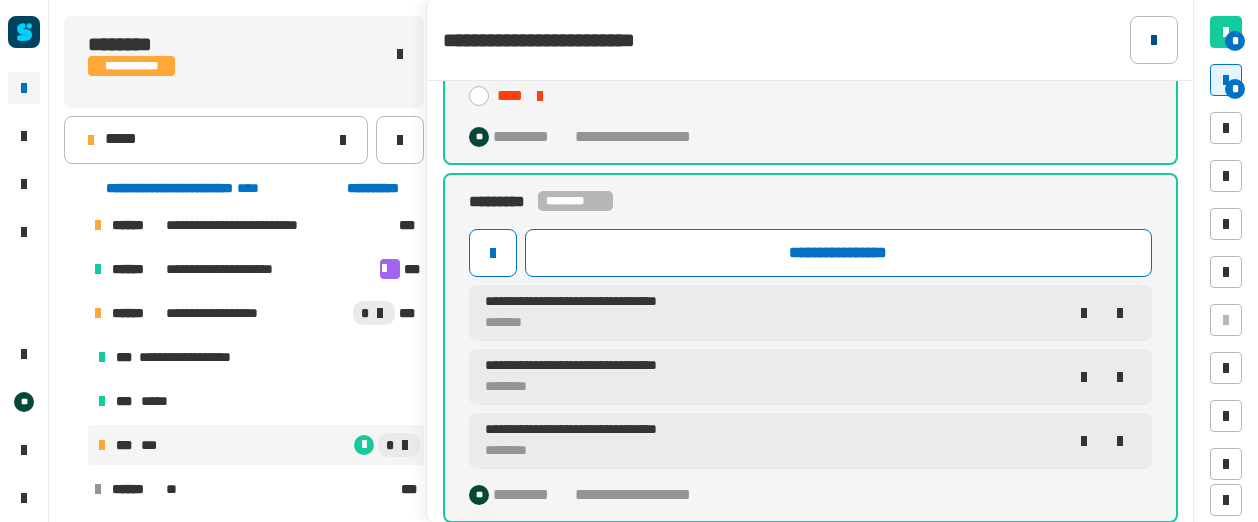 click 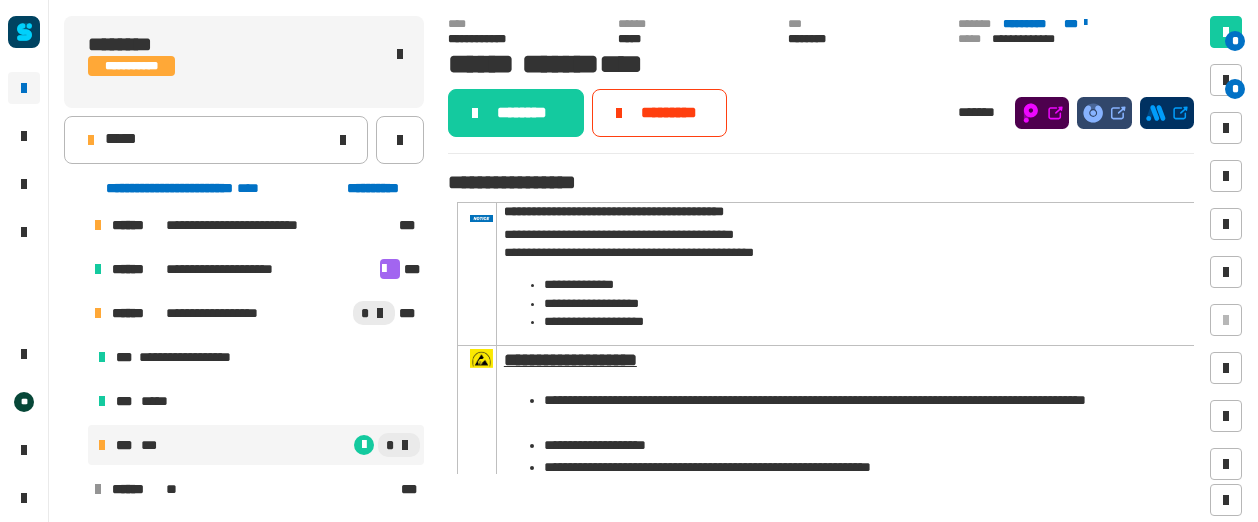 drag, startPoint x: 533, startPoint y: 119, endPoint x: 540, endPoint y: 167, distance: 48.507732 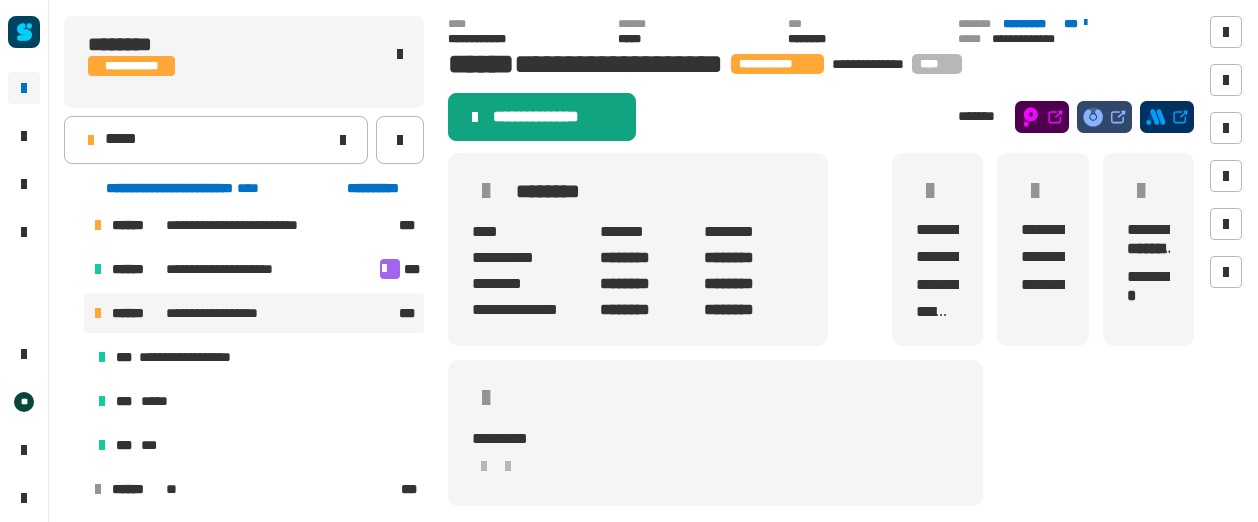 click on "**********" 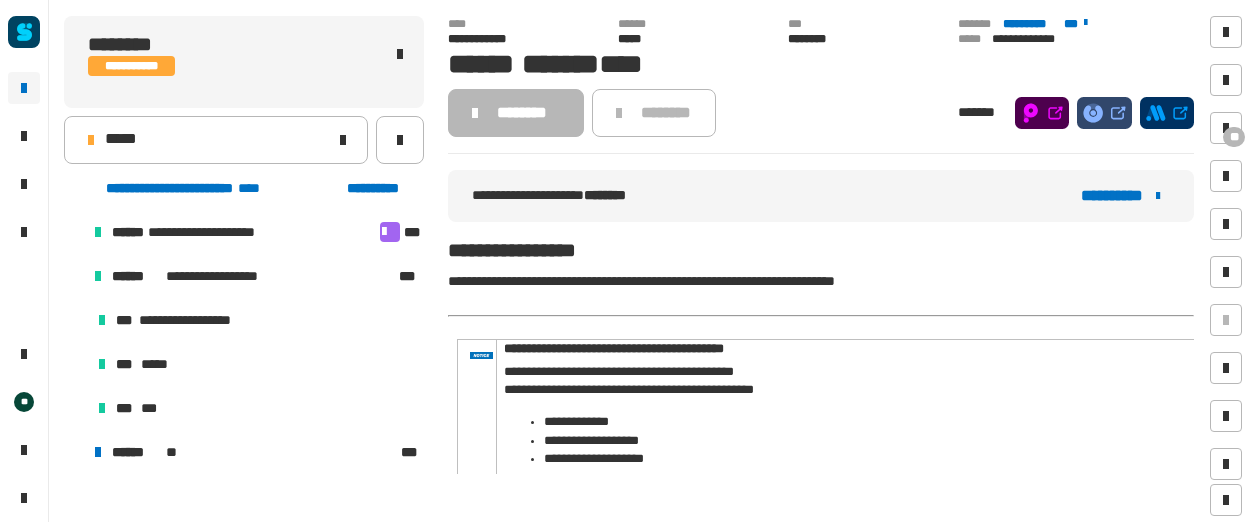 scroll, scrollTop: 966, scrollLeft: 0, axis: vertical 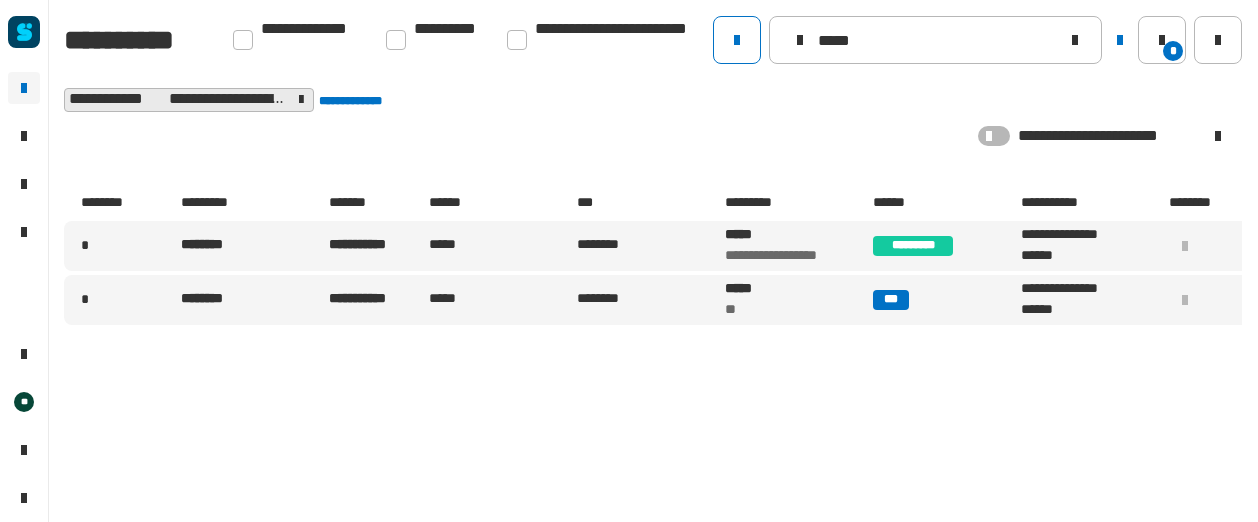 drag, startPoint x: 878, startPoint y: 43, endPoint x: 766, endPoint y: 38, distance: 112.11155 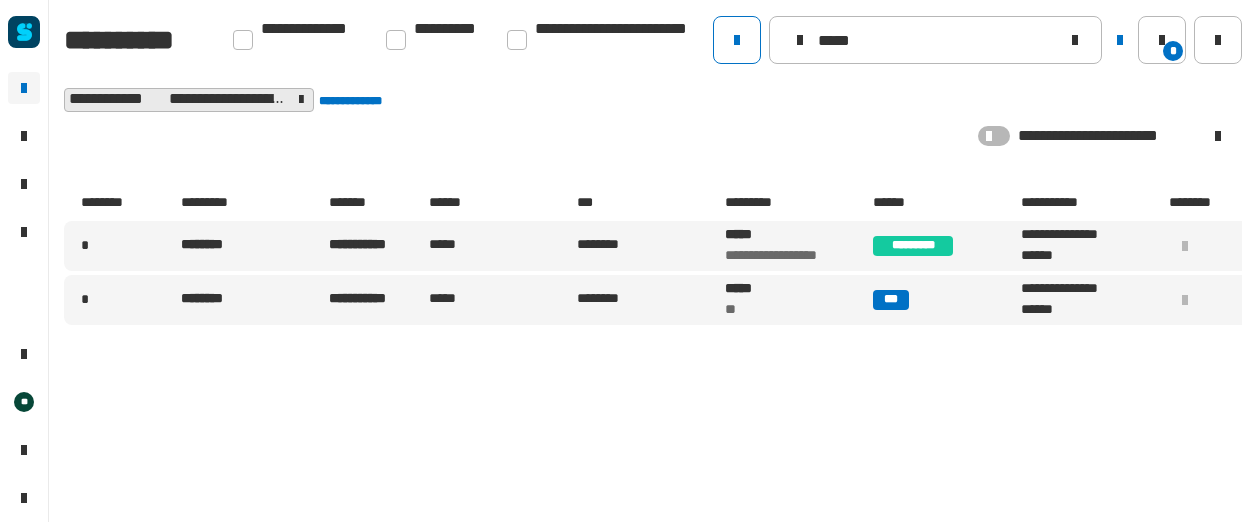 click on "**********" 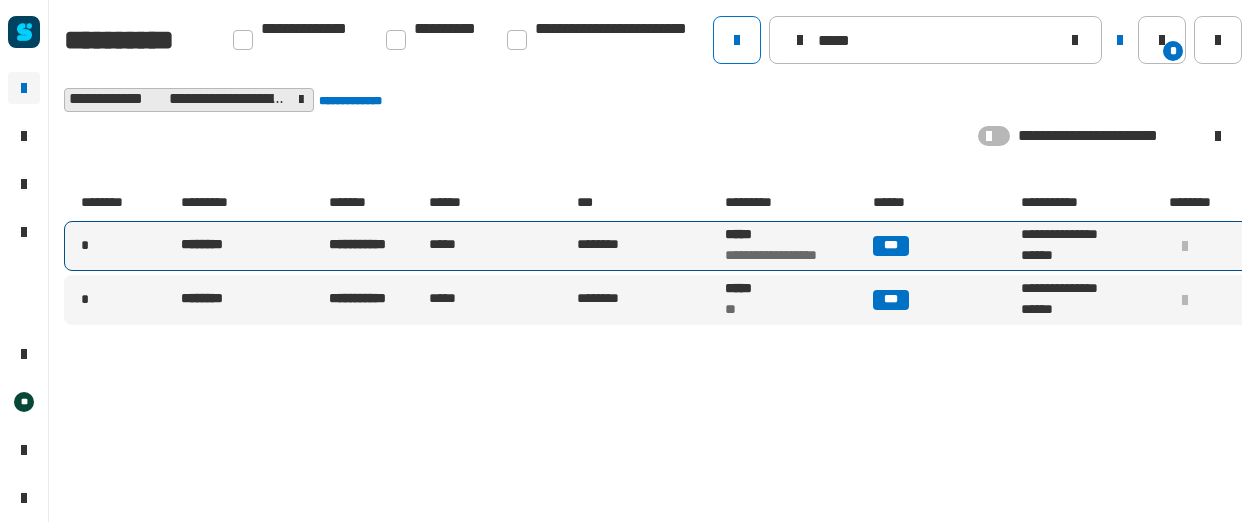 type on "*****" 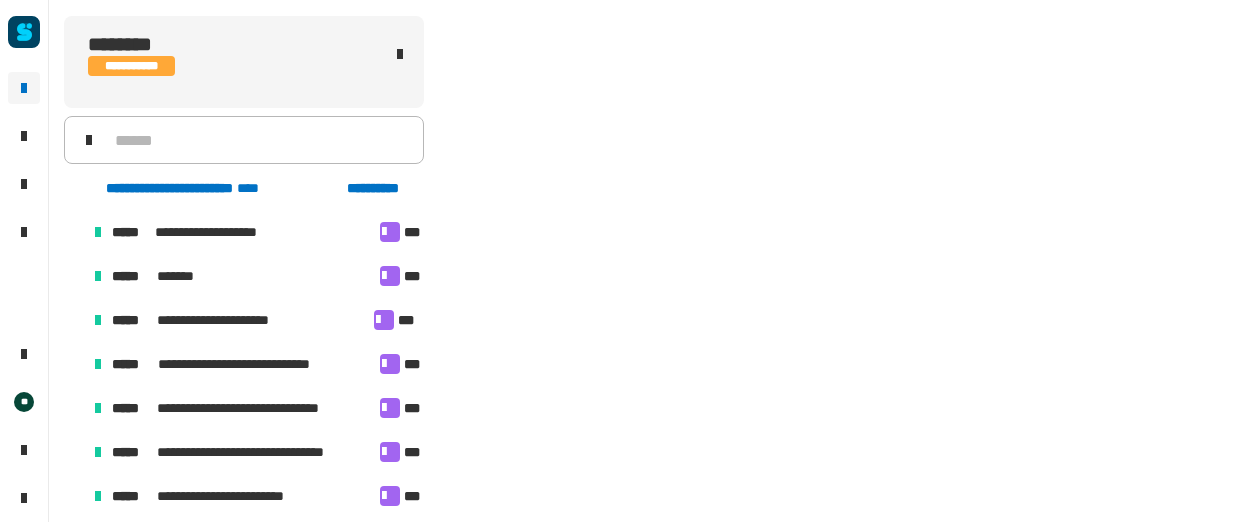scroll, scrollTop: 931, scrollLeft: 0, axis: vertical 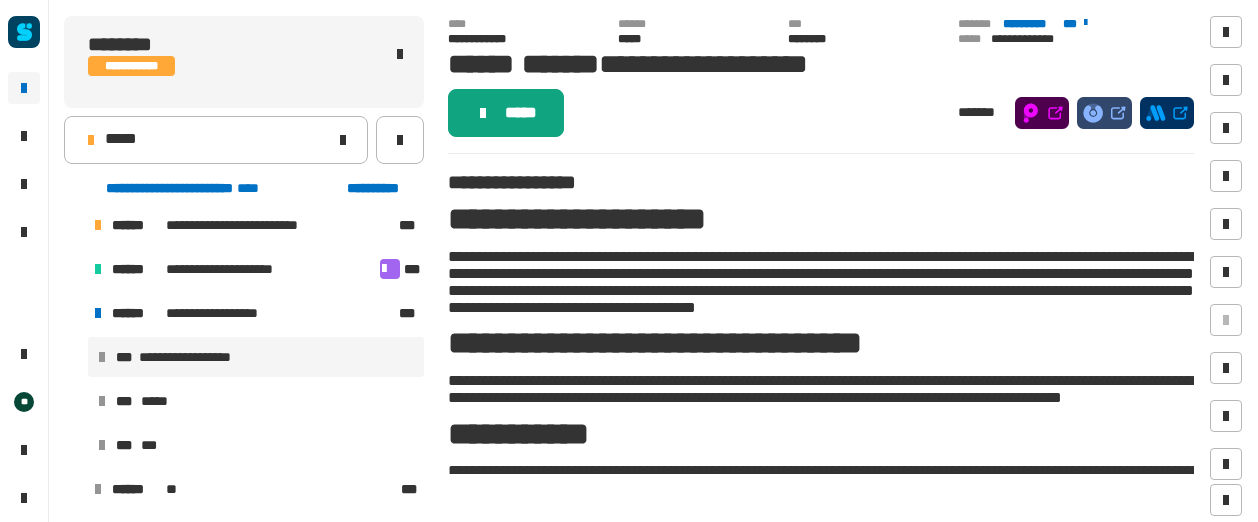 click on "*****" 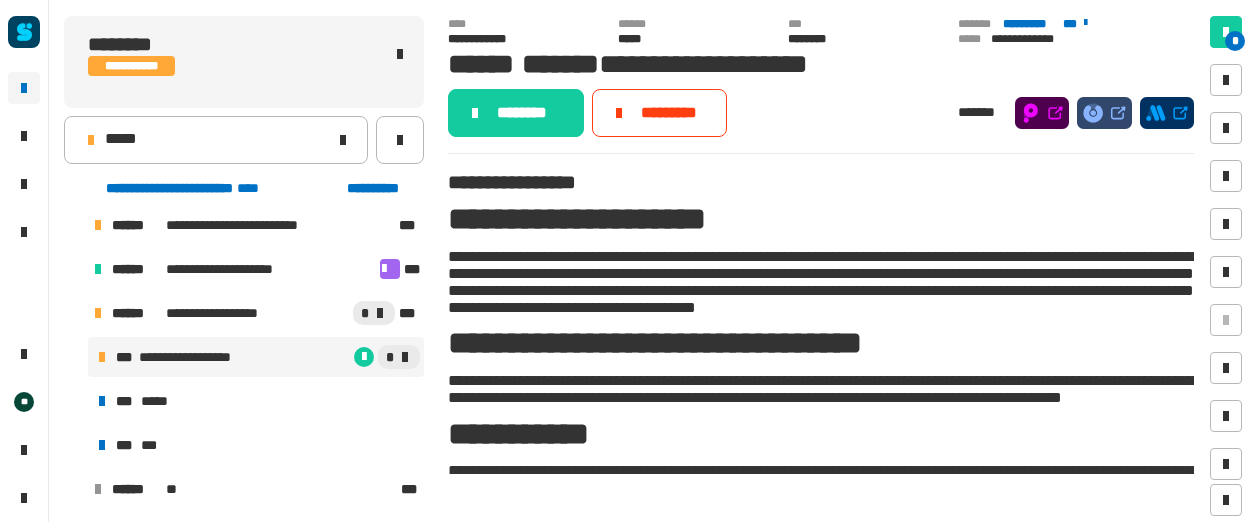 click on "********" 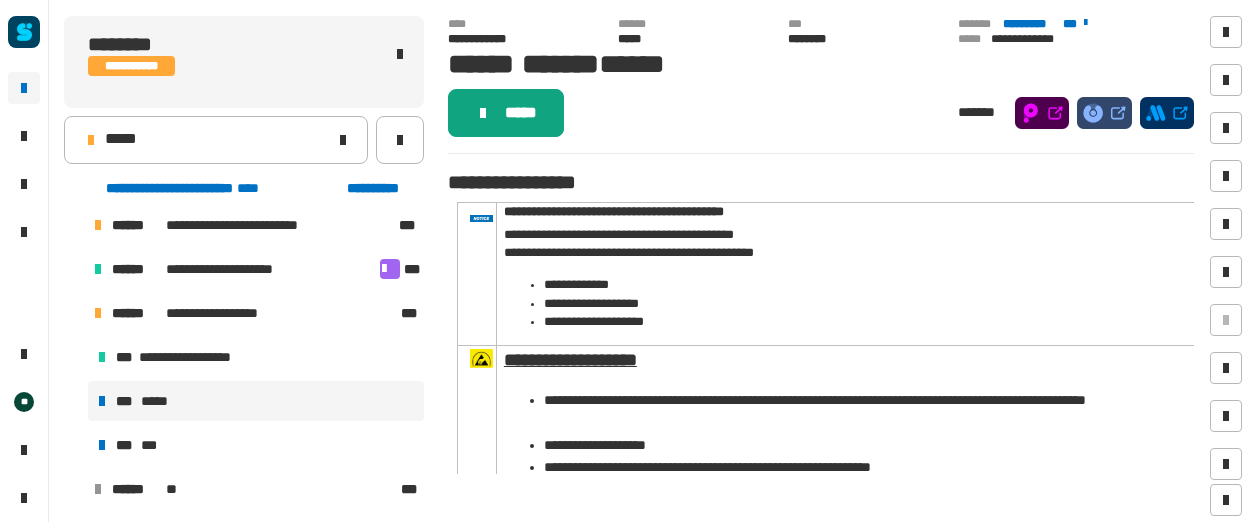 click on "*****" 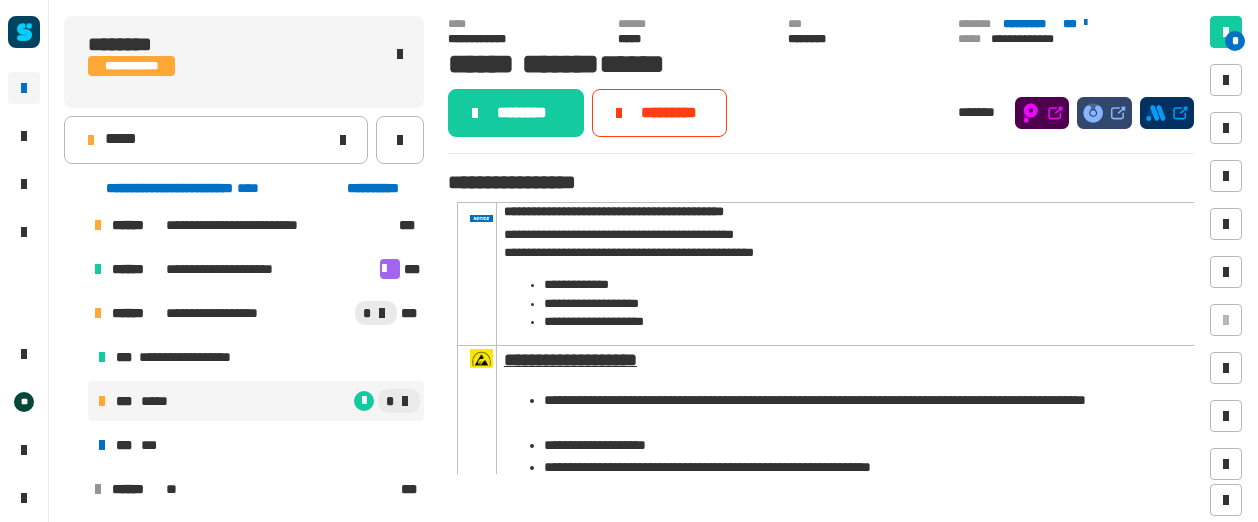 click on "********" 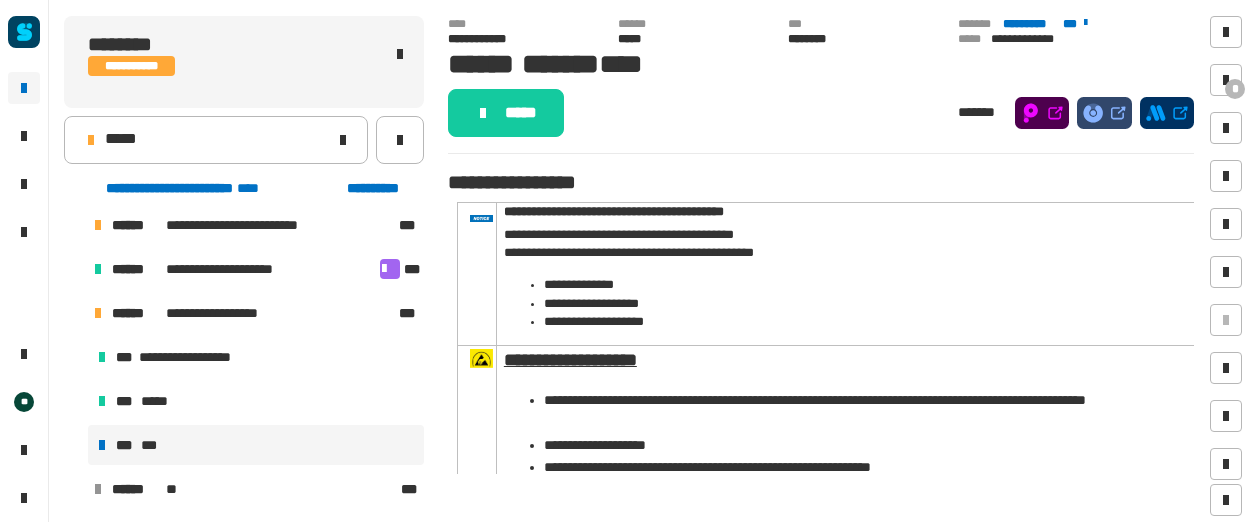 click on "*****" 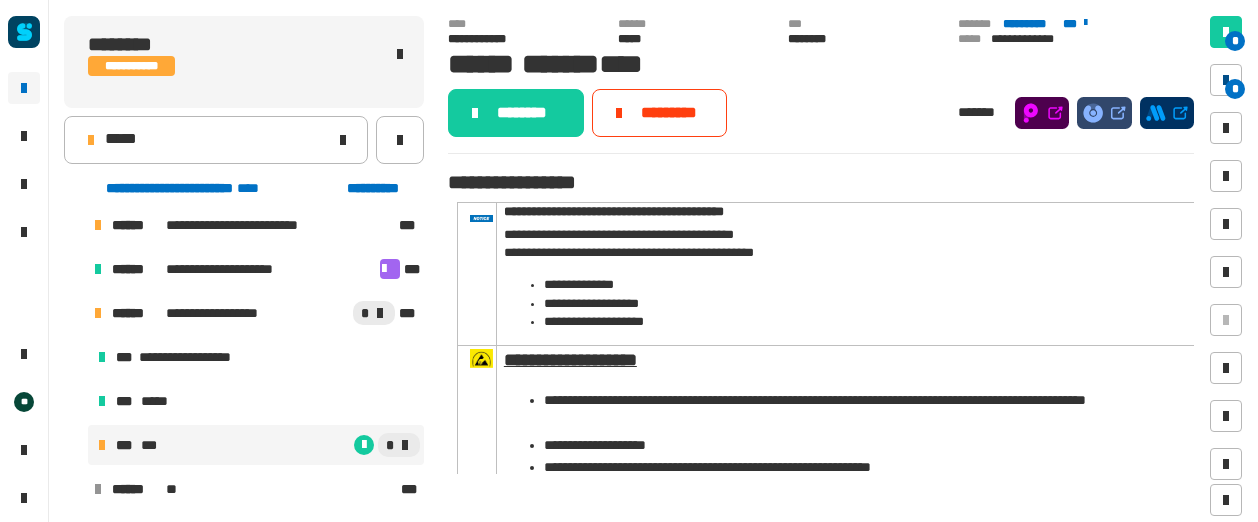 click at bounding box center (1226, 80) 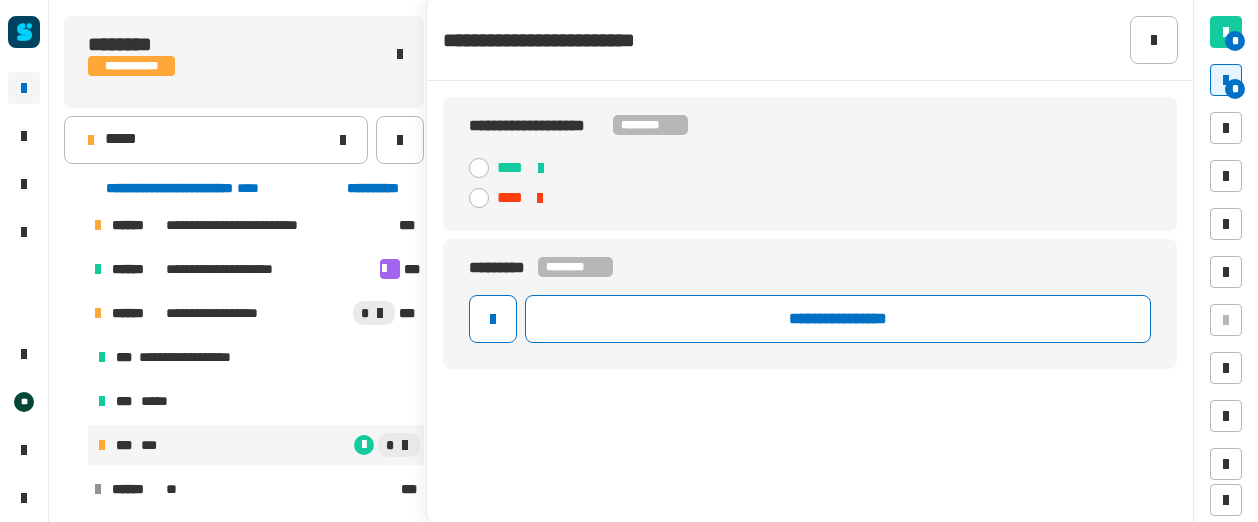 click 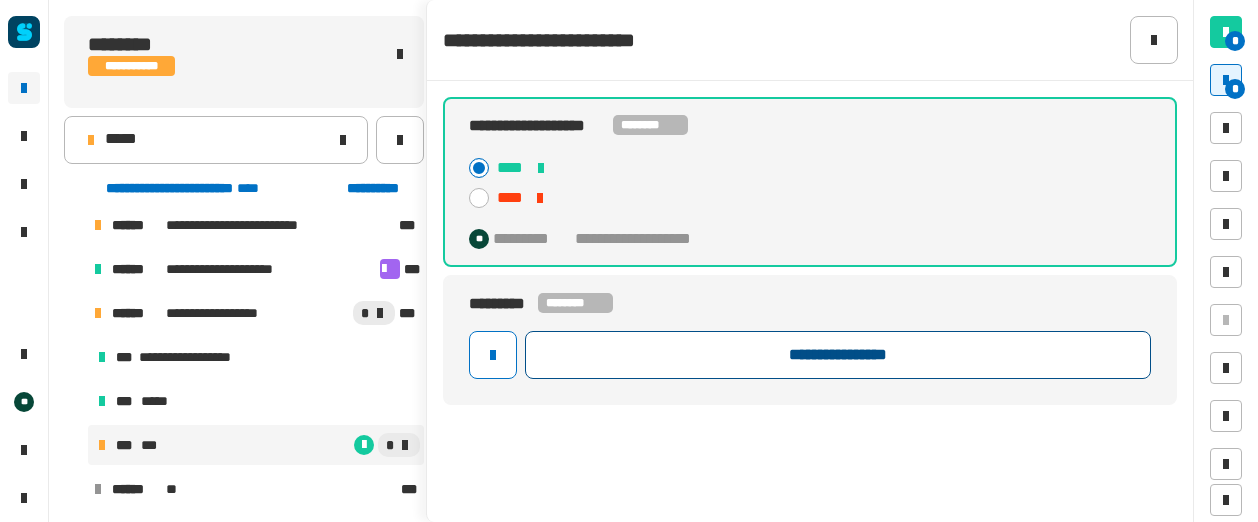 click on "**********" 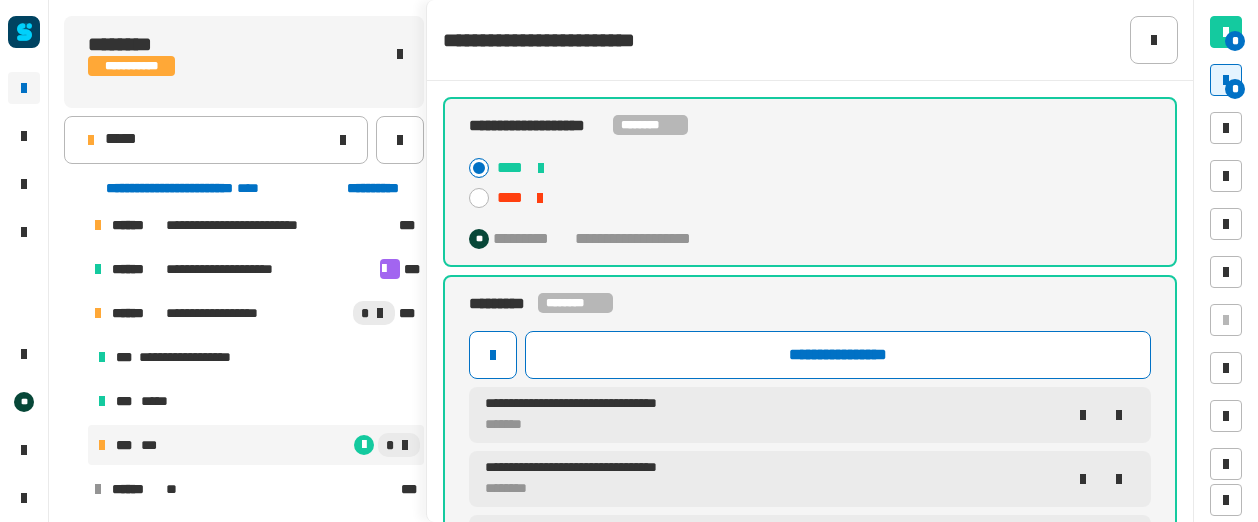 scroll, scrollTop: 102, scrollLeft: 0, axis: vertical 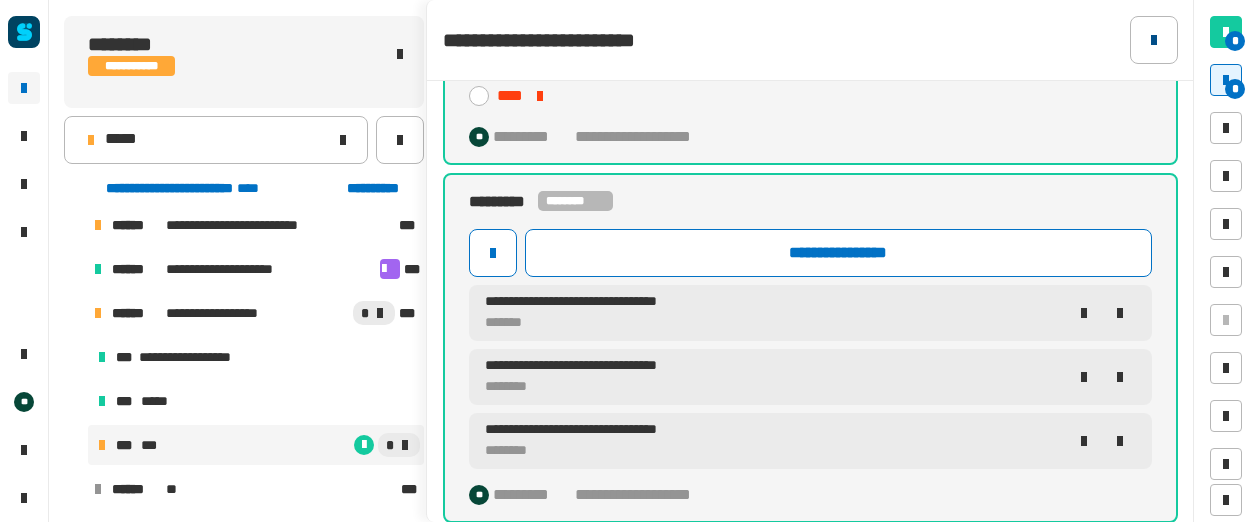 click 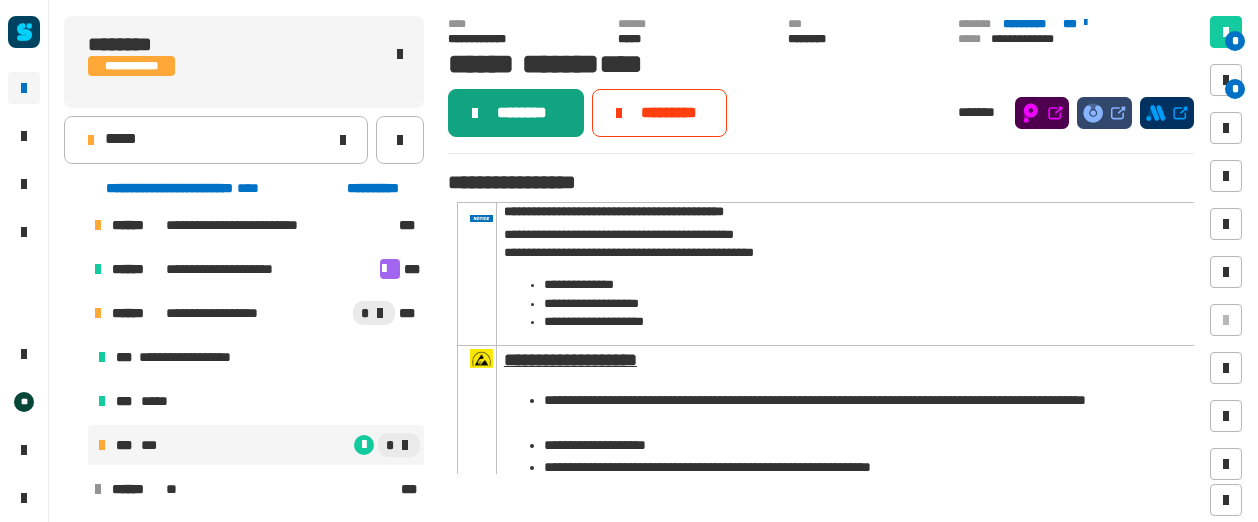 click on "********" 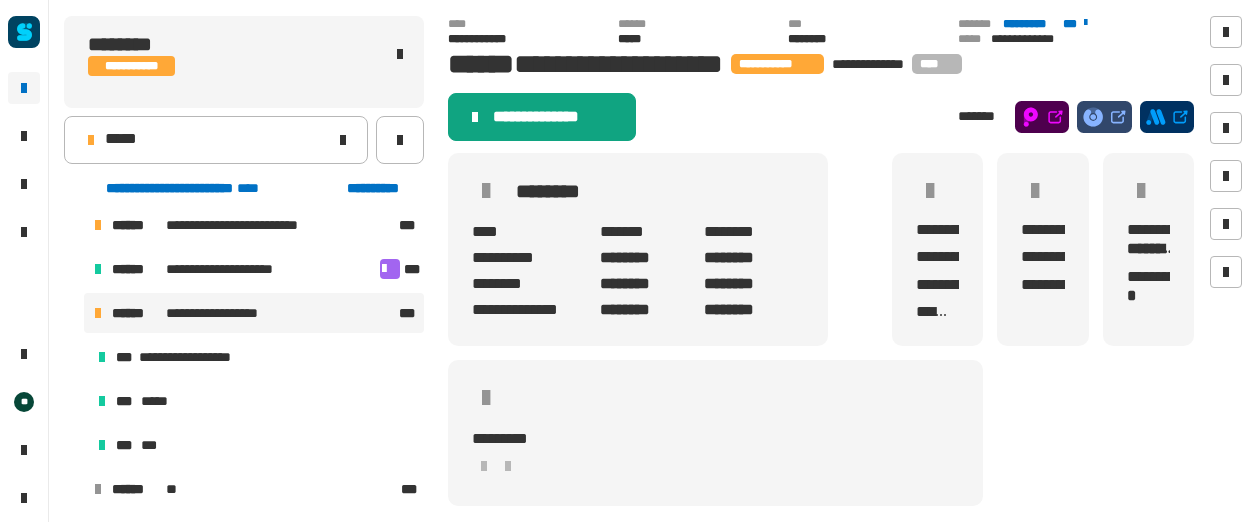 click on "**********" 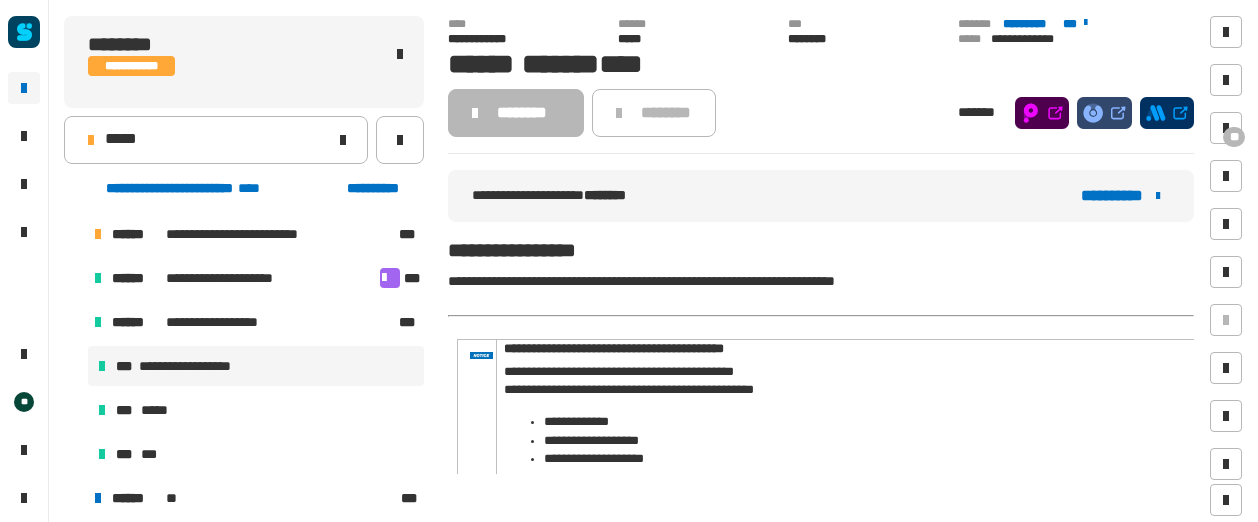 scroll, scrollTop: 1066, scrollLeft: 0, axis: vertical 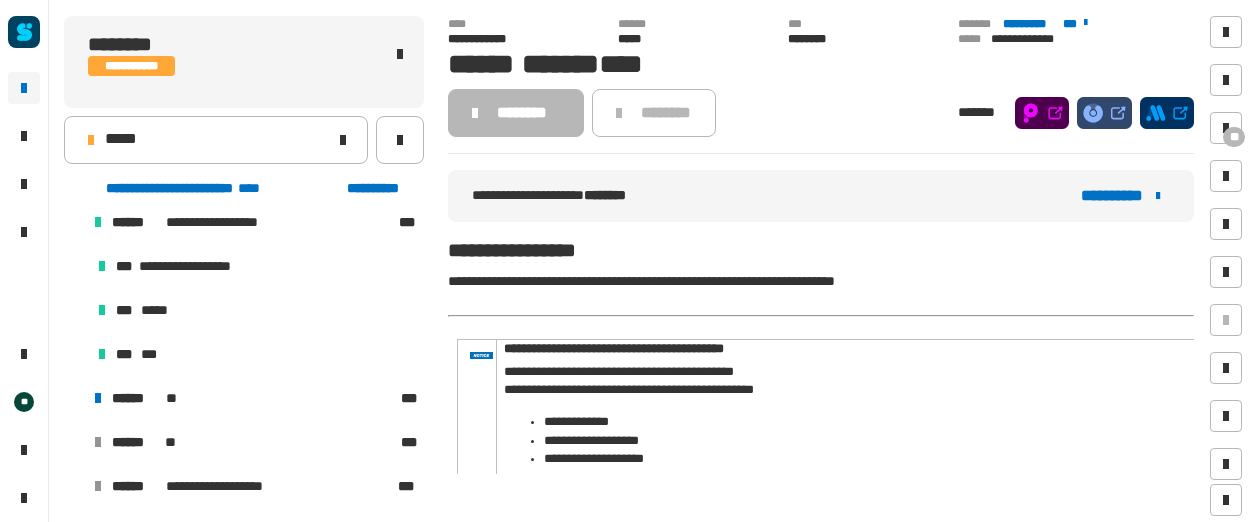 click at bounding box center [74, 398] 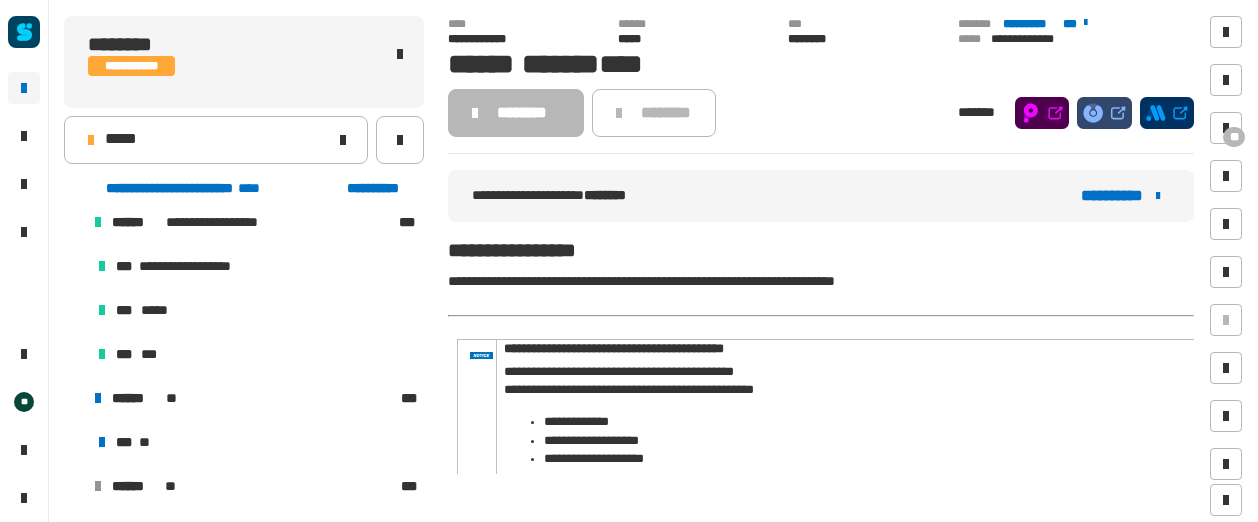 click at bounding box center (74, 398) 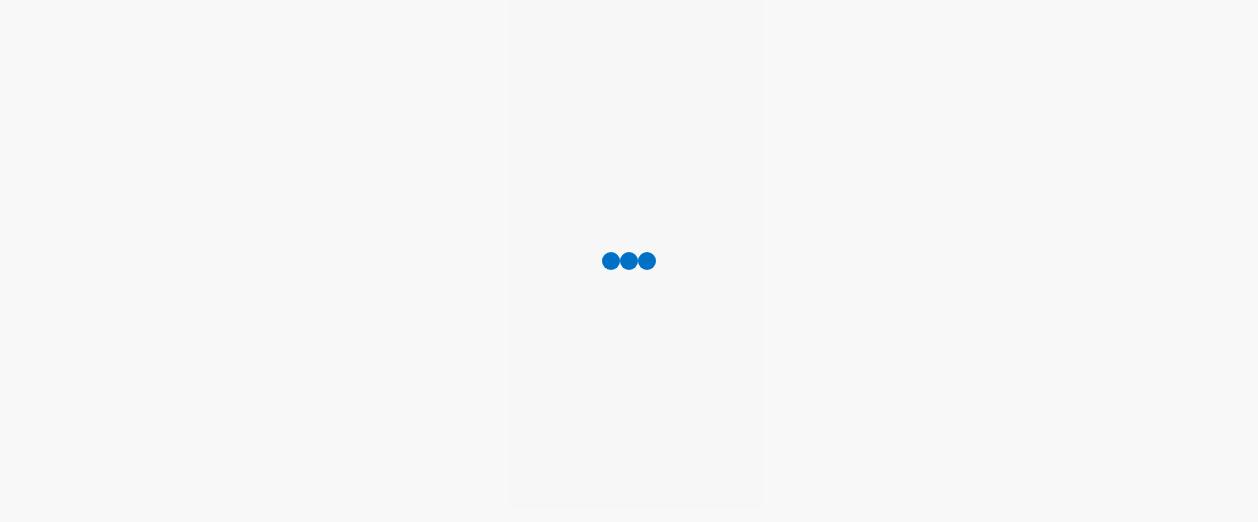 scroll, scrollTop: 0, scrollLeft: 0, axis: both 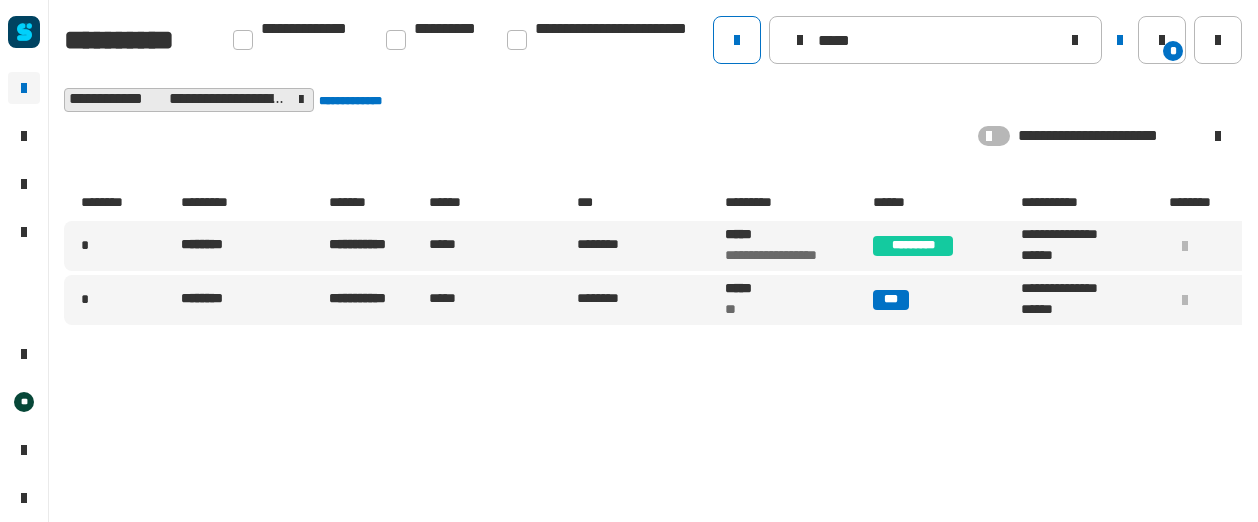 drag, startPoint x: 902, startPoint y: 44, endPoint x: 556, endPoint y: 24, distance: 346.57755 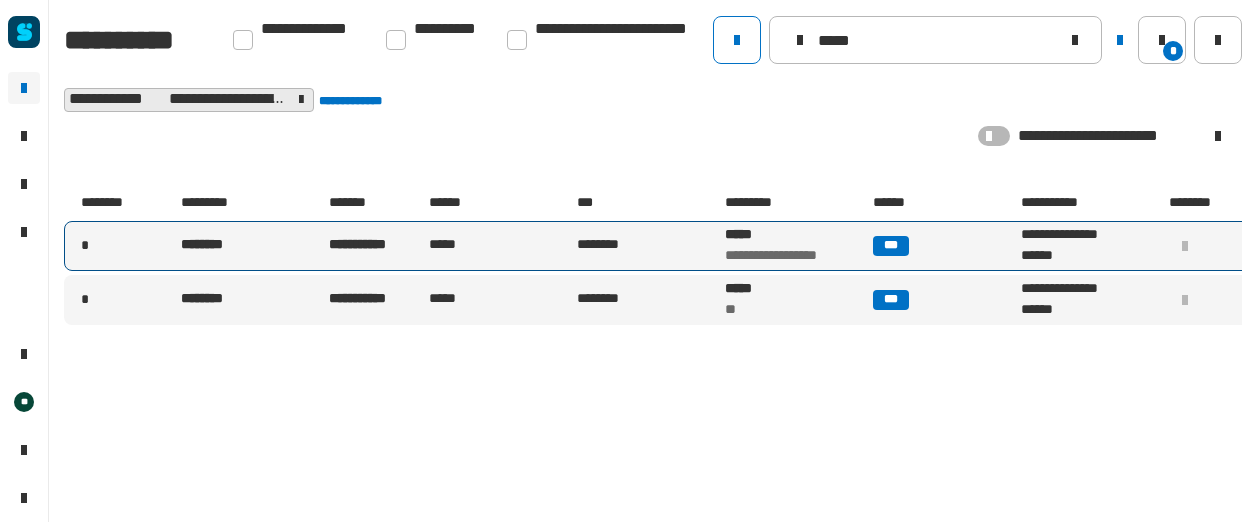 type on "*****" 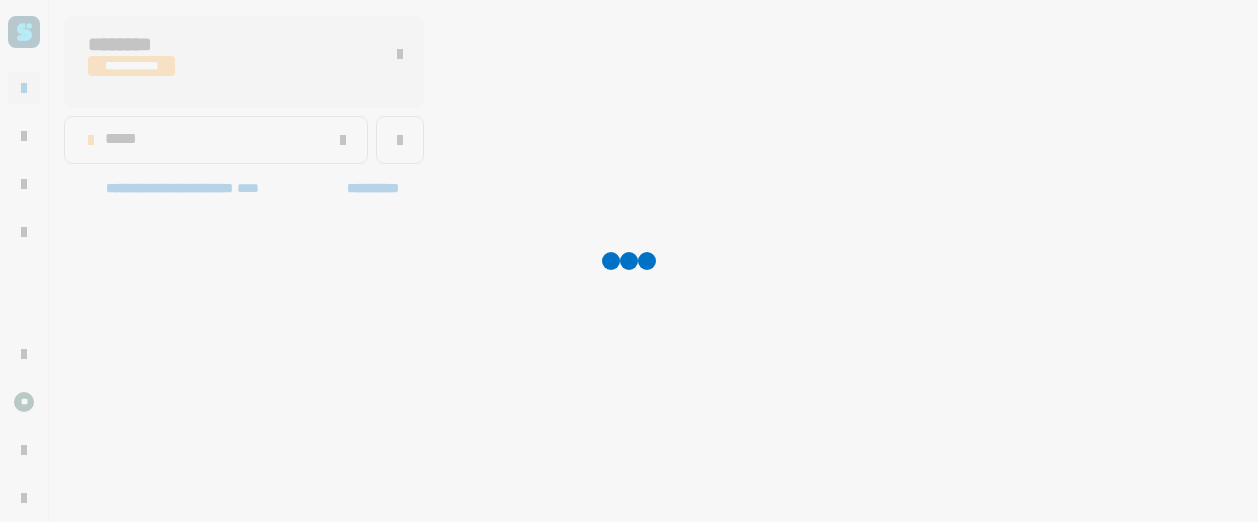 scroll, scrollTop: 931, scrollLeft: 0, axis: vertical 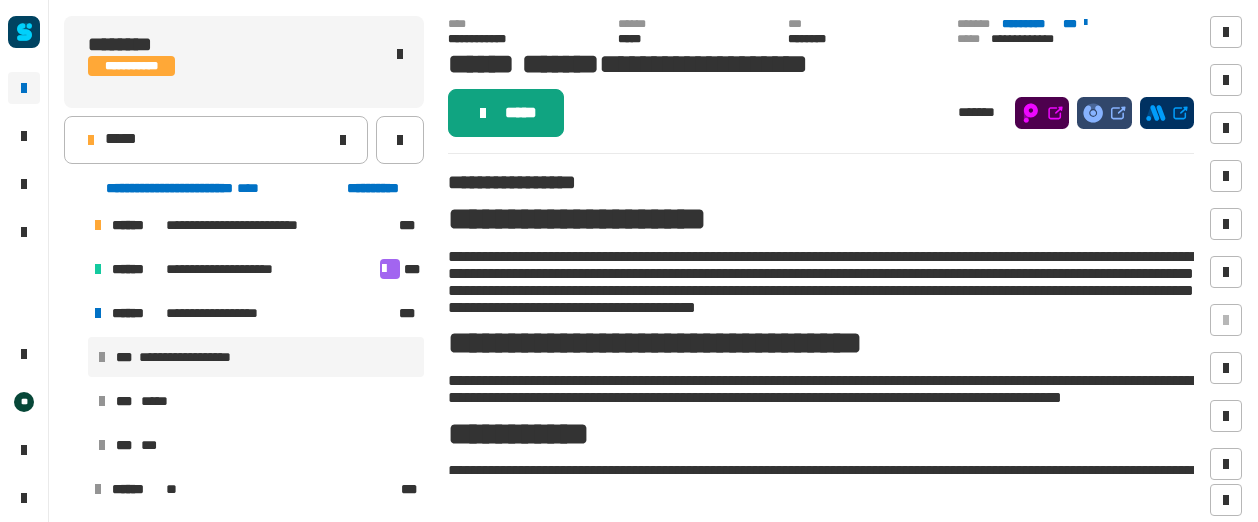 click on "*****" 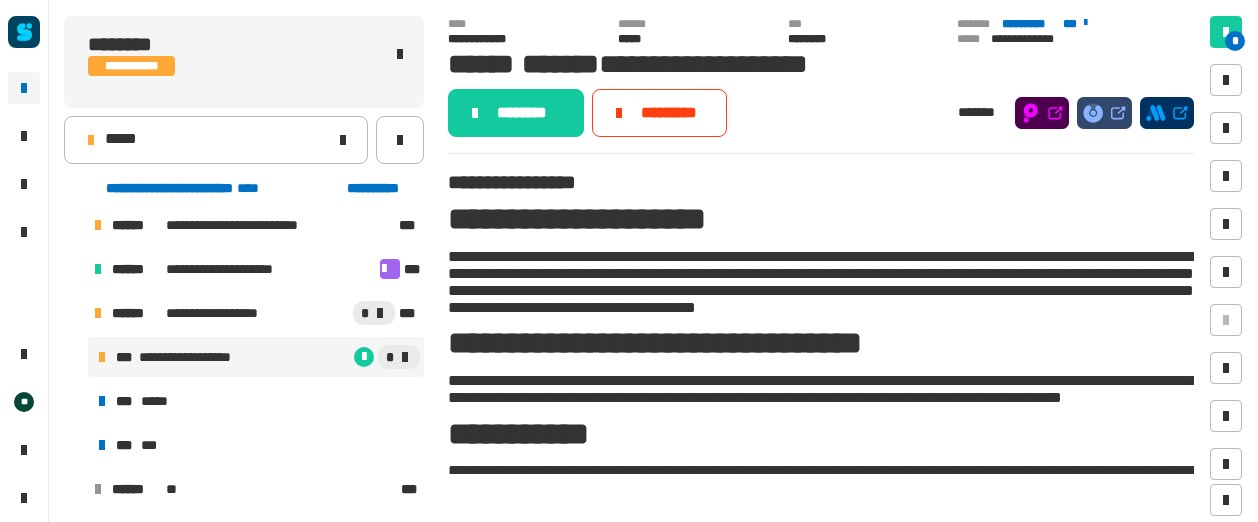 click on "********" 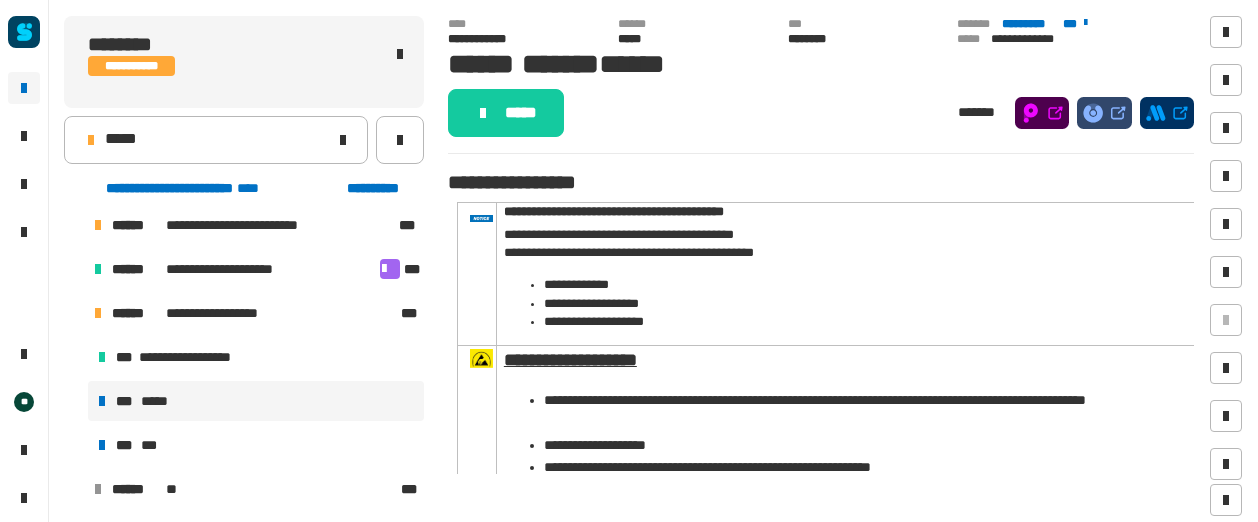 click on "*****" 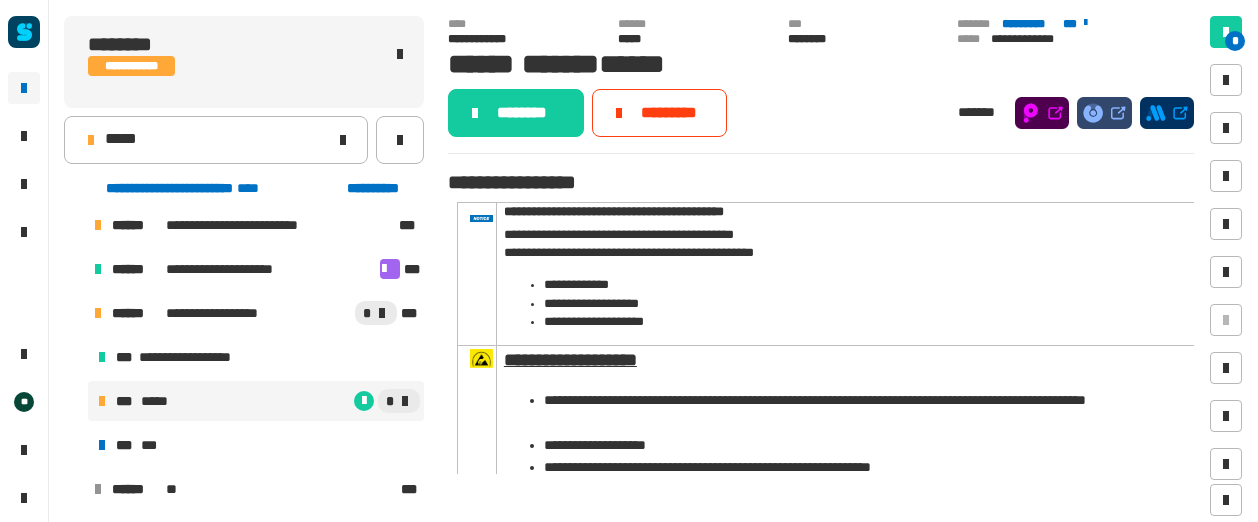 click on "********" 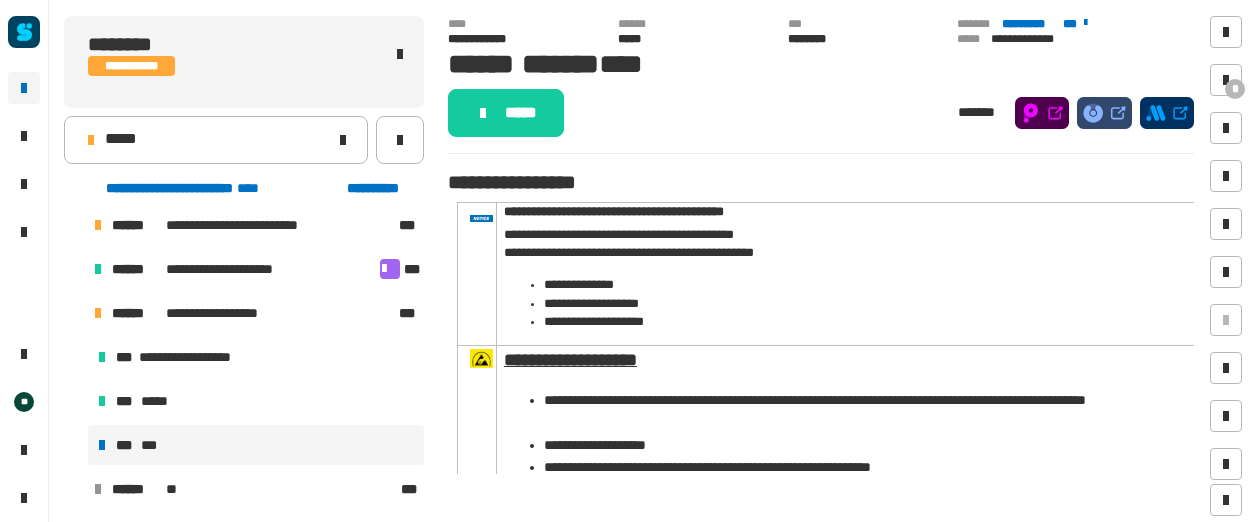 click on "*****" 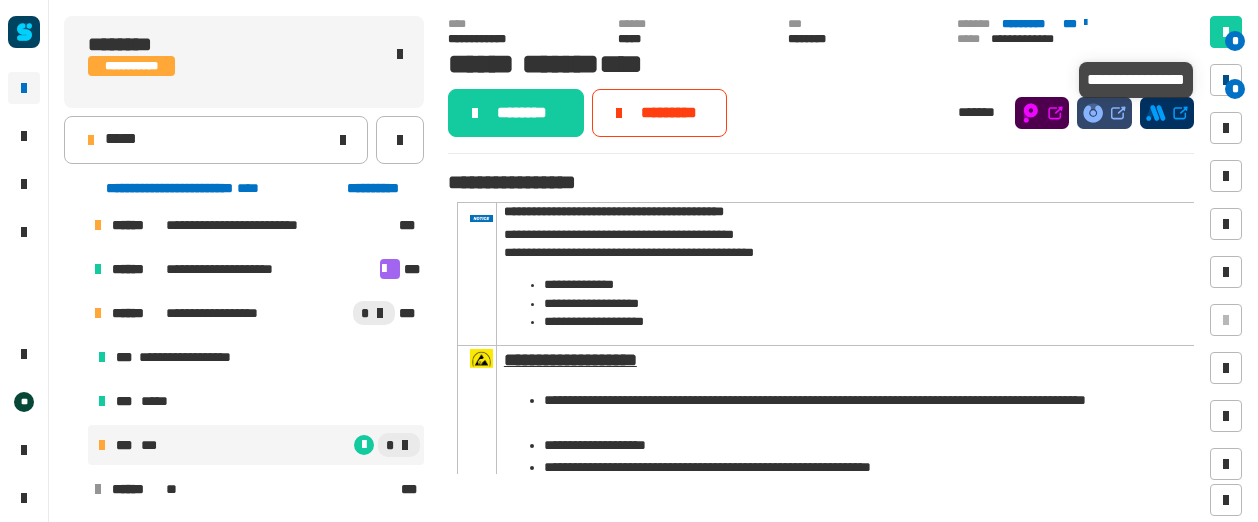 click on "*" at bounding box center (1235, 89) 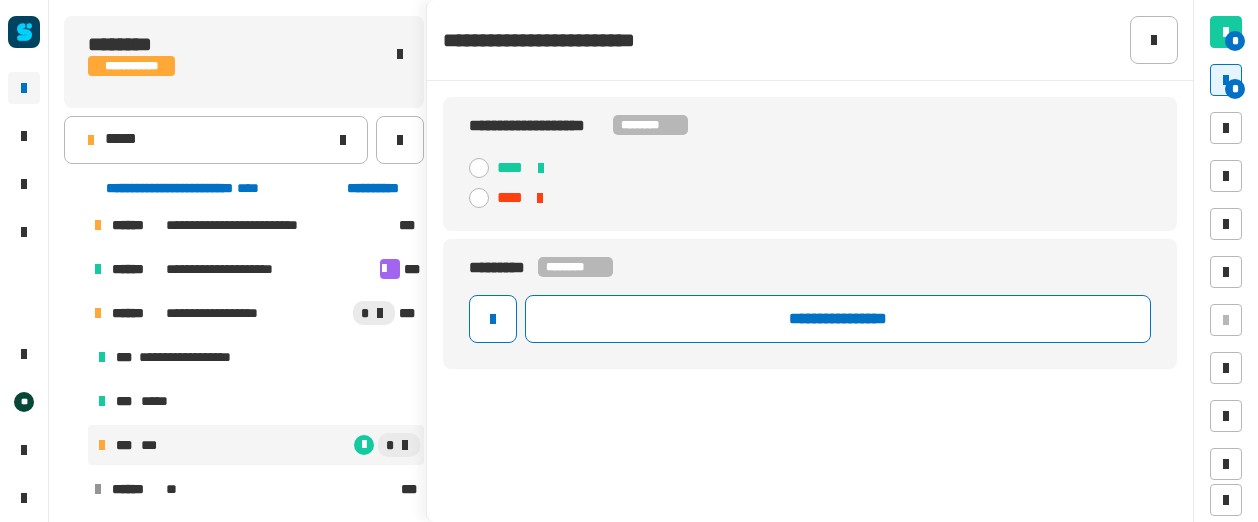 click on "****" 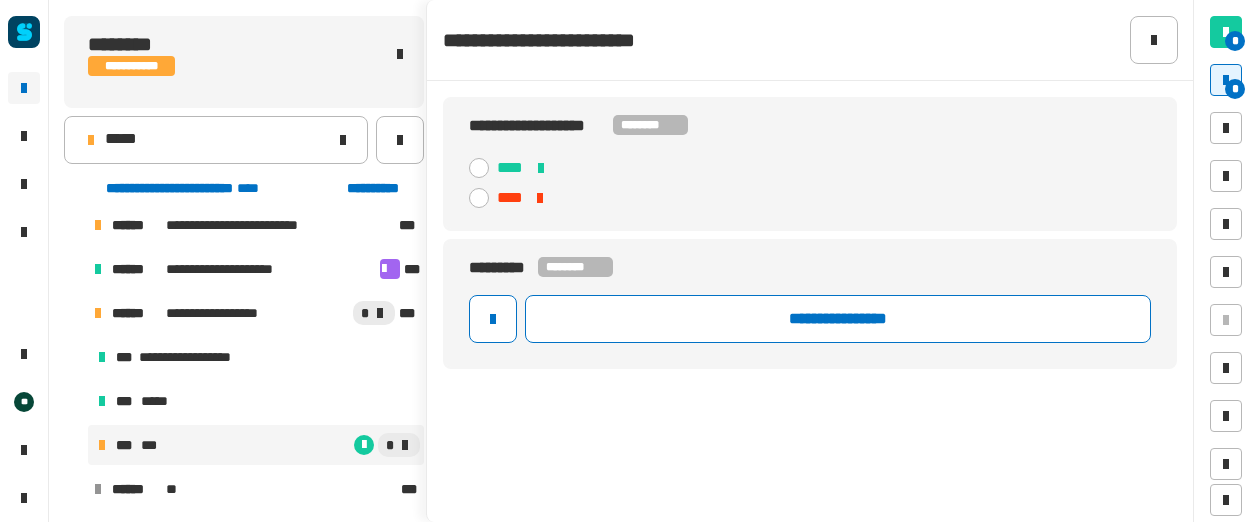 click 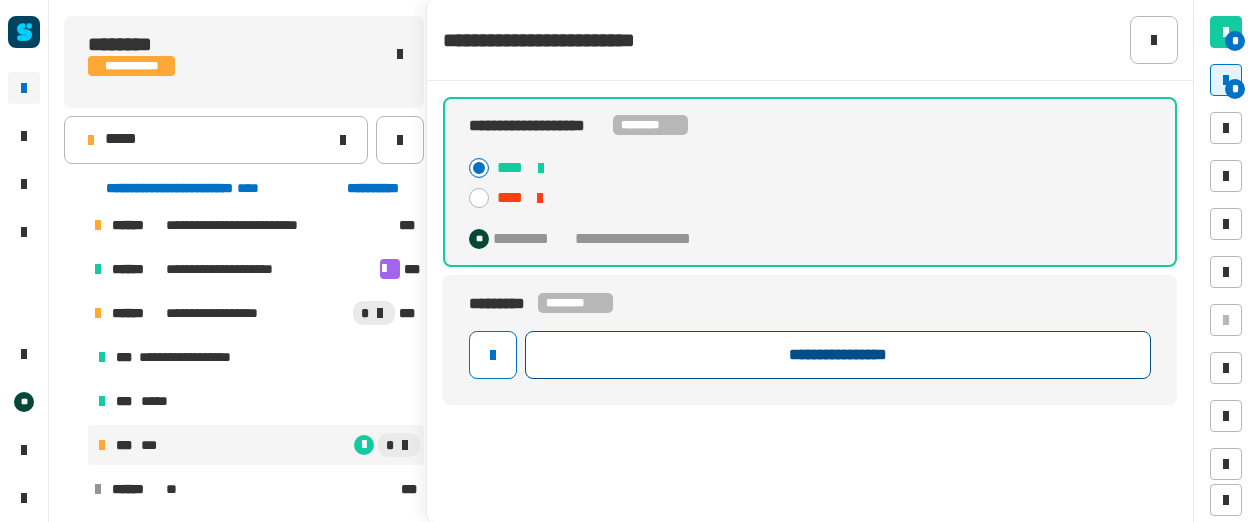 click on "**********" 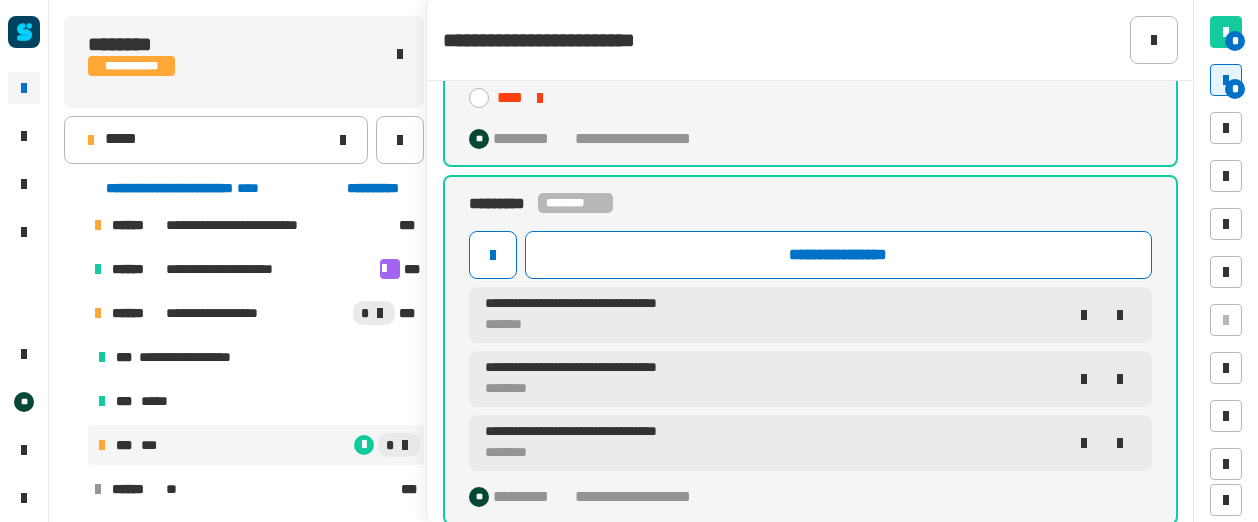 scroll, scrollTop: 102, scrollLeft: 0, axis: vertical 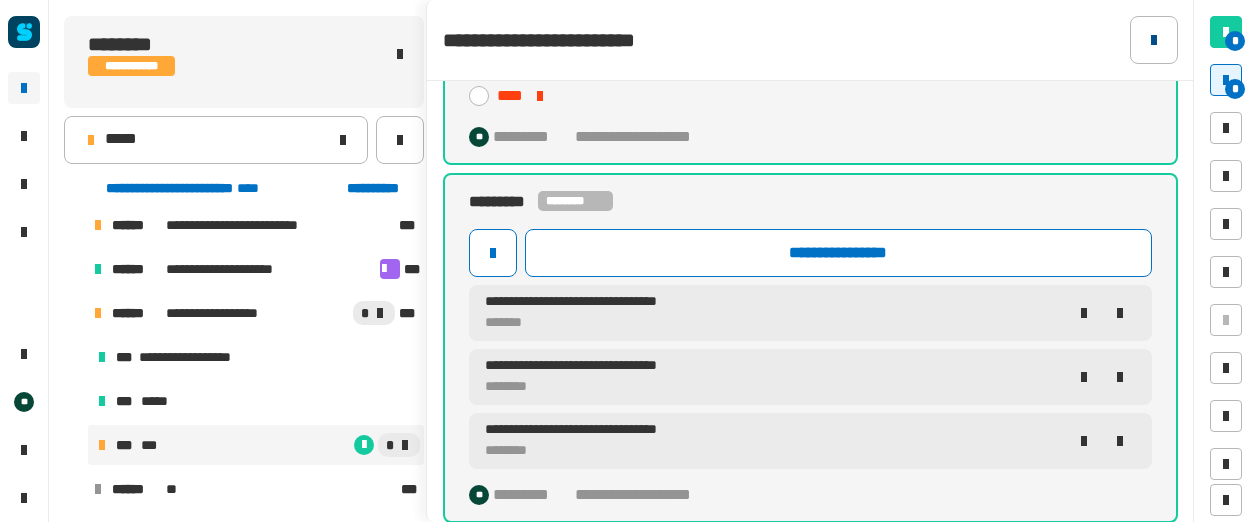 click 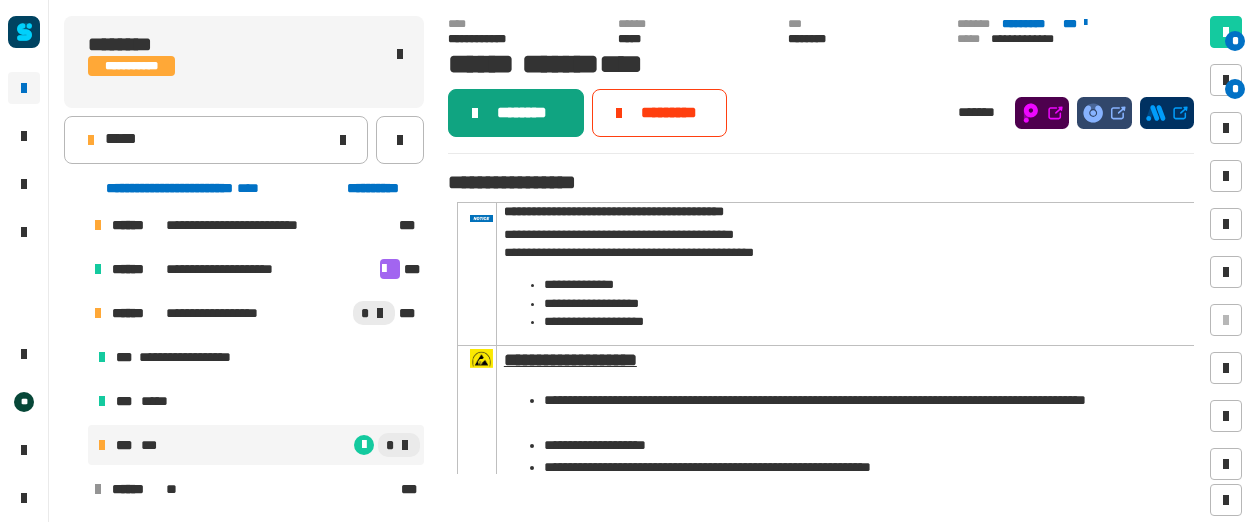 click on "********" 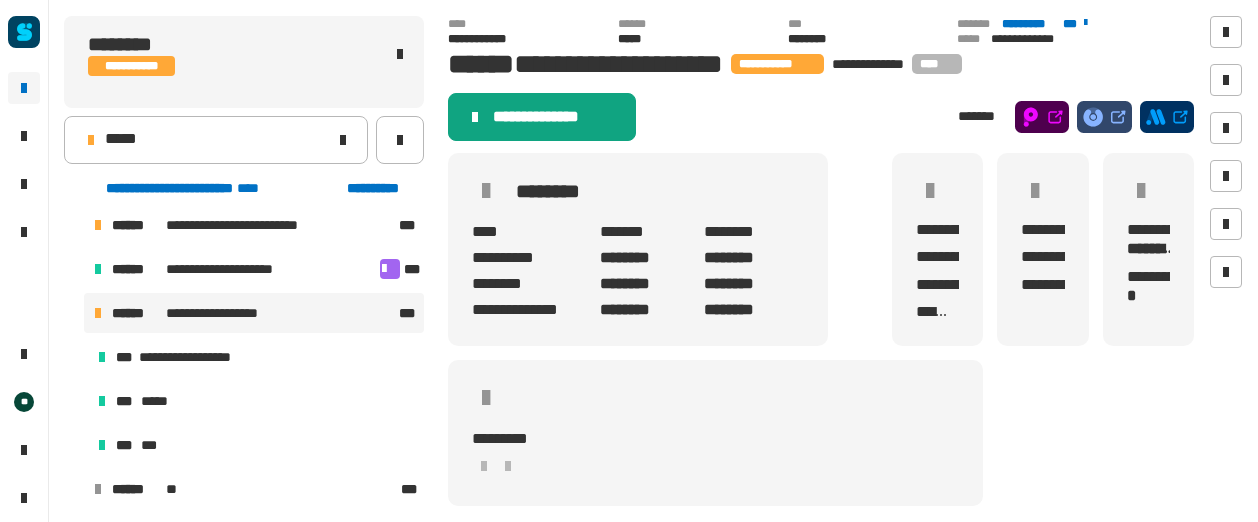 click on "**********" 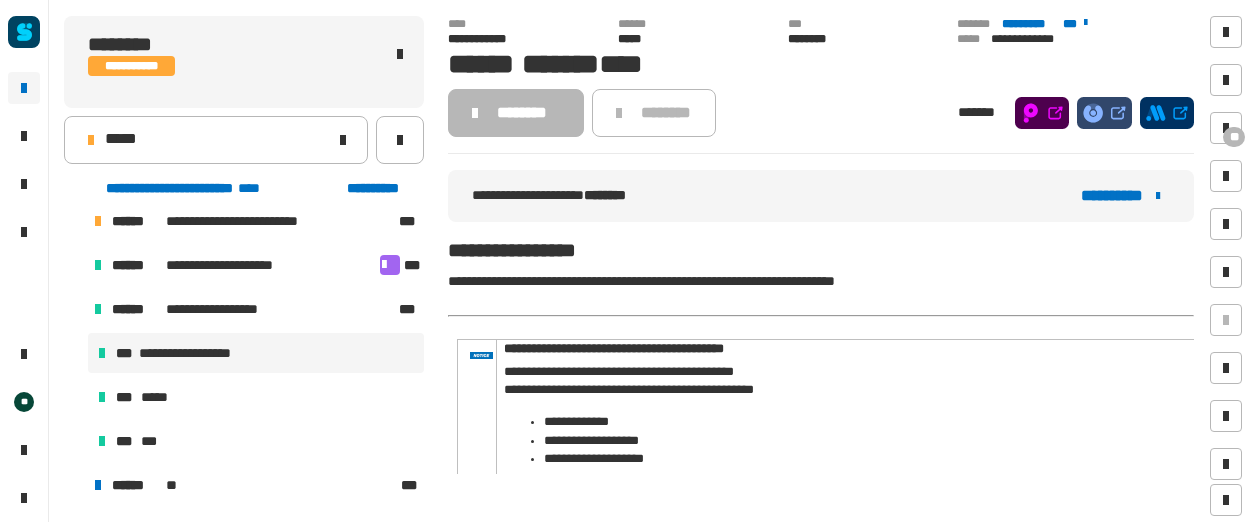 scroll, scrollTop: 1003, scrollLeft: 0, axis: vertical 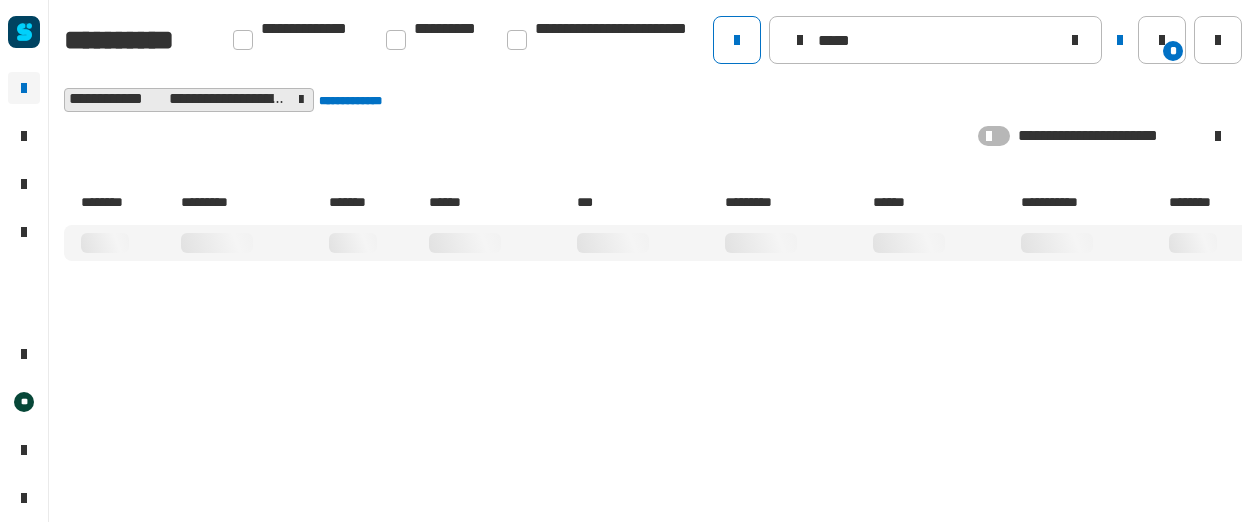 drag, startPoint x: 892, startPoint y: 45, endPoint x: 594, endPoint y: 25, distance: 298.67038 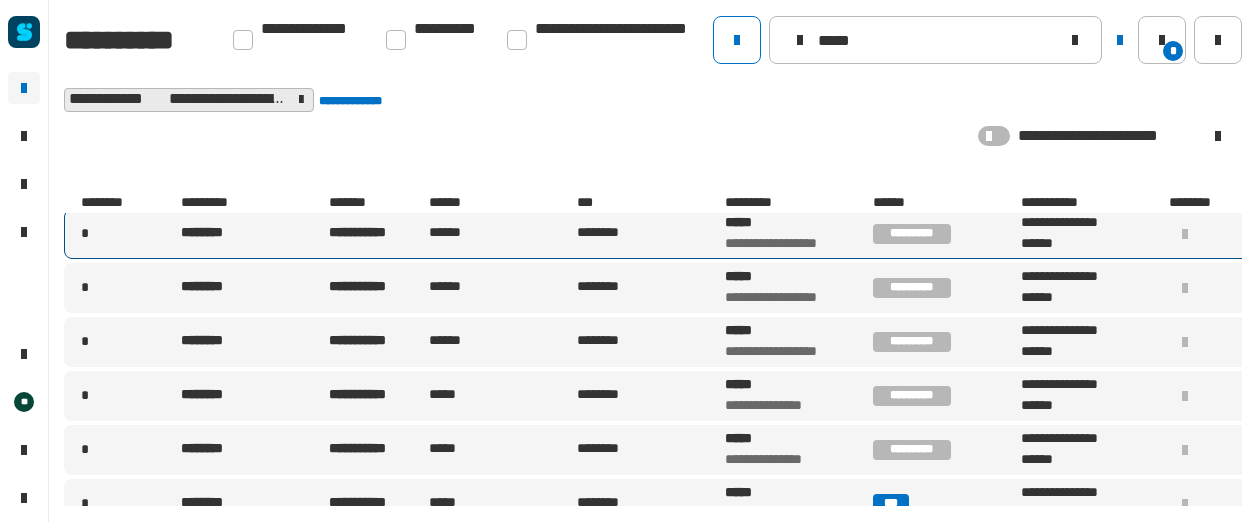 scroll, scrollTop: 202, scrollLeft: 0, axis: vertical 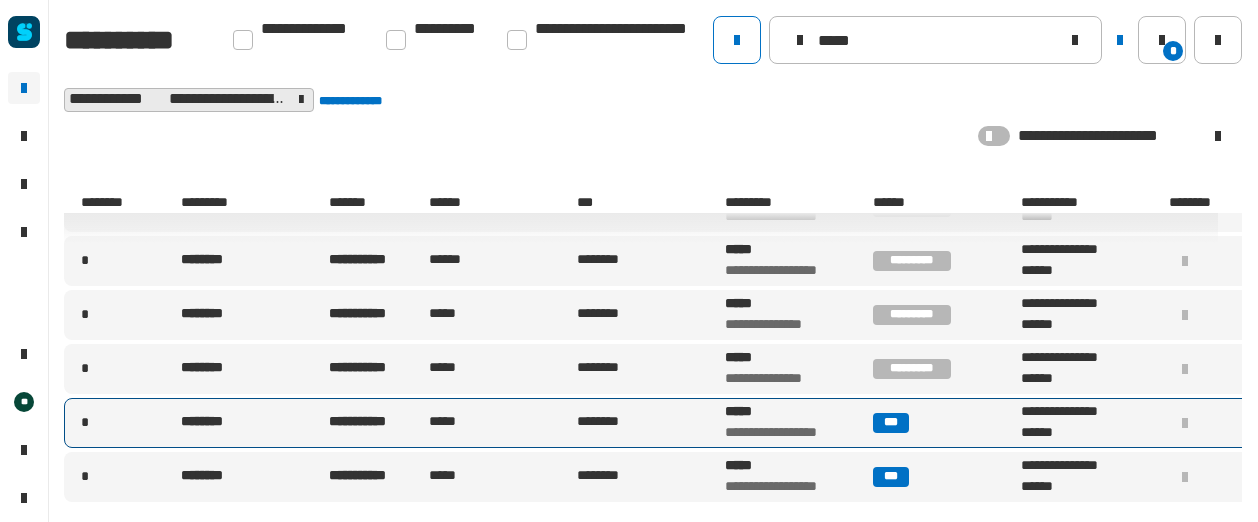 type on "*****" 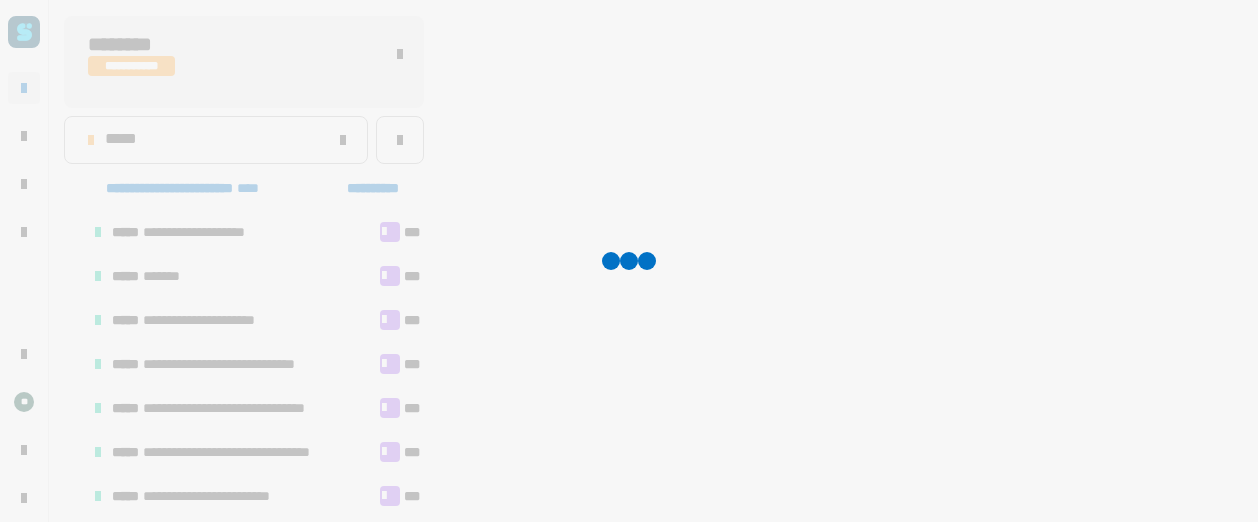 scroll, scrollTop: 931, scrollLeft: 0, axis: vertical 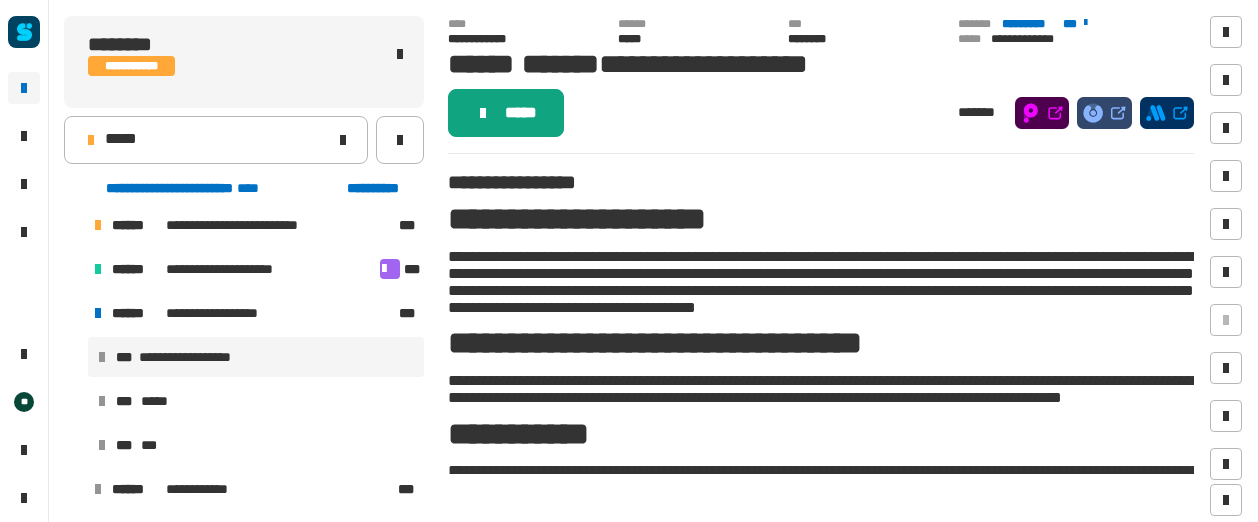 click on "*****" 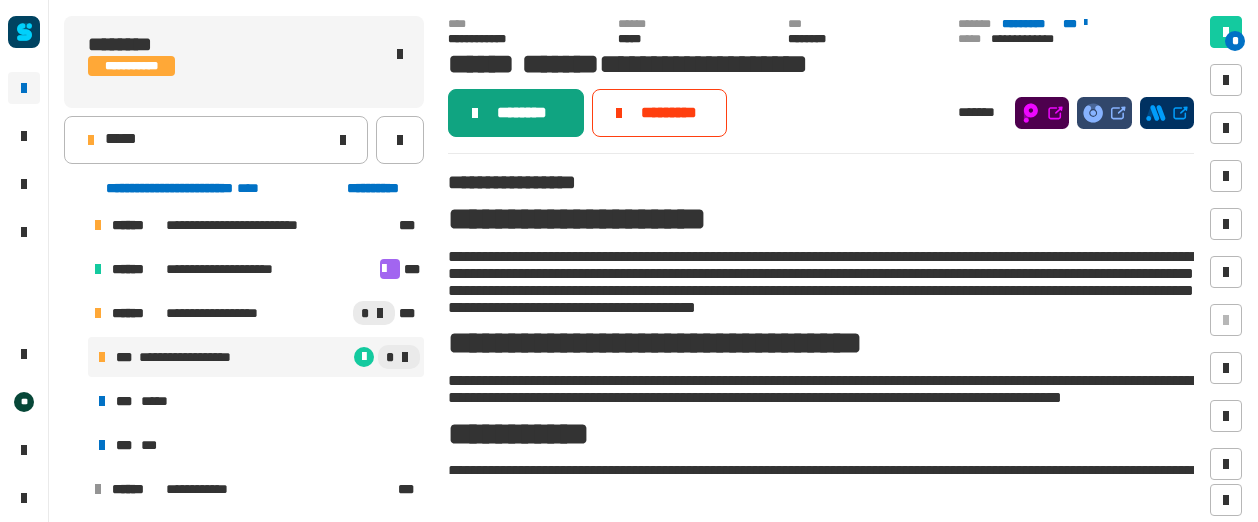 click on "********" 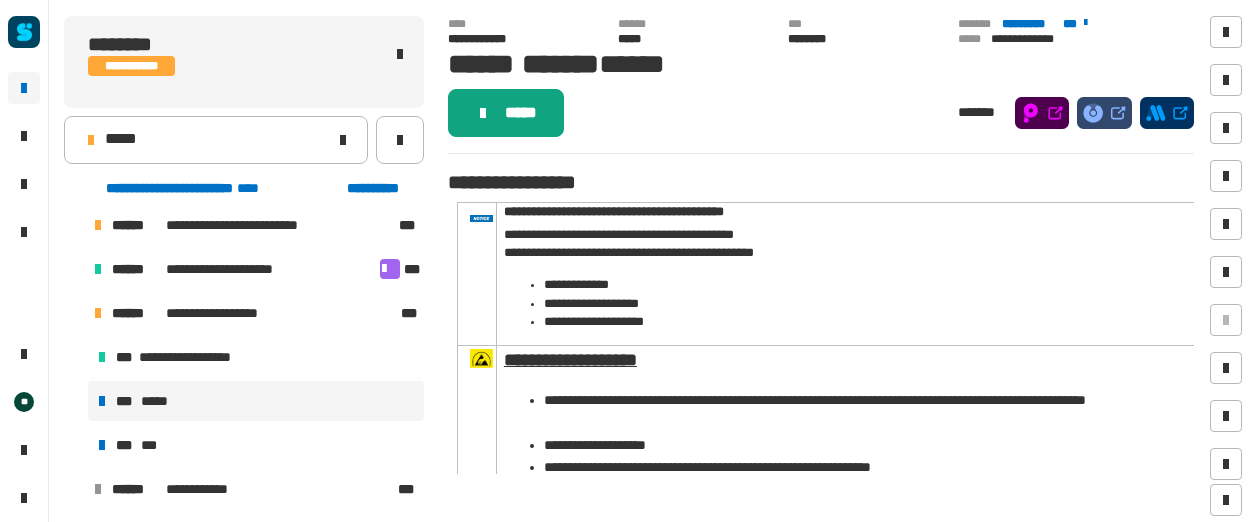 click on "*****" 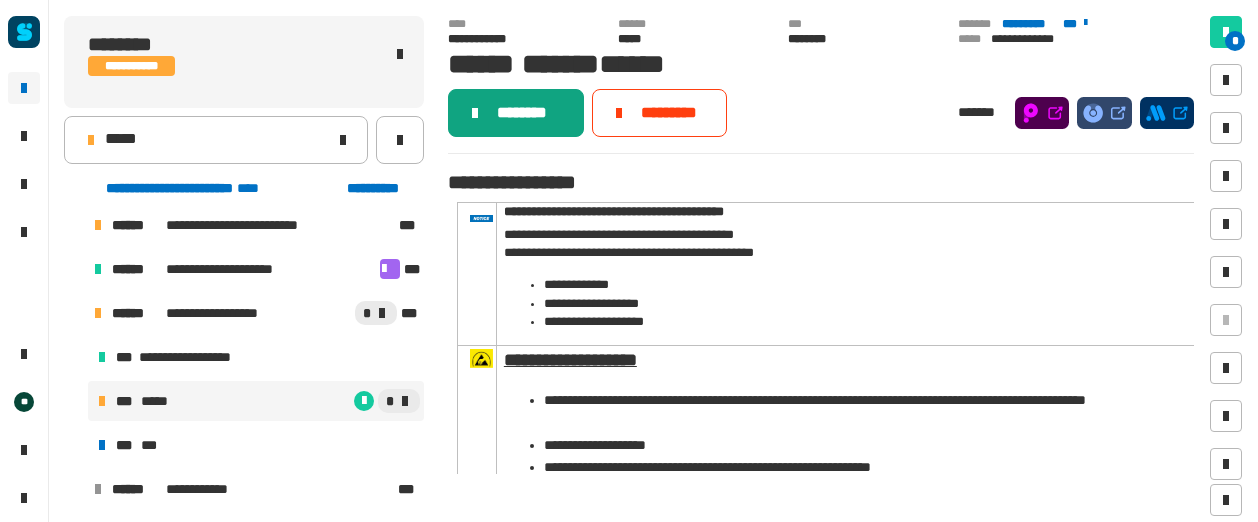 click on "********" 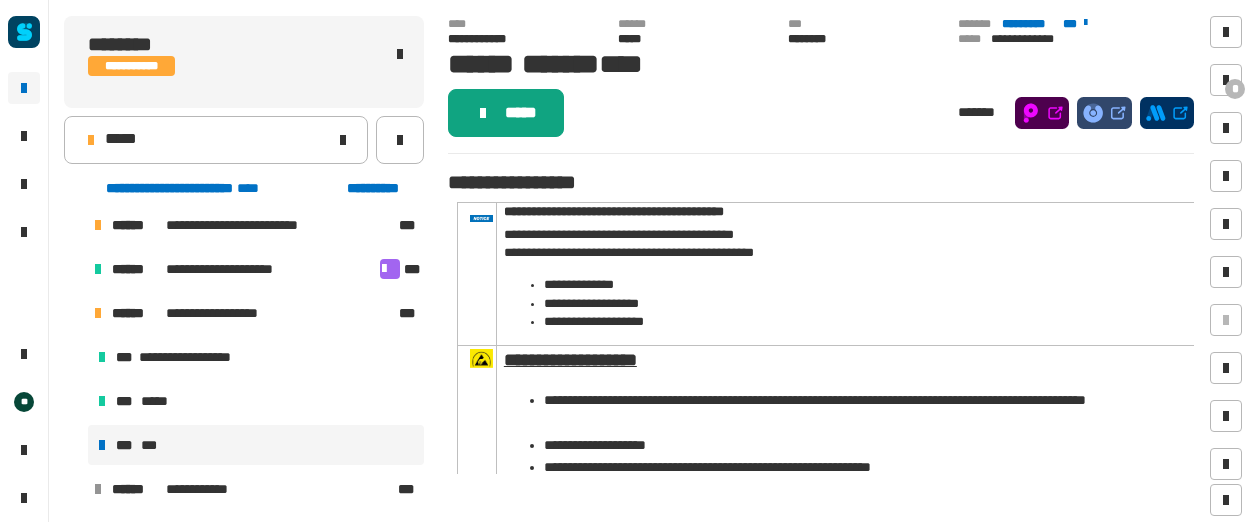 click on "*****" 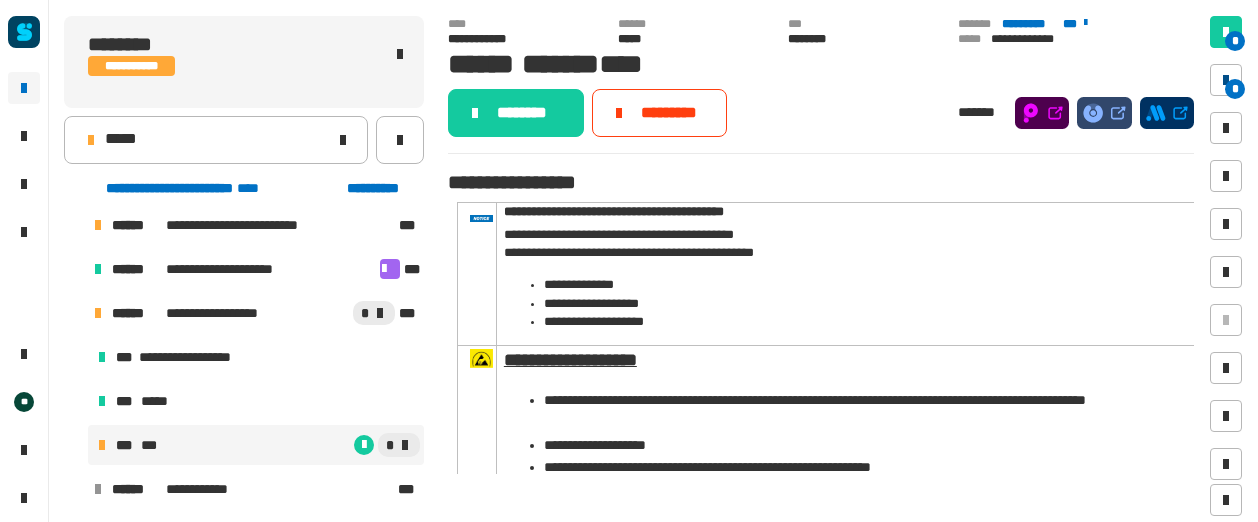 click at bounding box center (1226, 80) 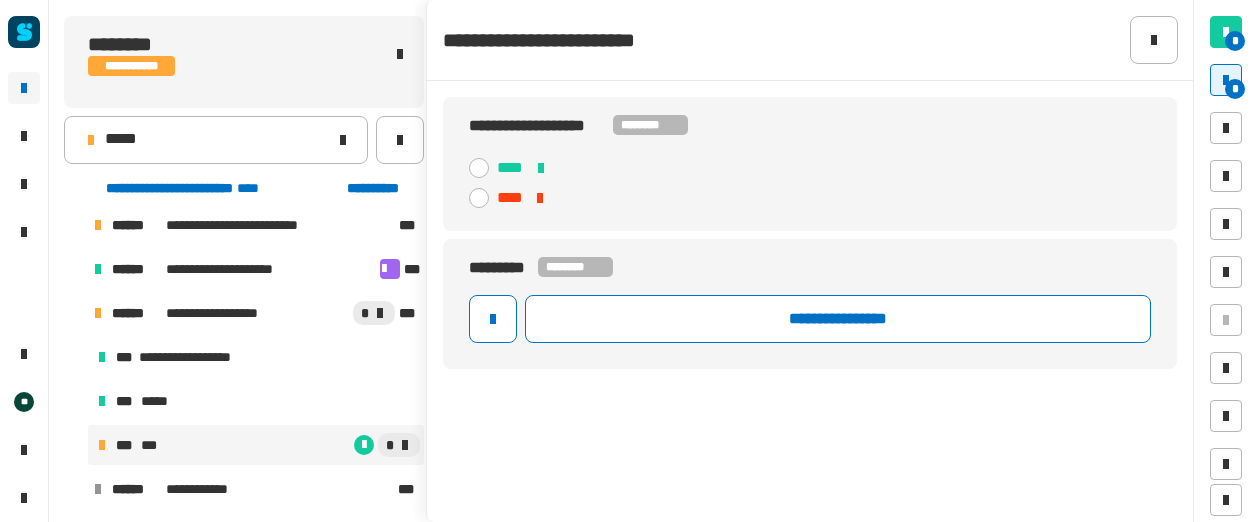 click 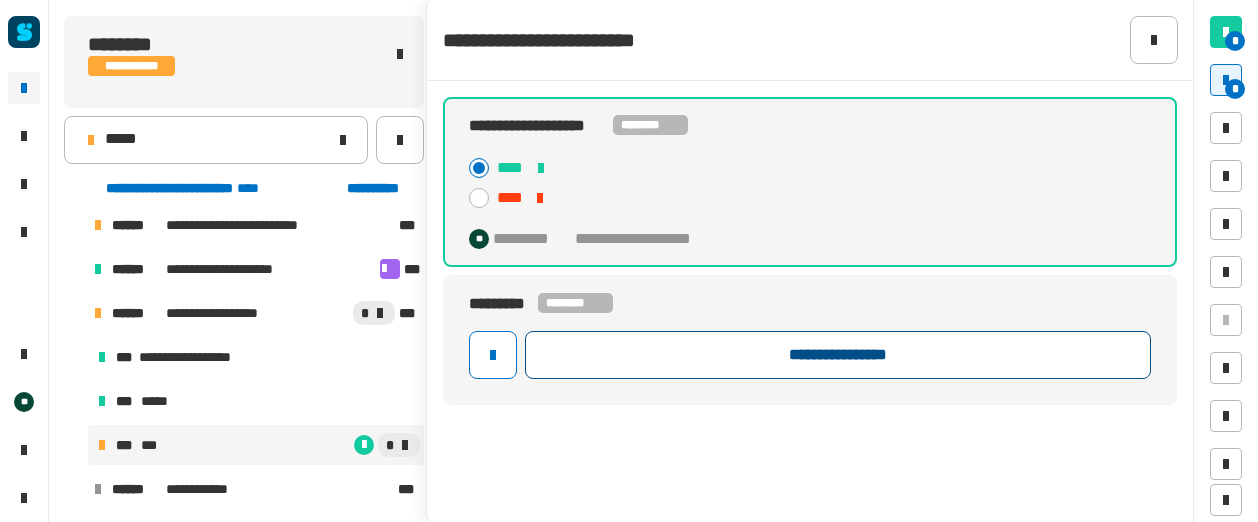 click on "**********" 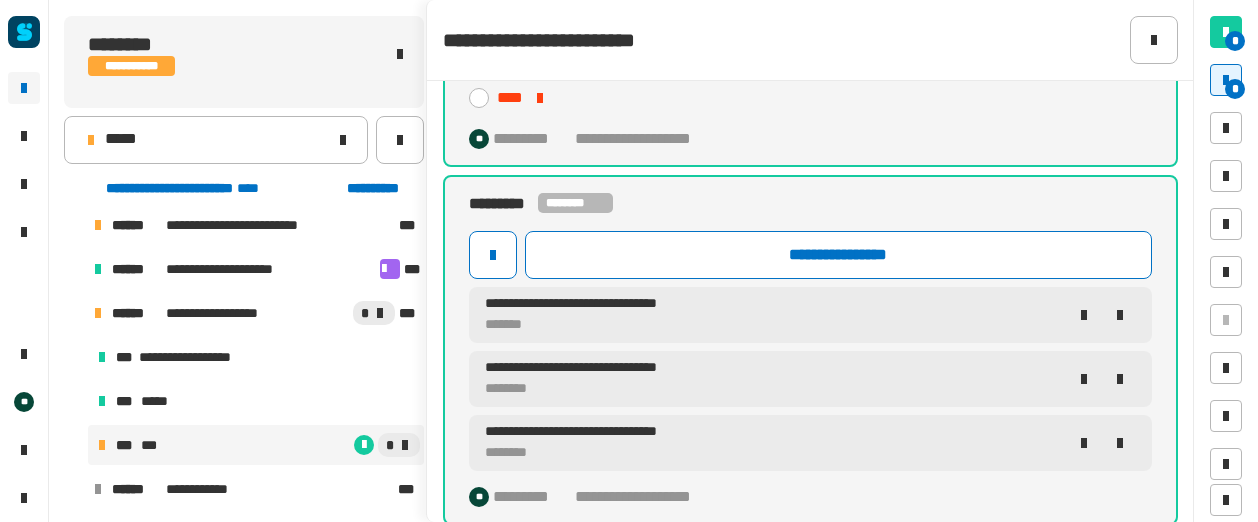 scroll, scrollTop: 102, scrollLeft: 0, axis: vertical 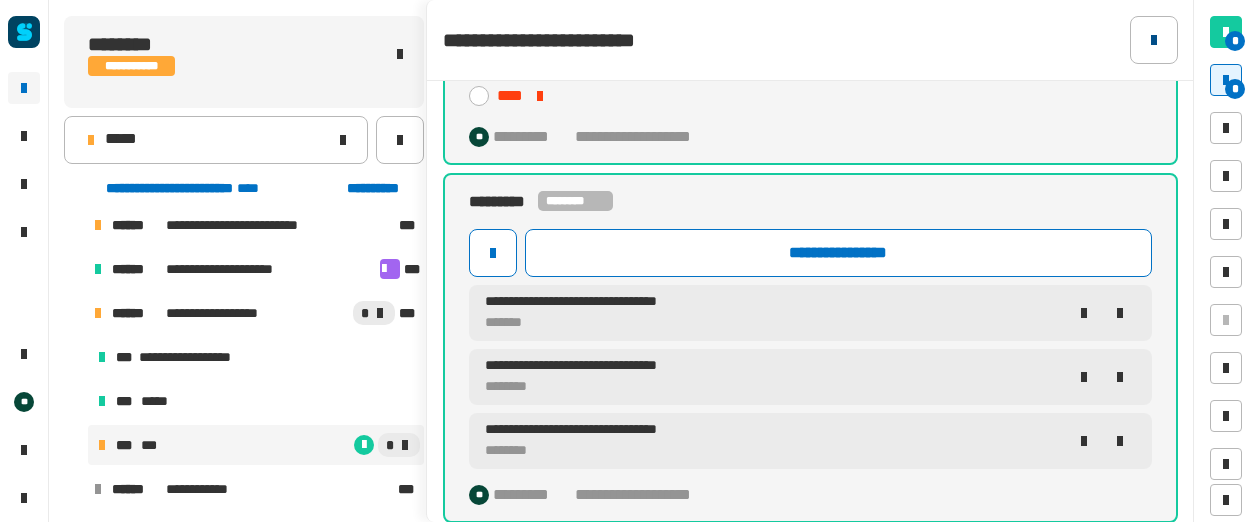 click 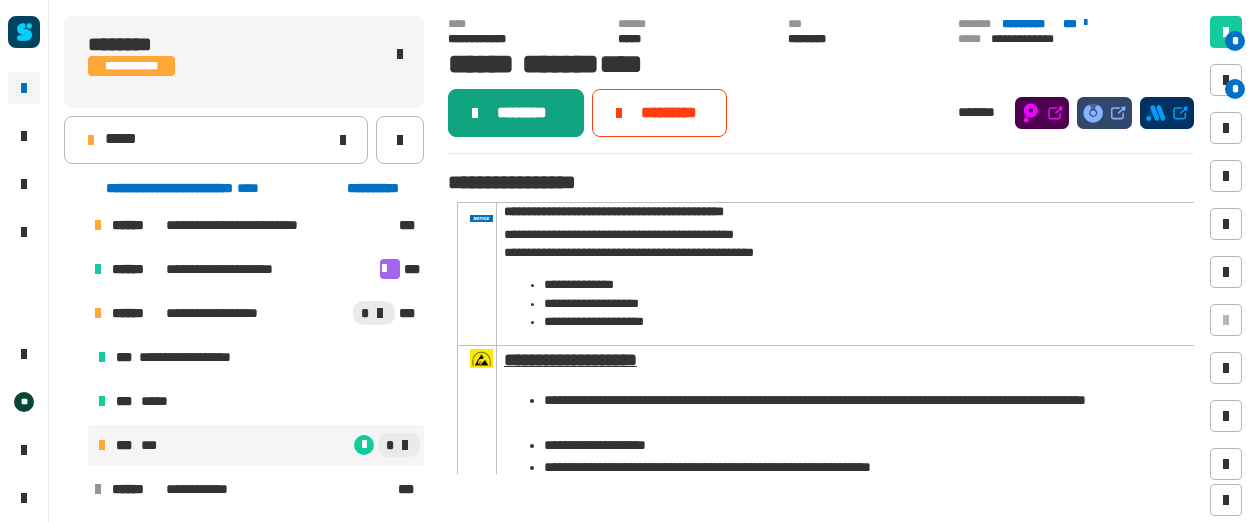 click on "********" 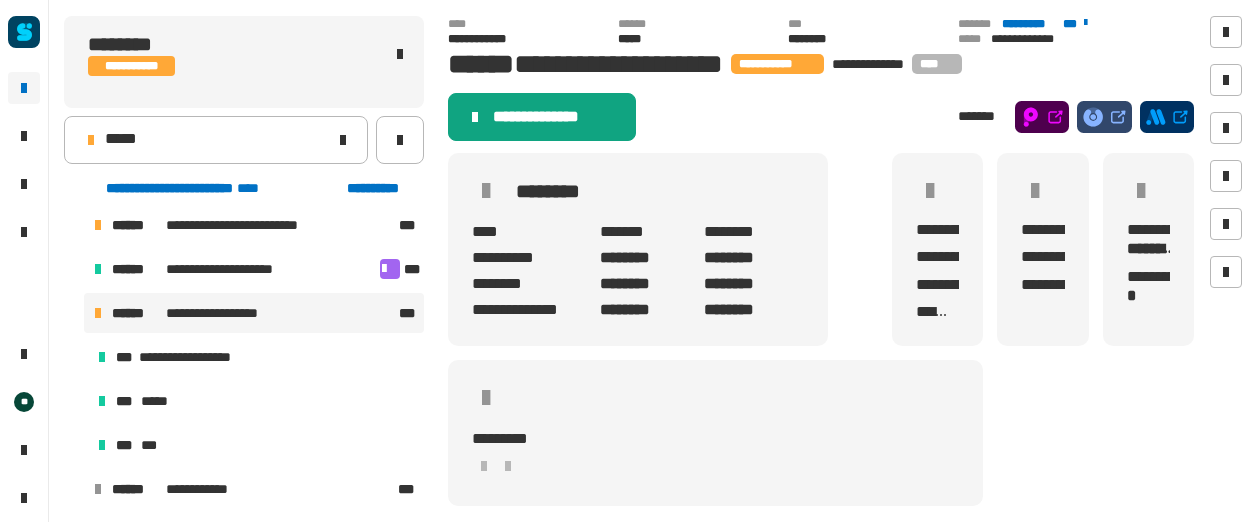 click on "**********" 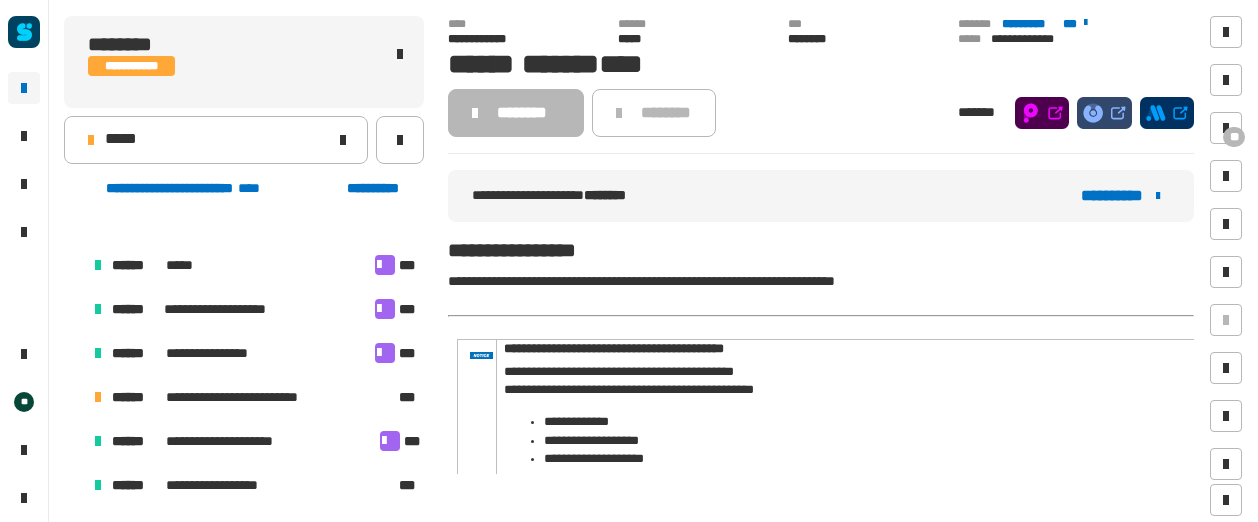 scroll, scrollTop: 1003, scrollLeft: 0, axis: vertical 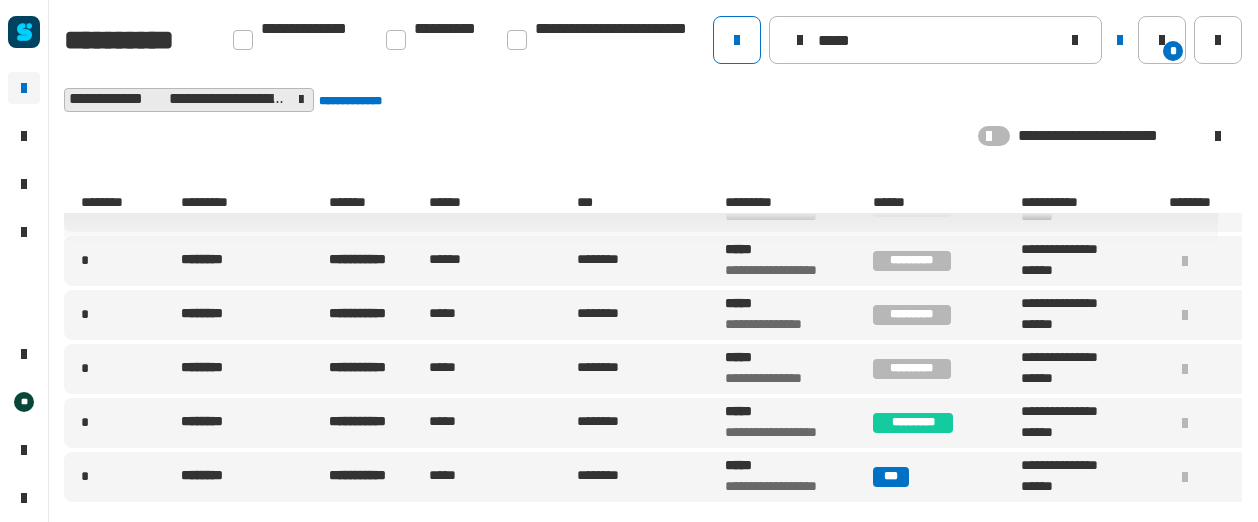 drag, startPoint x: 892, startPoint y: 45, endPoint x: 634, endPoint y: 39, distance: 258.06976 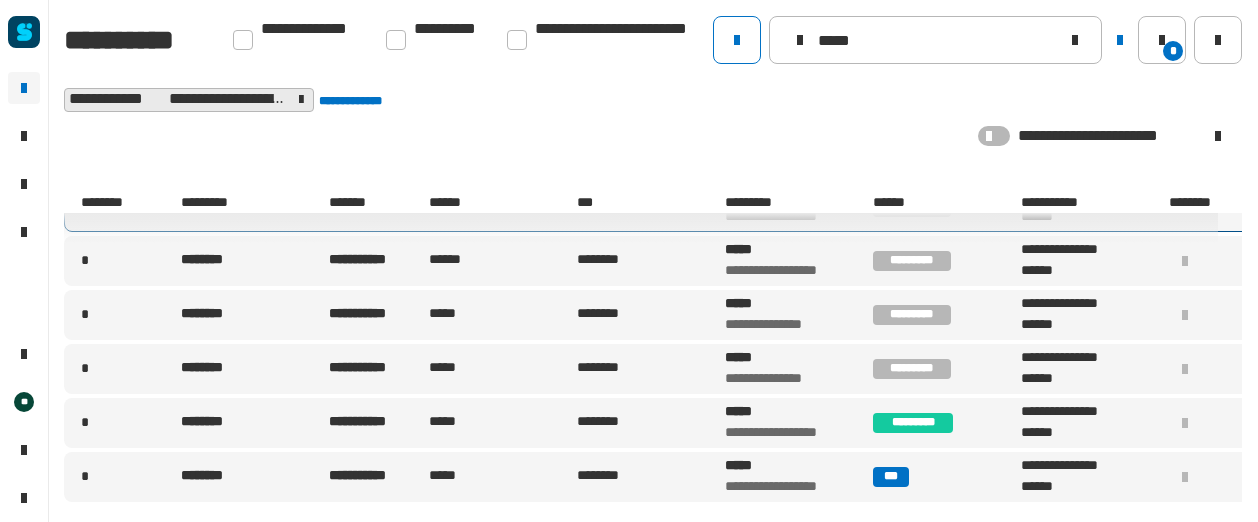 scroll, scrollTop: 0, scrollLeft: 0, axis: both 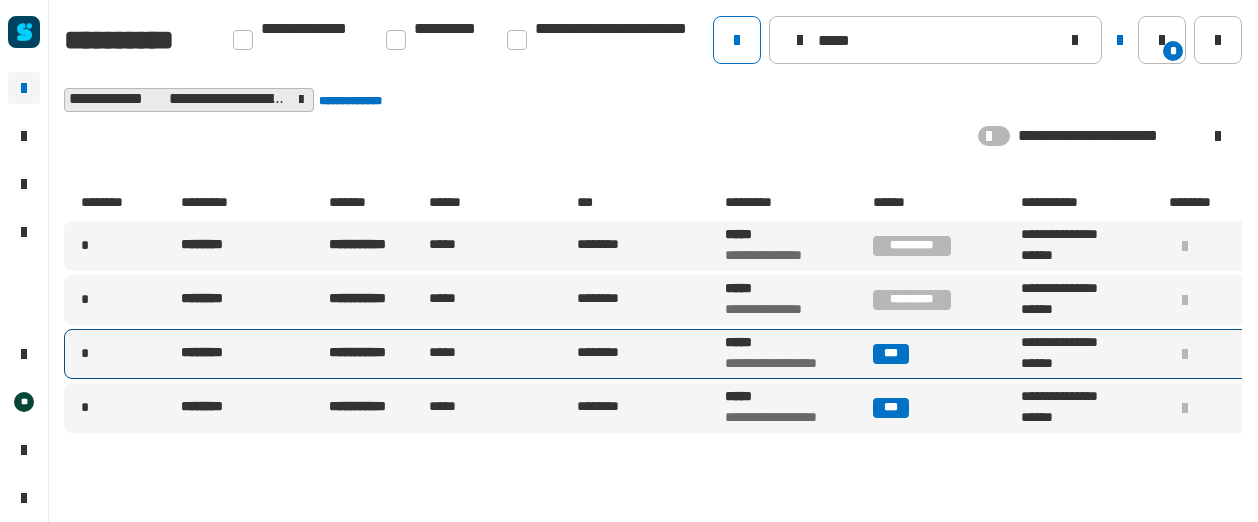 type on "*****" 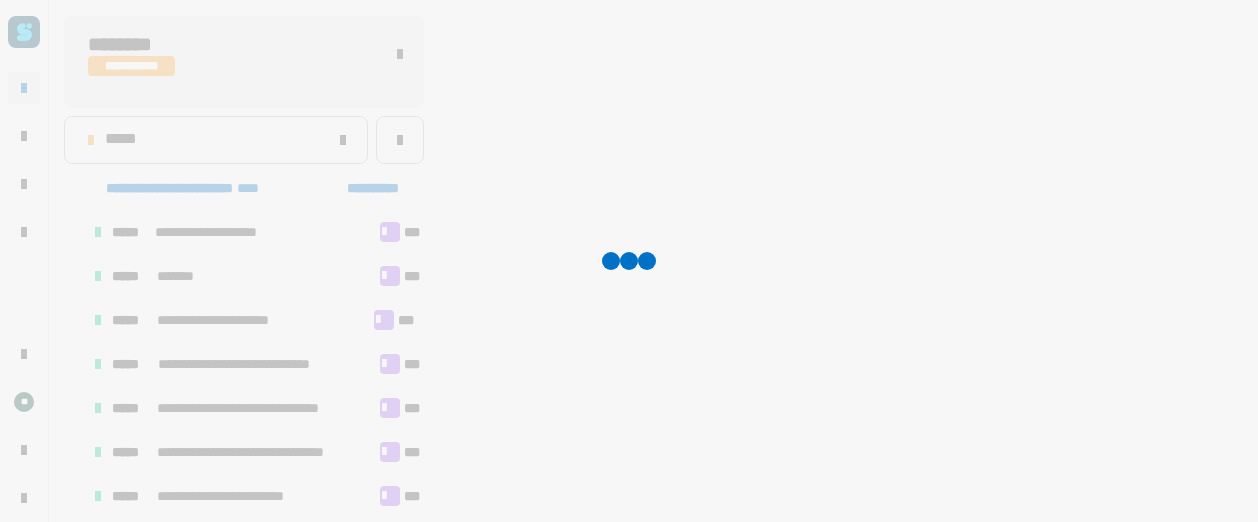 scroll, scrollTop: 931, scrollLeft: 0, axis: vertical 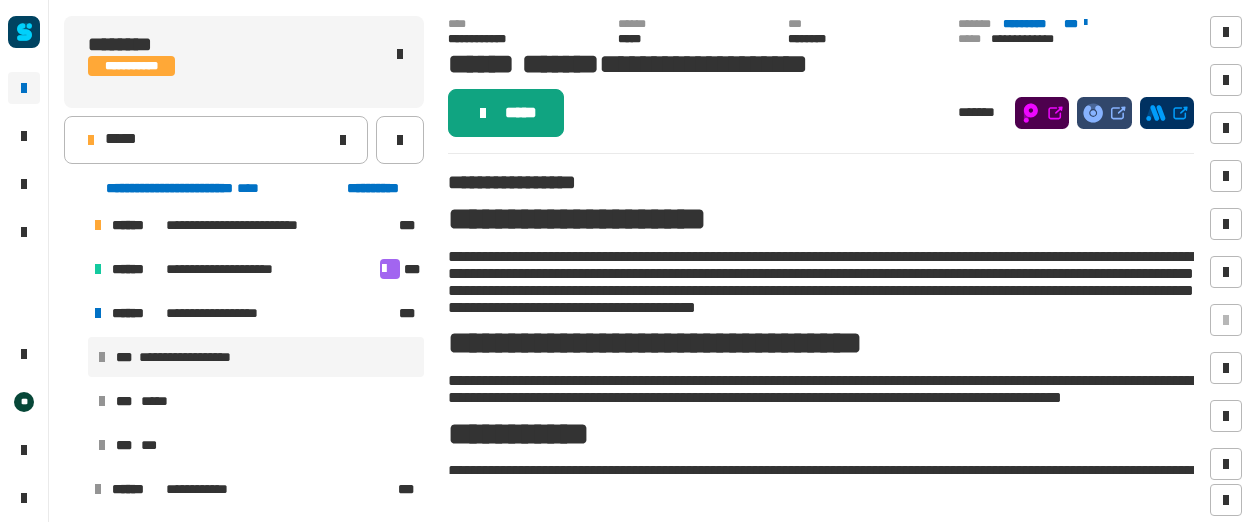 click on "*****" 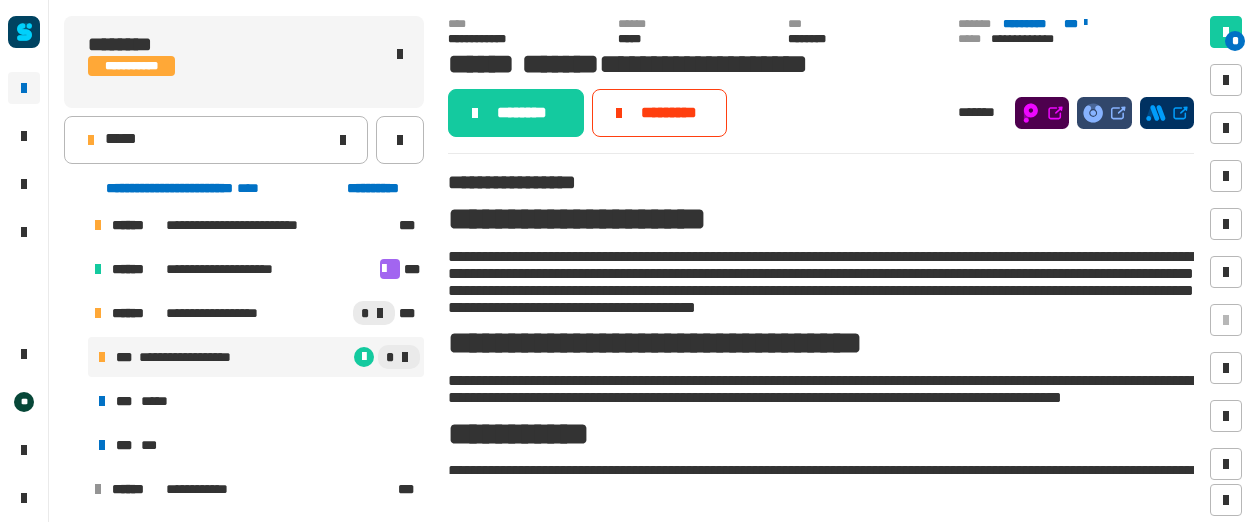 click on "********" 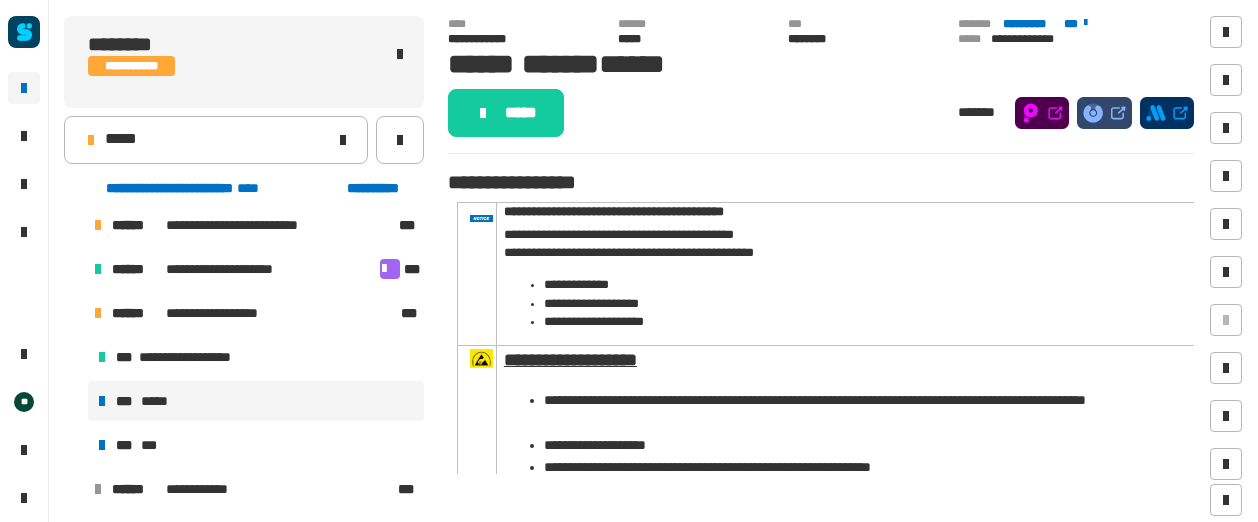 click on "*****" 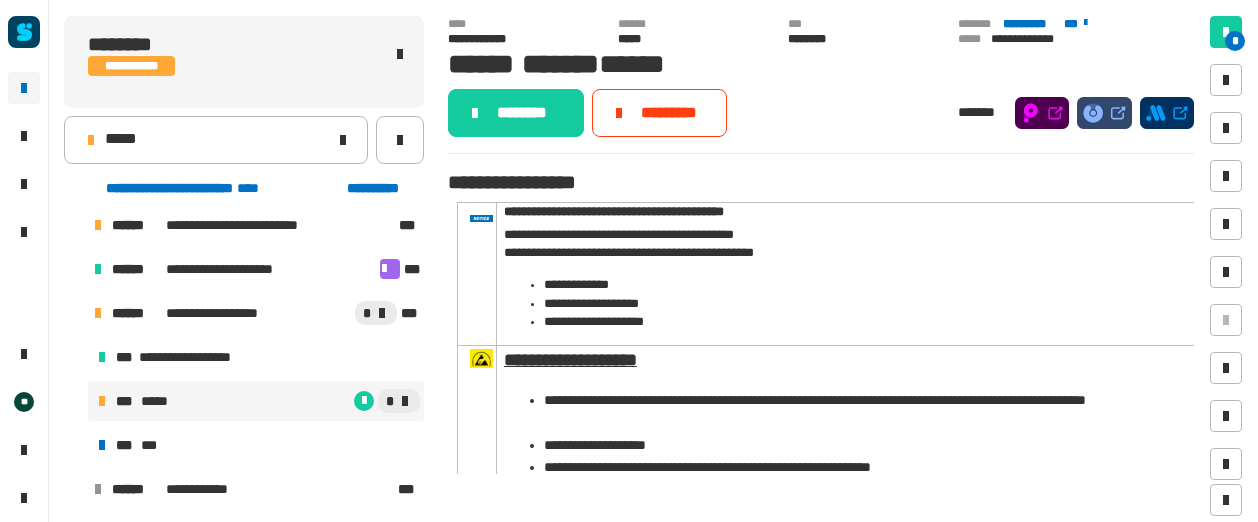 click on "********" 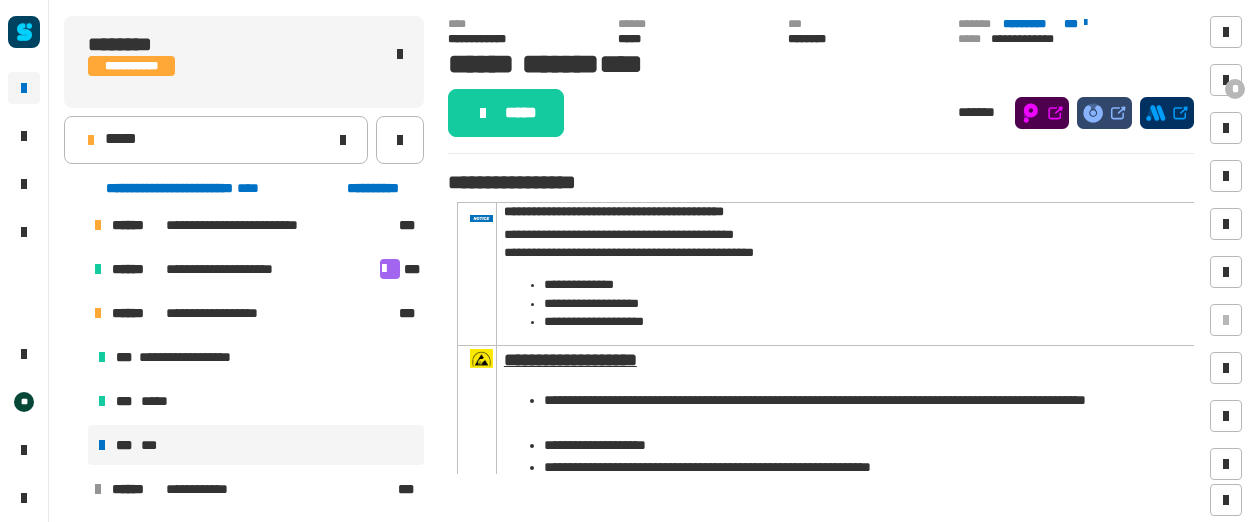 click on "*****" 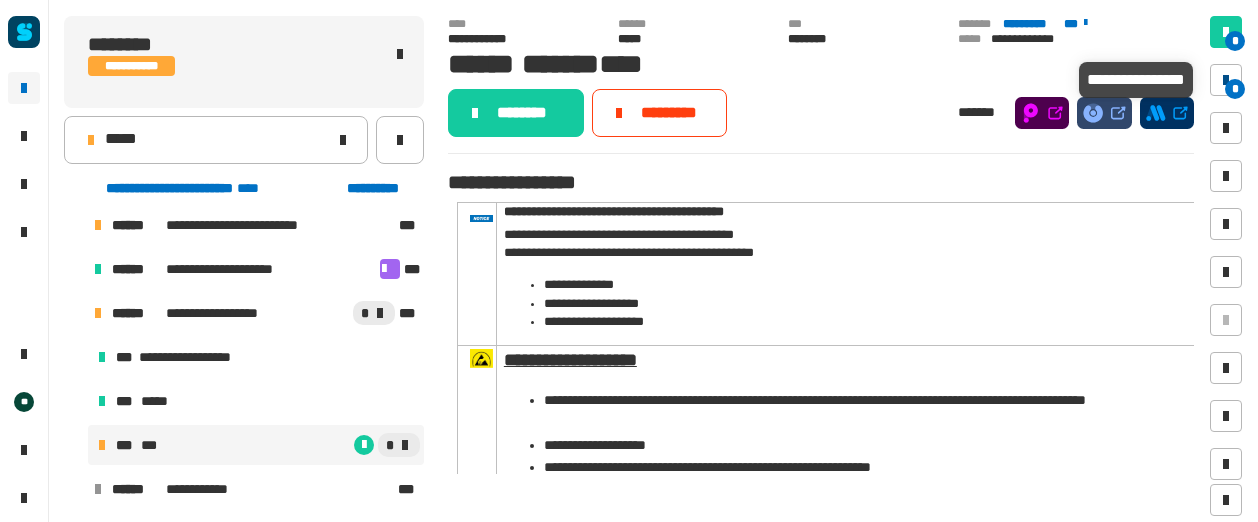 click on "*" at bounding box center [1235, 89] 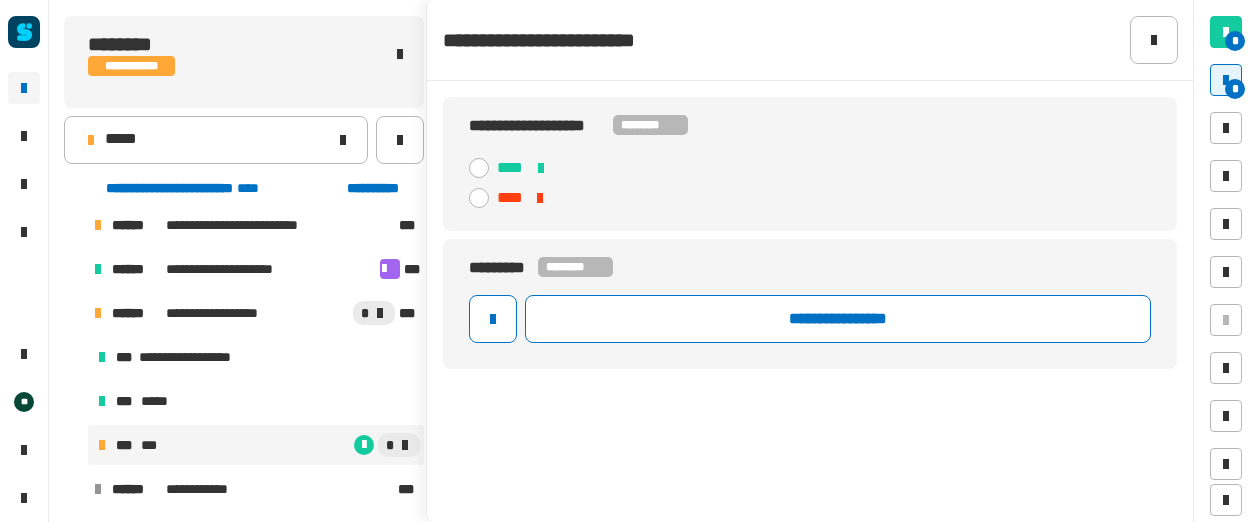 click 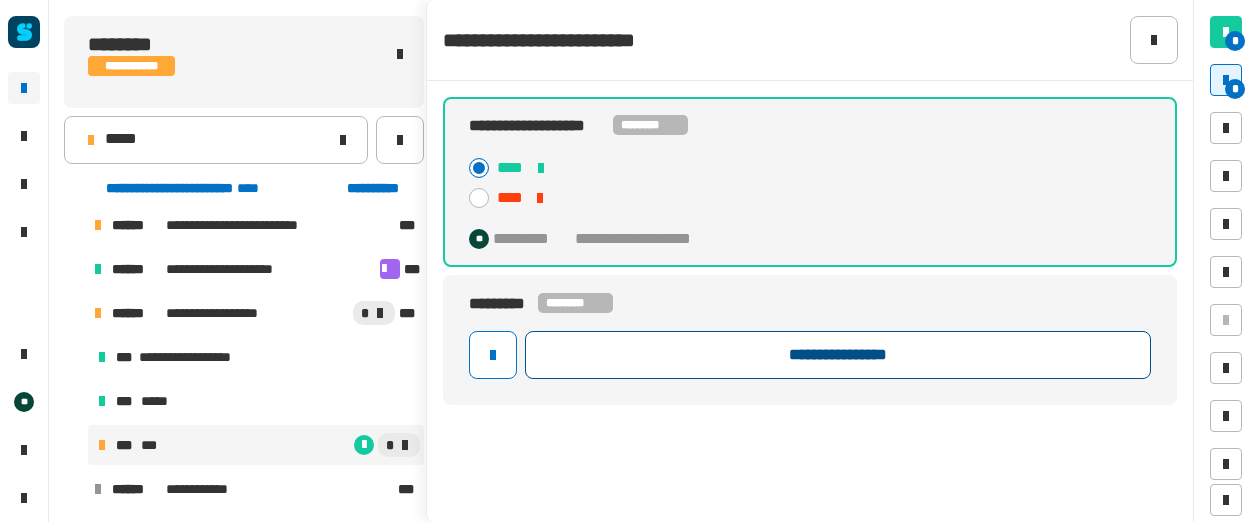 click on "**********" 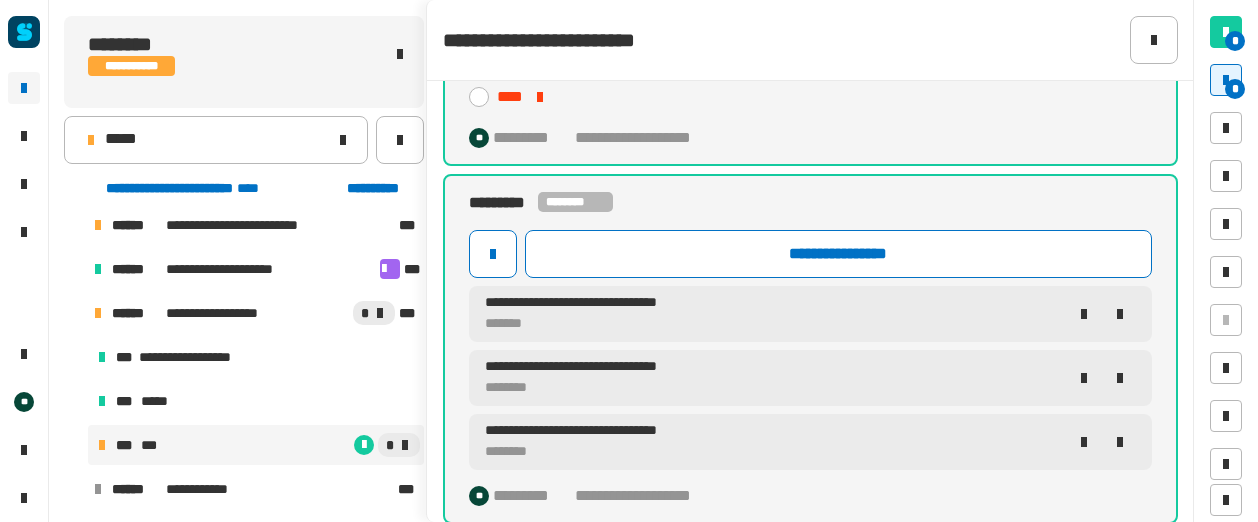 scroll, scrollTop: 102, scrollLeft: 0, axis: vertical 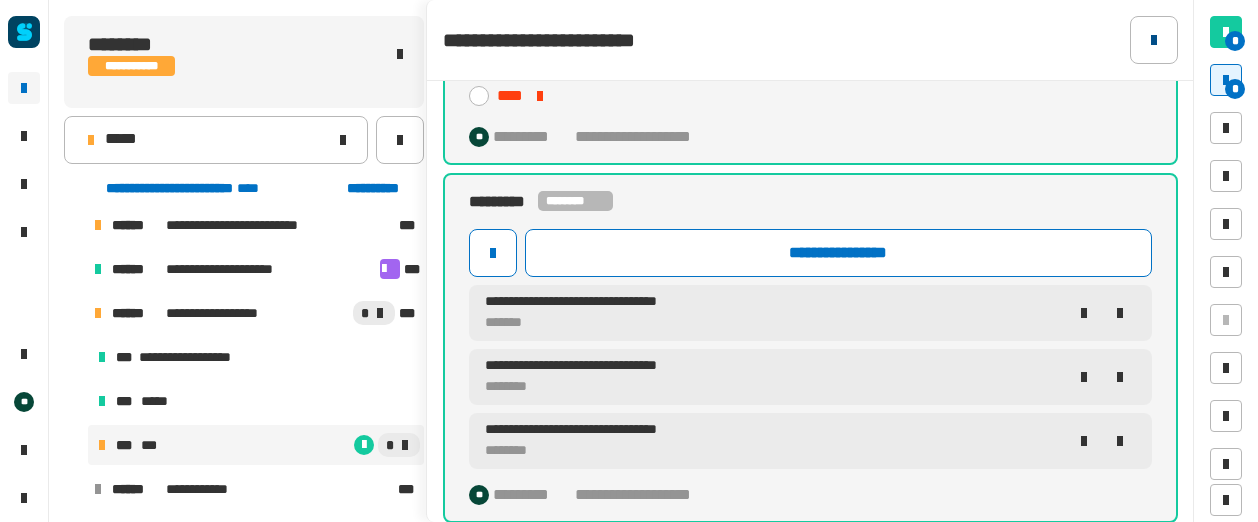 click 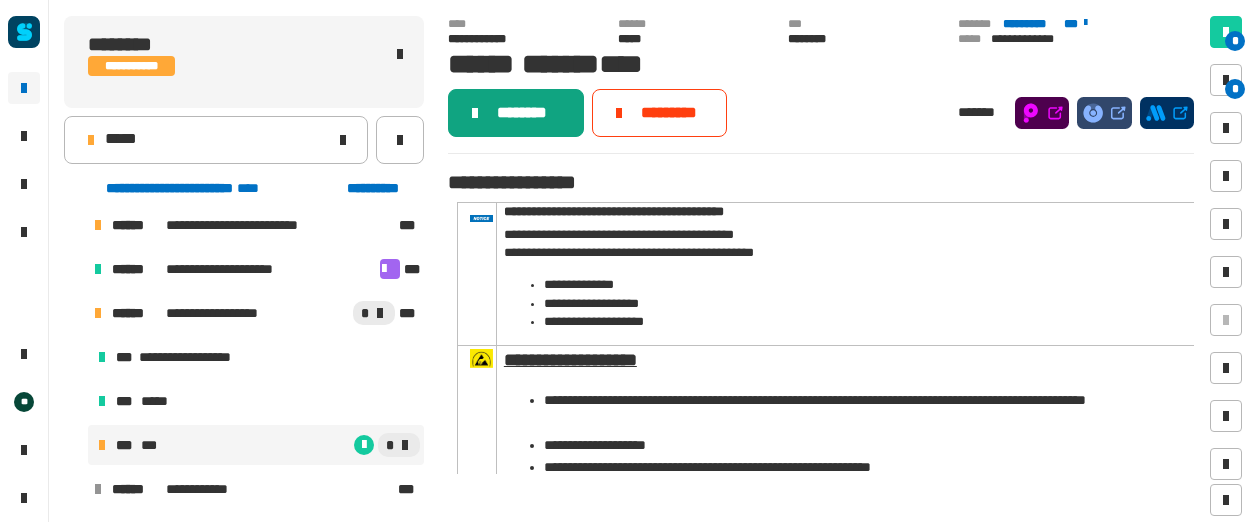 click on "********" 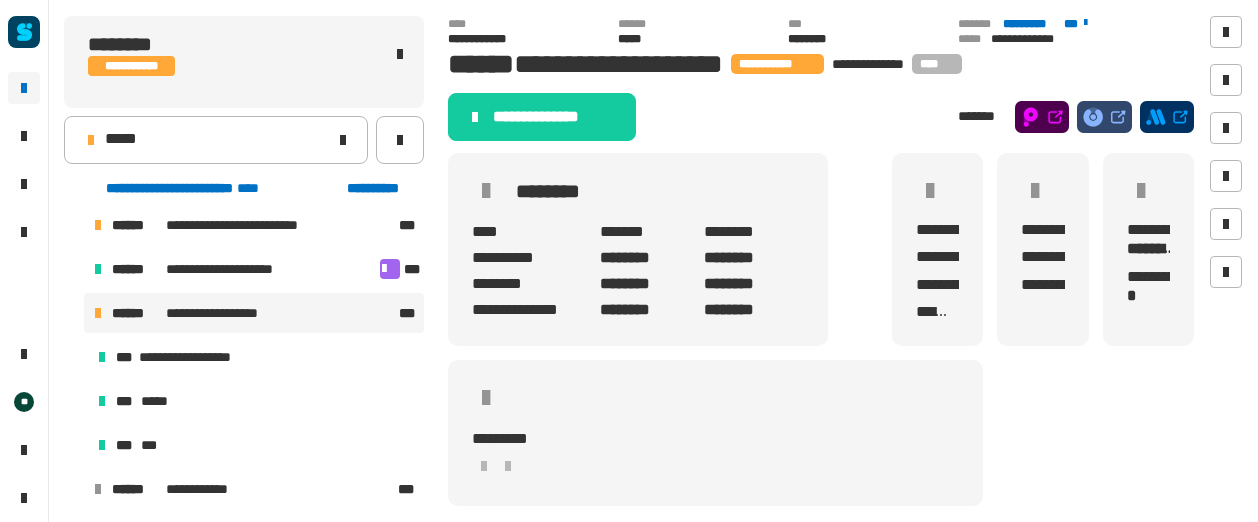 click on "**********" 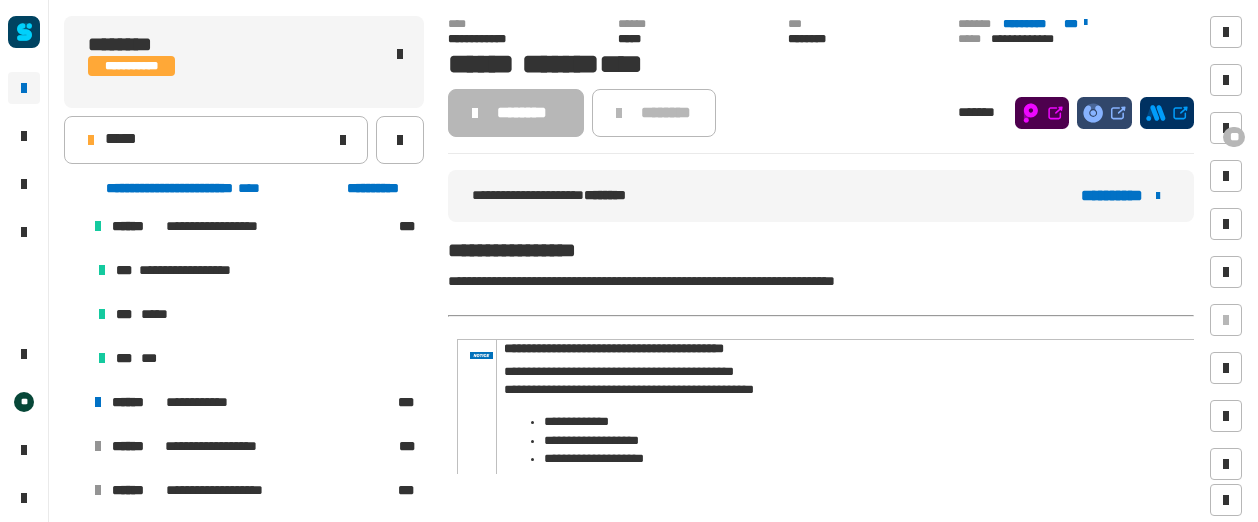 scroll, scrollTop: 1066, scrollLeft: 0, axis: vertical 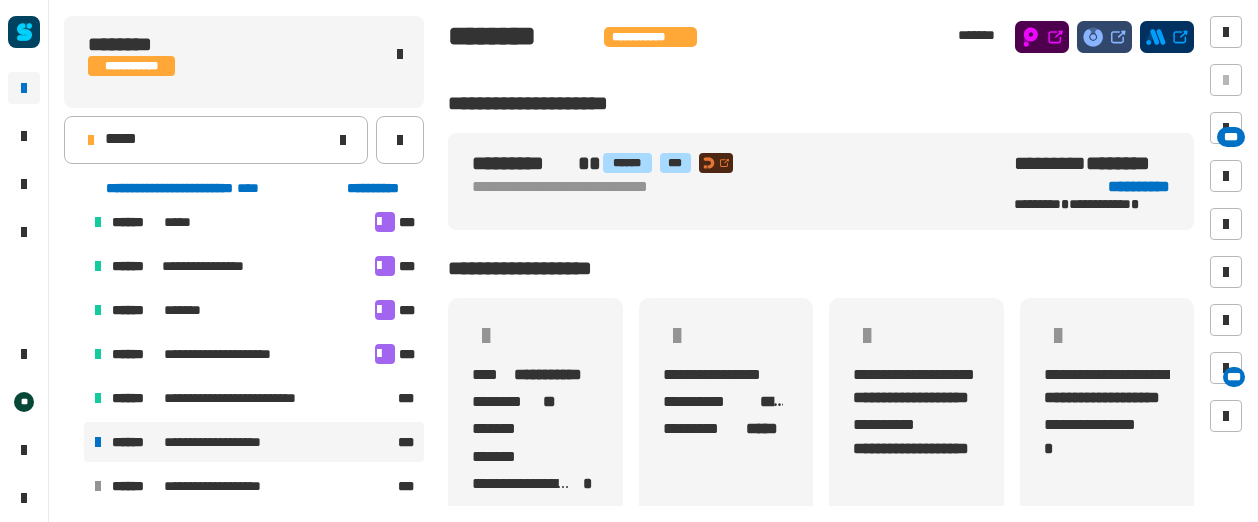 click on "**********" at bounding box center [254, 442] 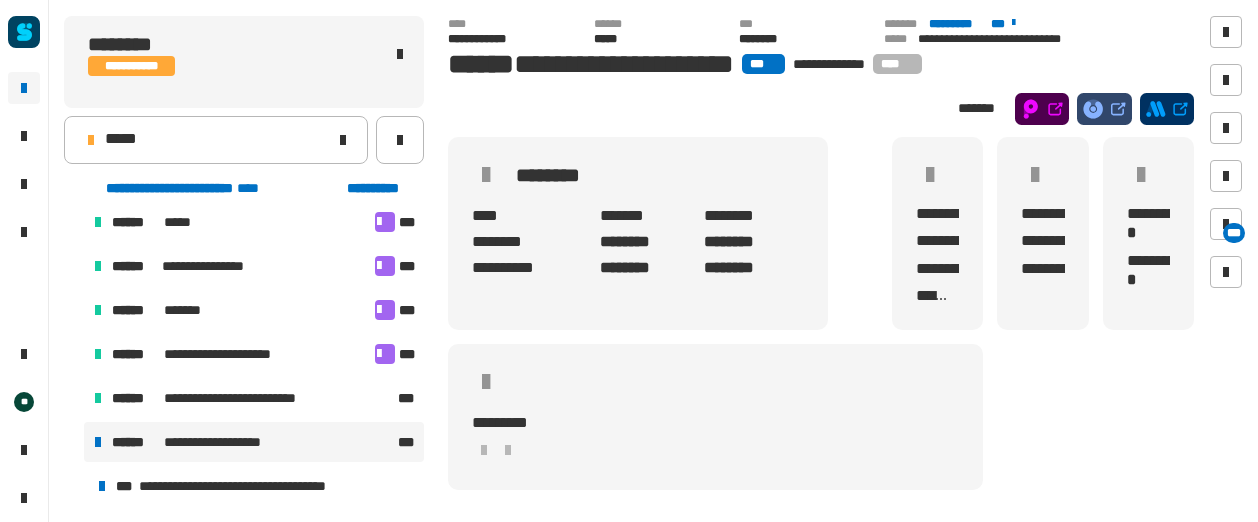 click on "**********" at bounding box center [219, 442] 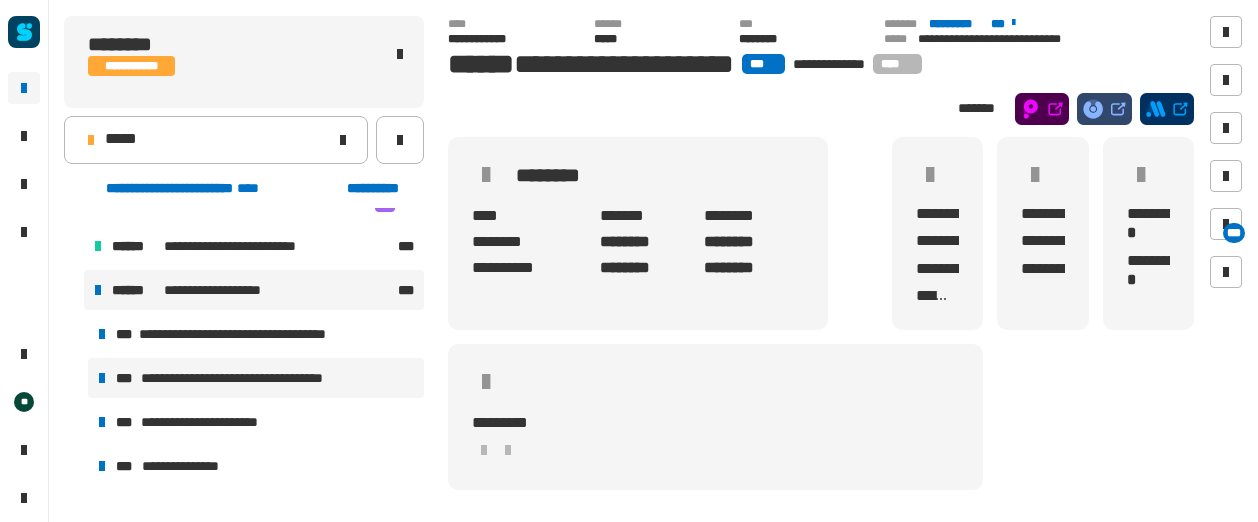scroll, scrollTop: 582, scrollLeft: 0, axis: vertical 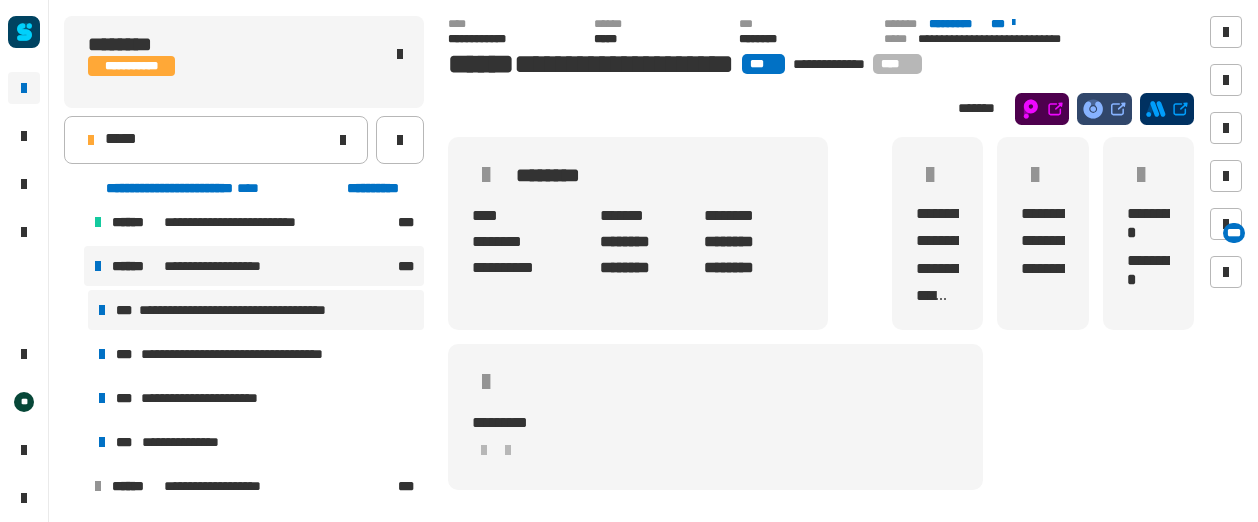 click on "**********" at bounding box center [251, 310] 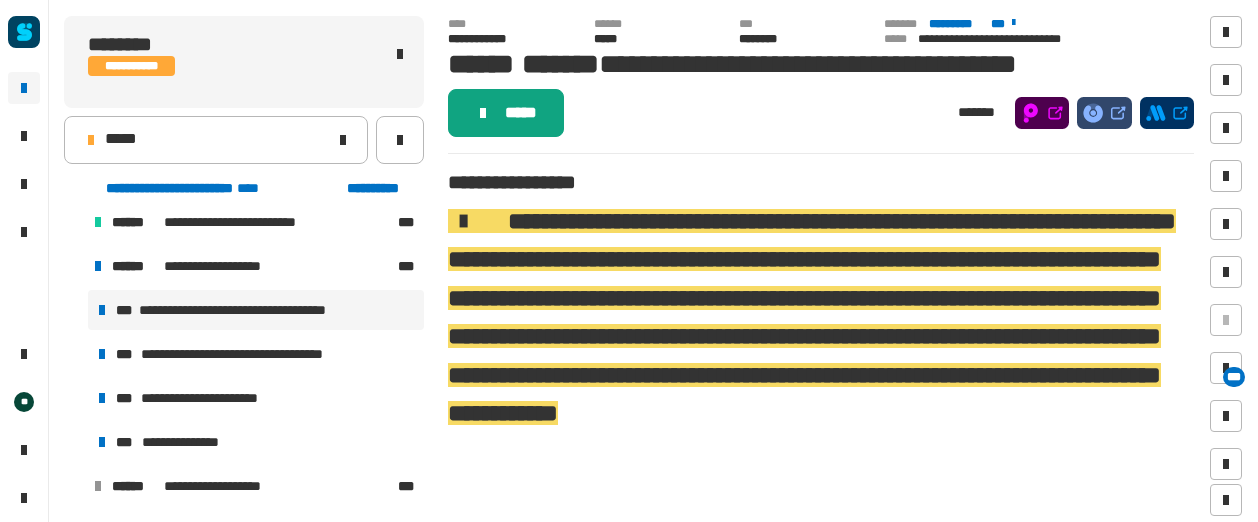 click on "*****" 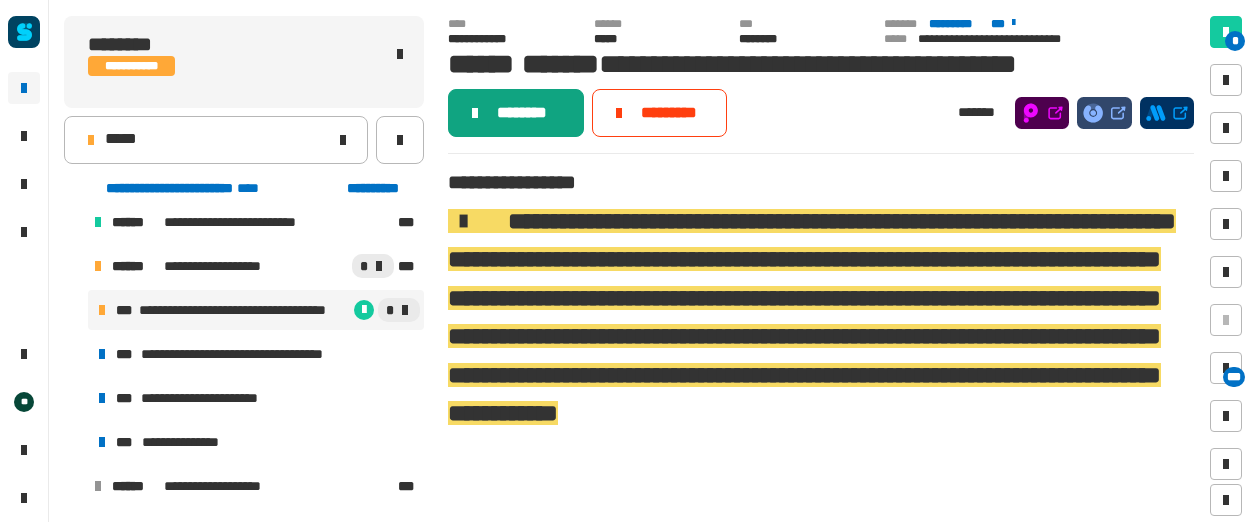 click on "********" 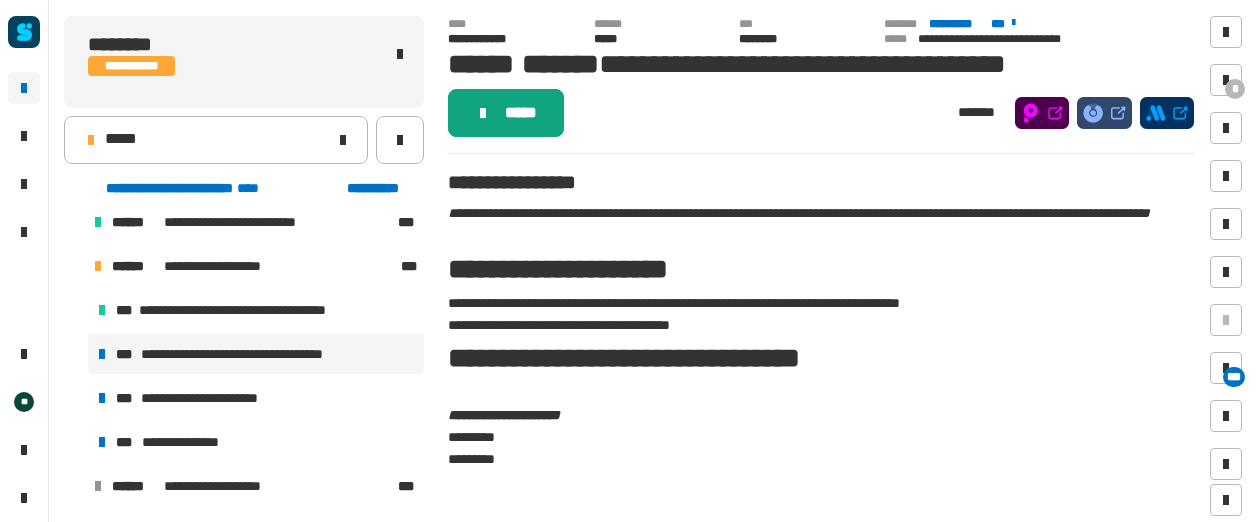 click on "*****" 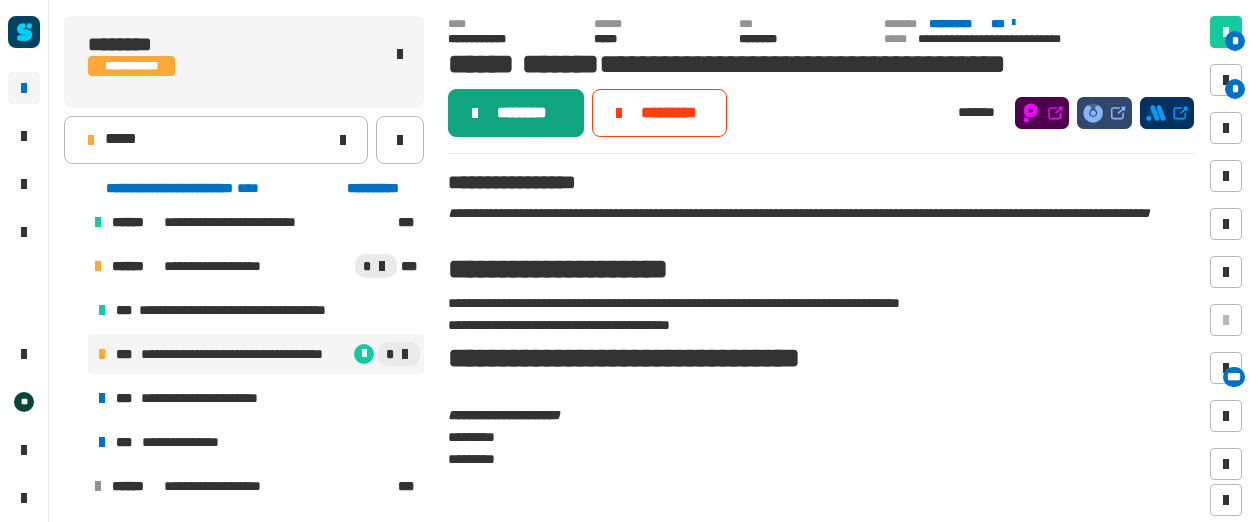 click on "********" 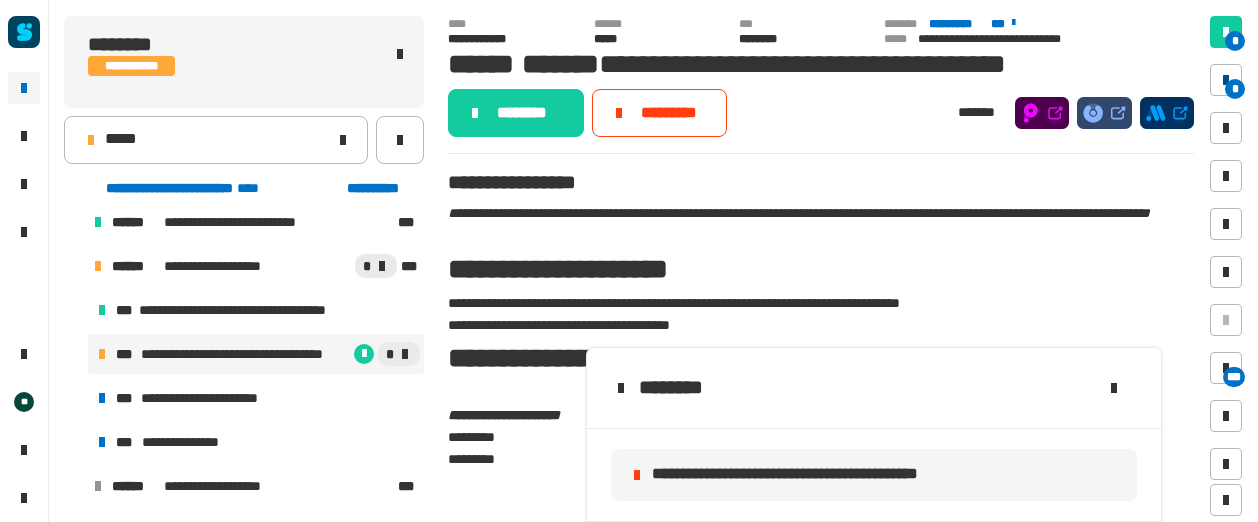 click on "*" at bounding box center (1235, 89) 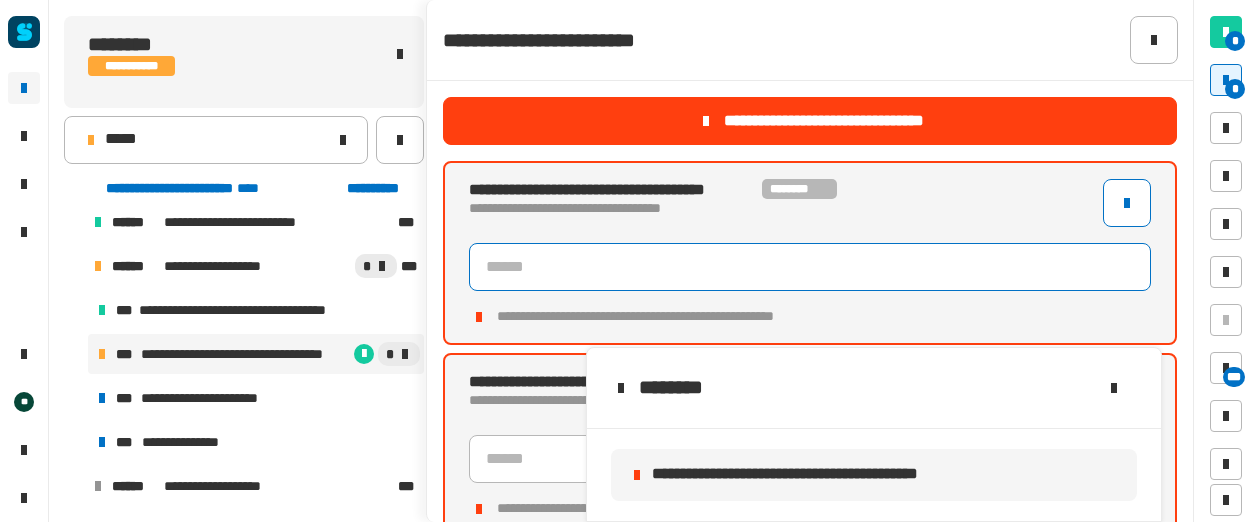 click 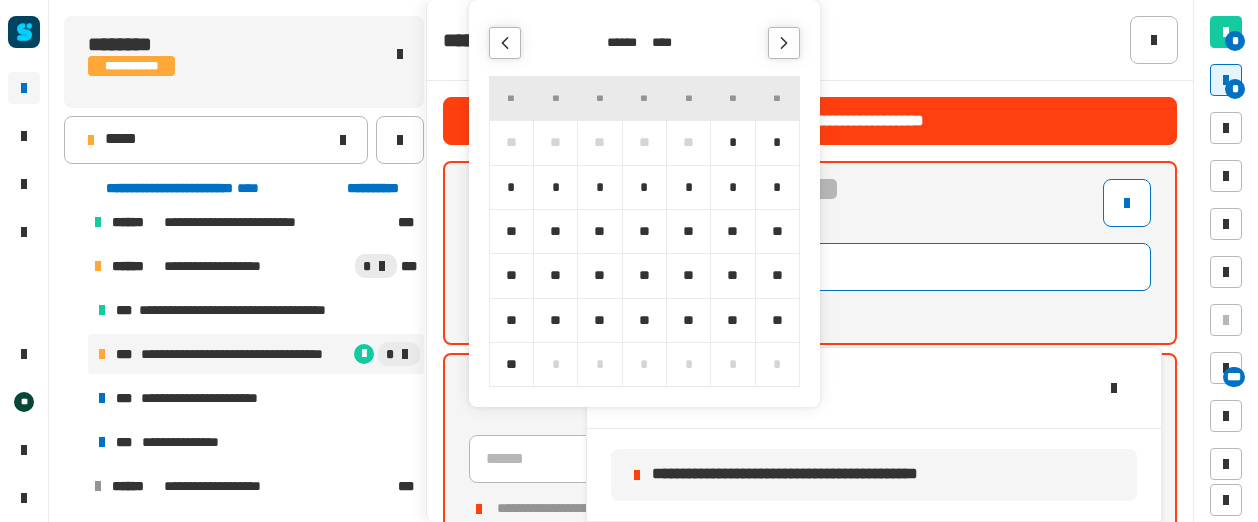 click 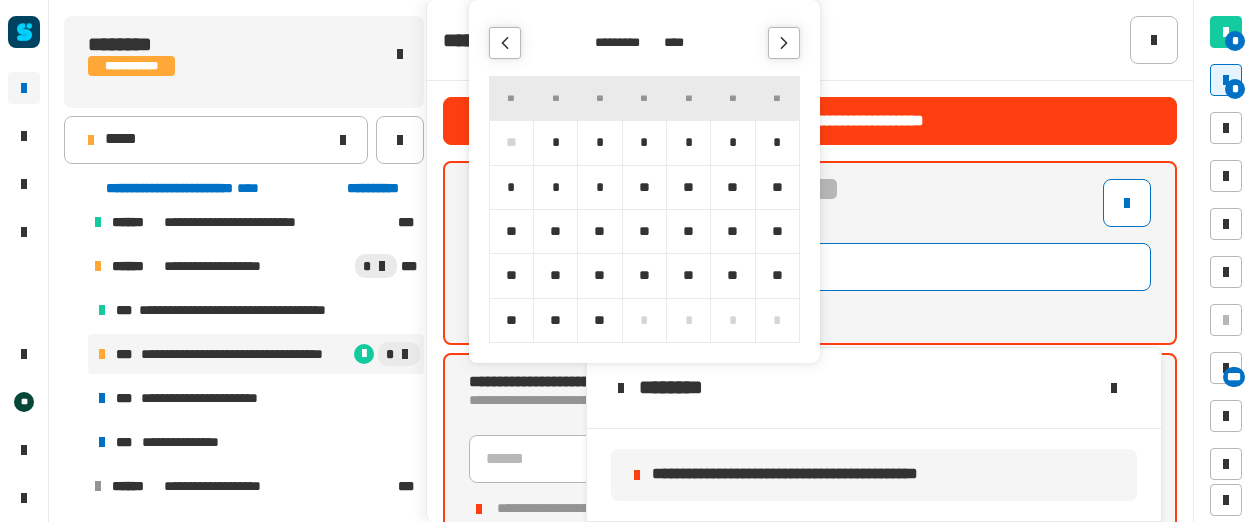 click 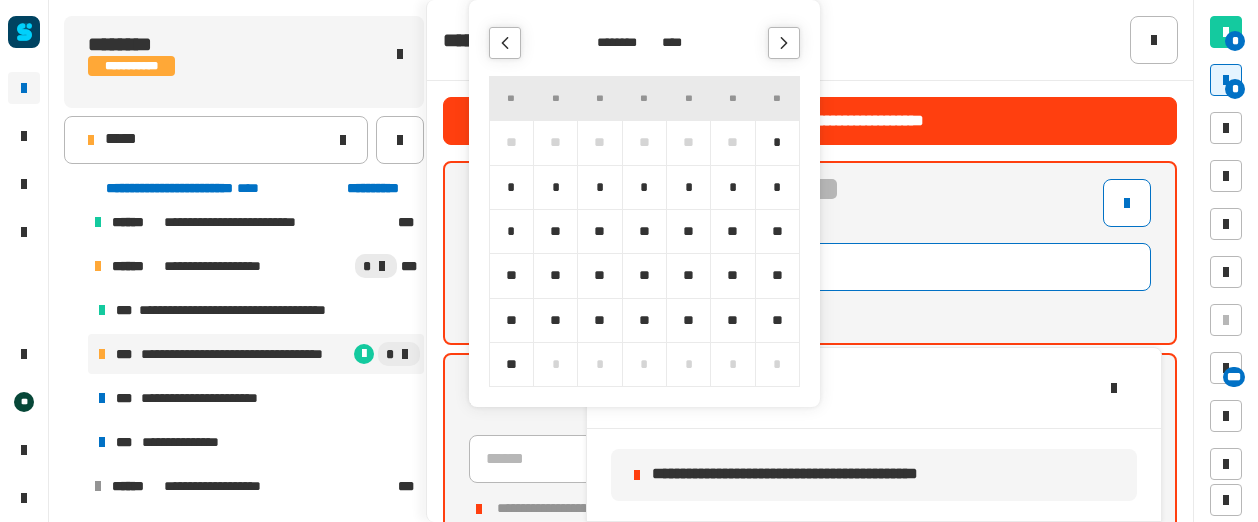 click 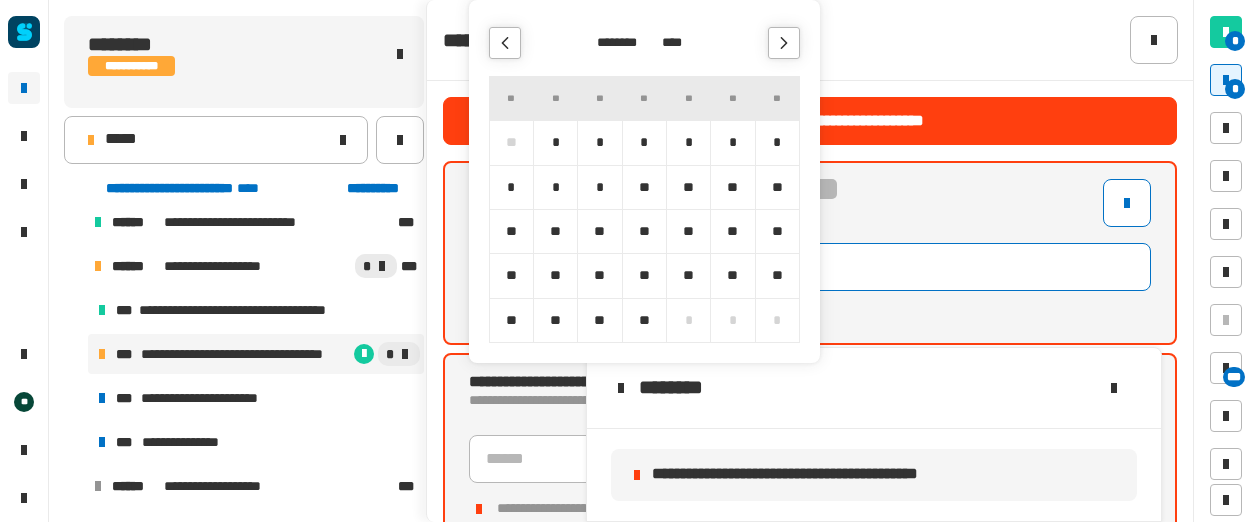 click 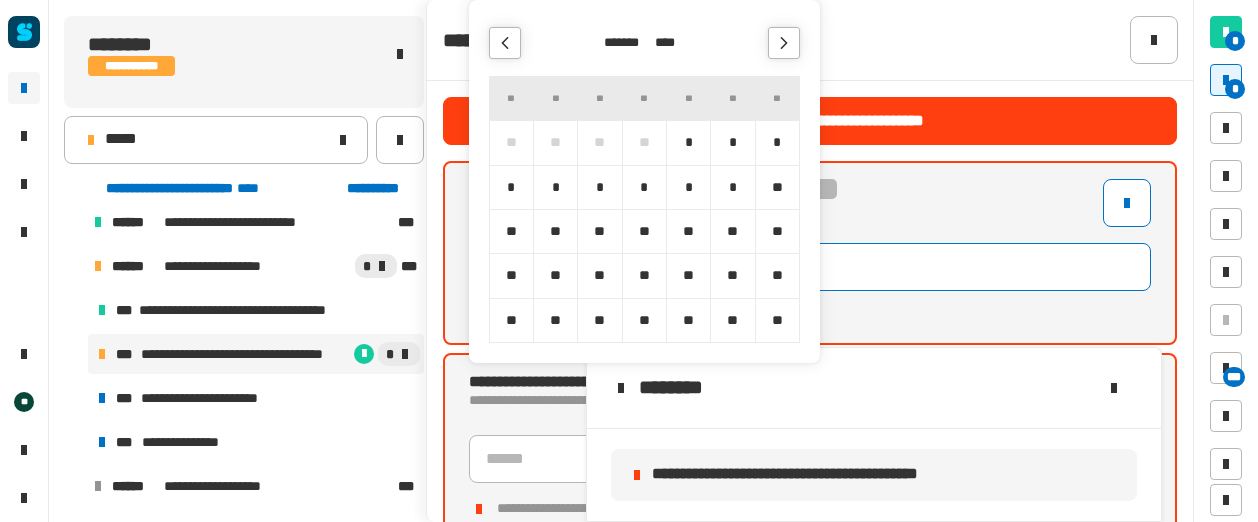 click 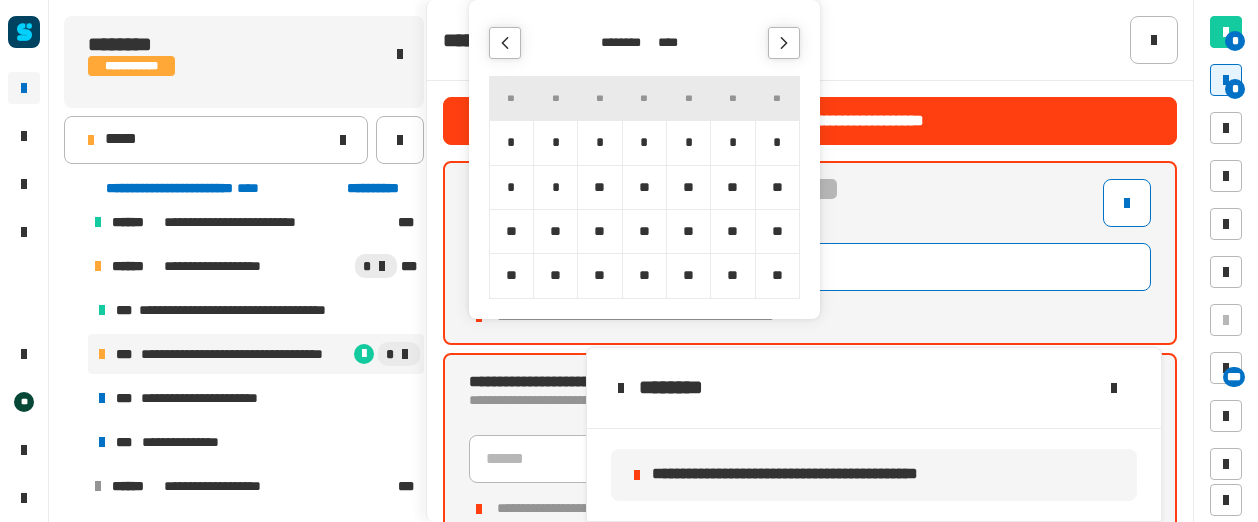 click 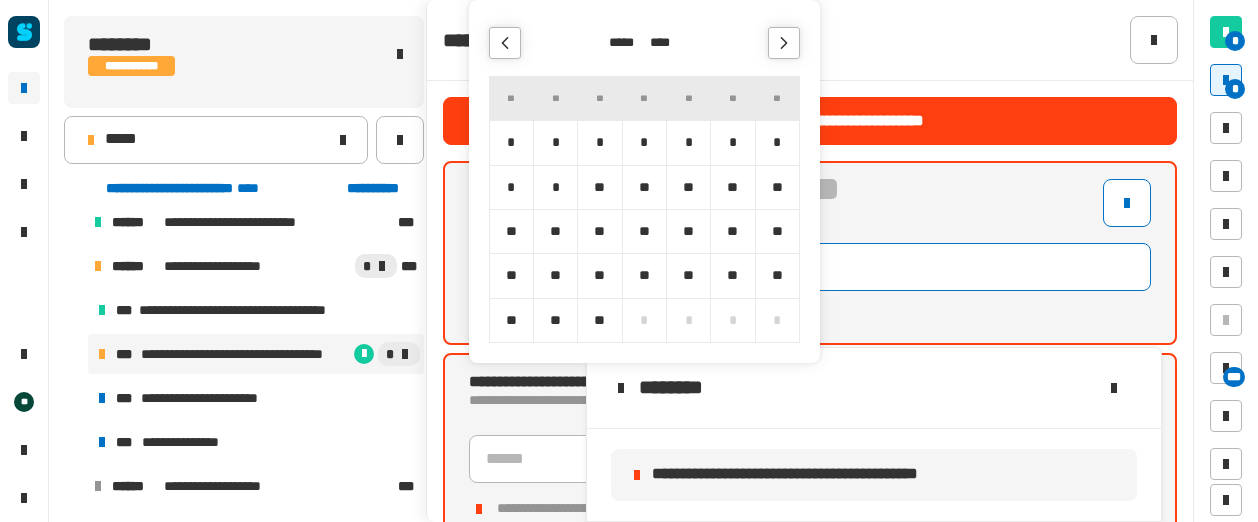 click 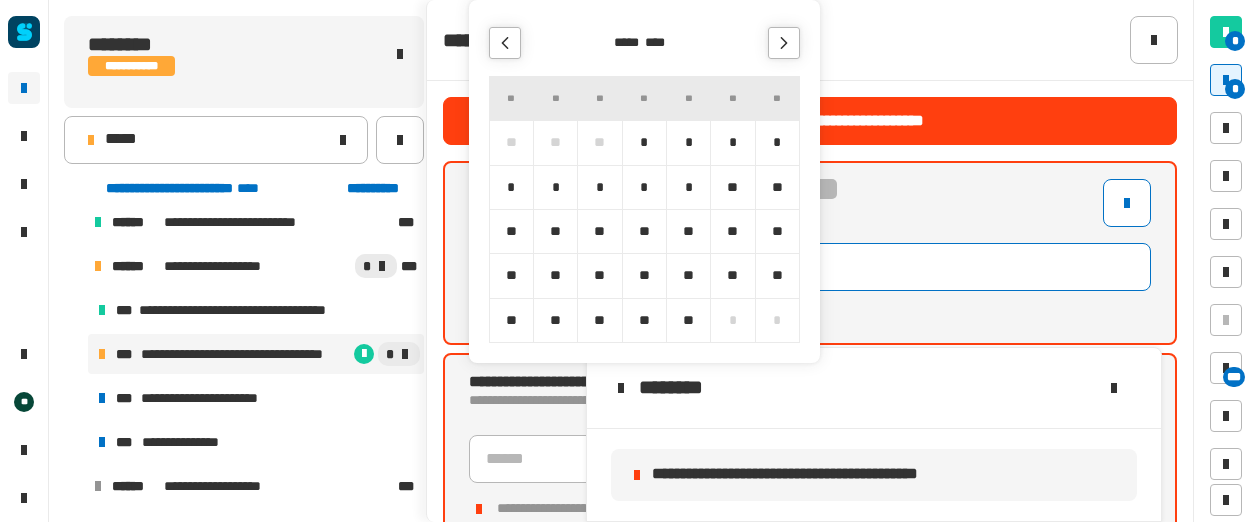 click on "**" at bounding box center [732, 231] 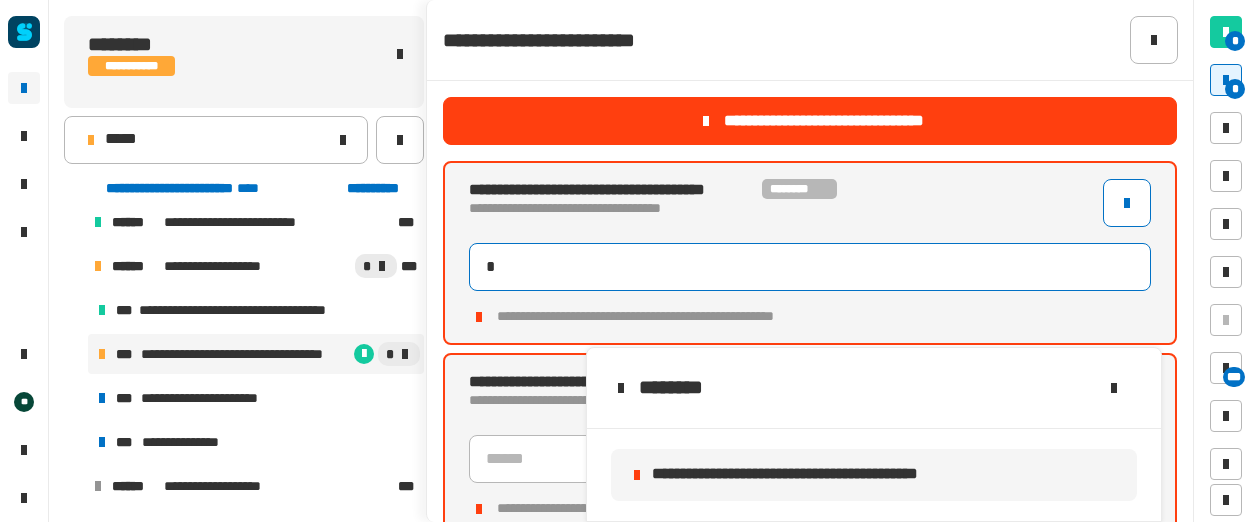 type on "**********" 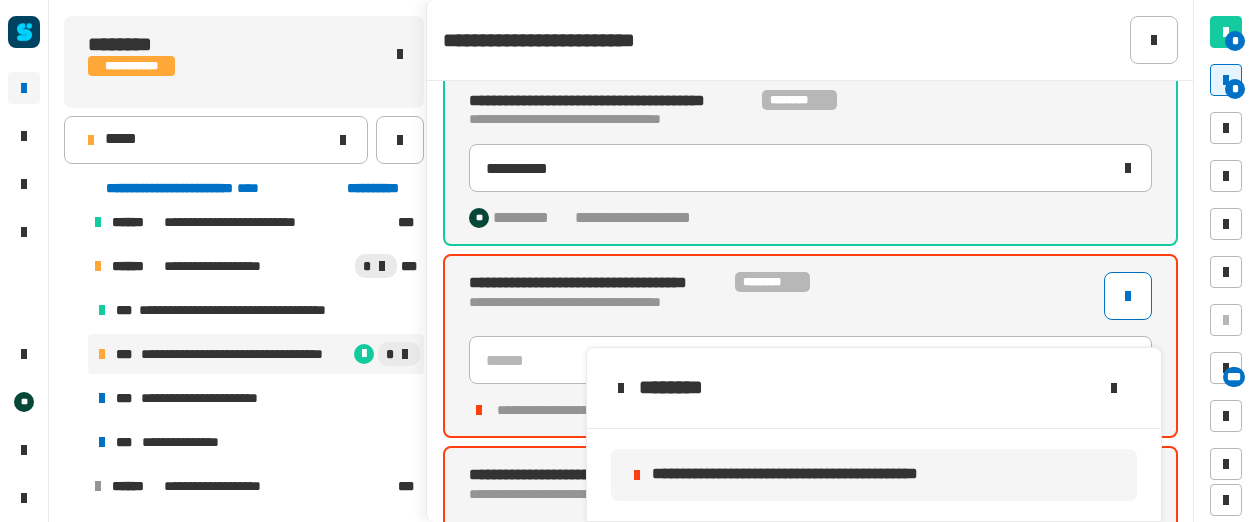 scroll, scrollTop: 200, scrollLeft: 0, axis: vertical 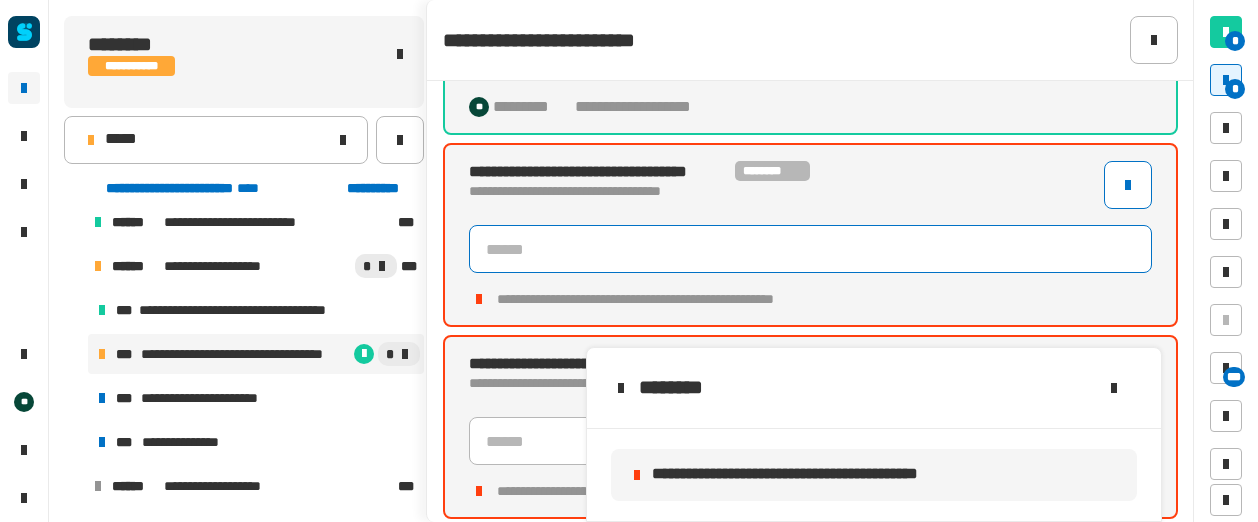 click 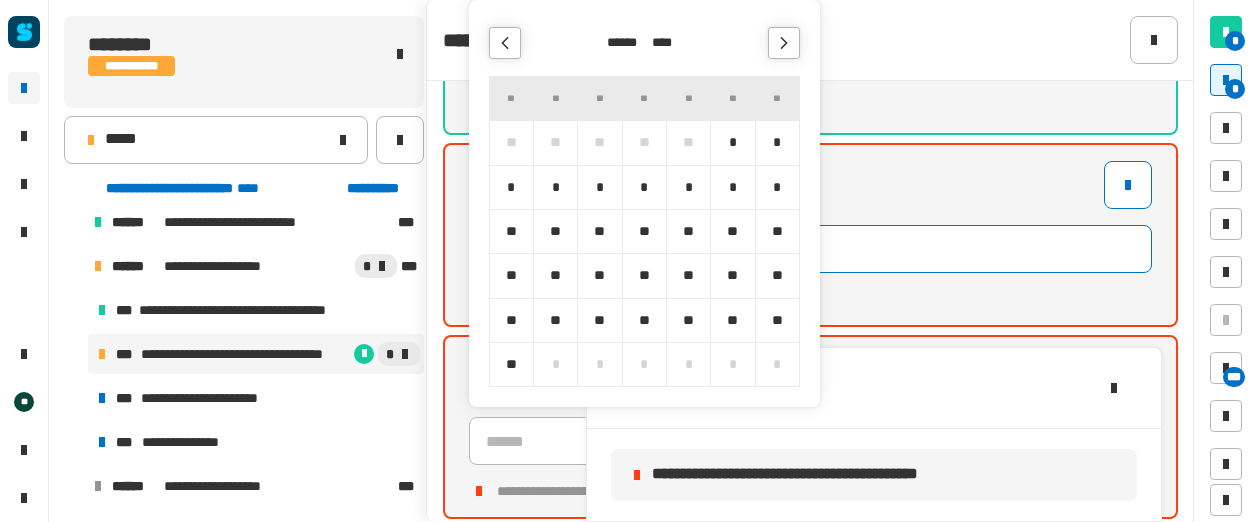 click at bounding box center [784, 43] 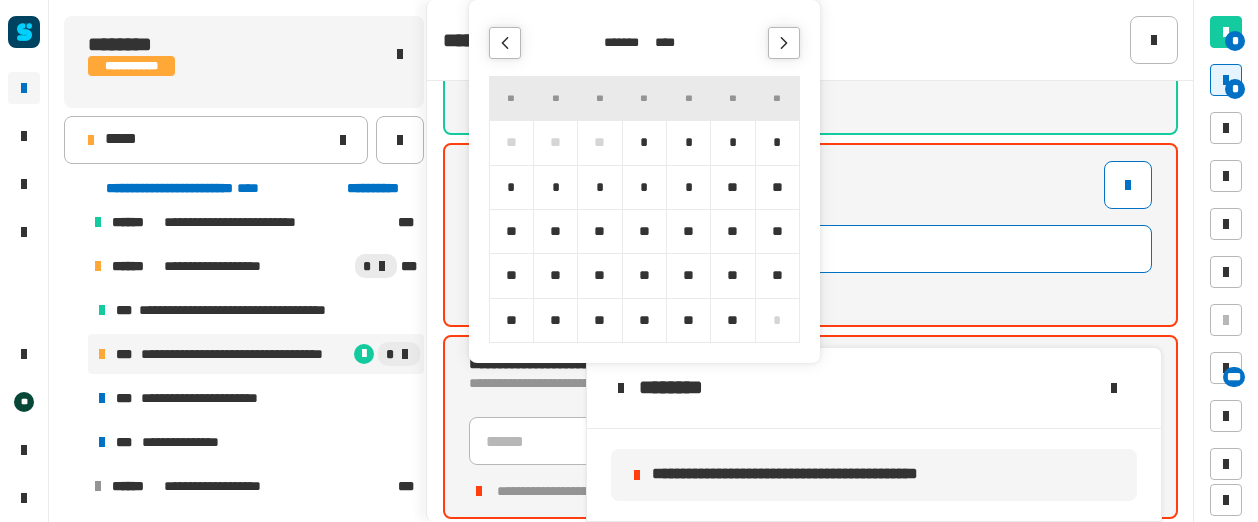 click at bounding box center [784, 43] 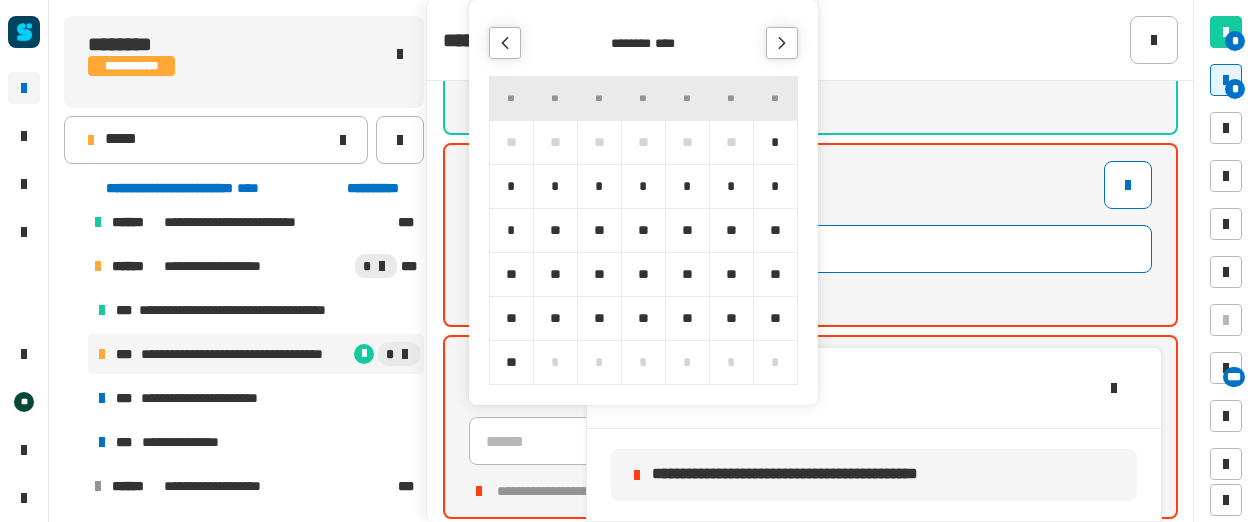click at bounding box center (782, 43) 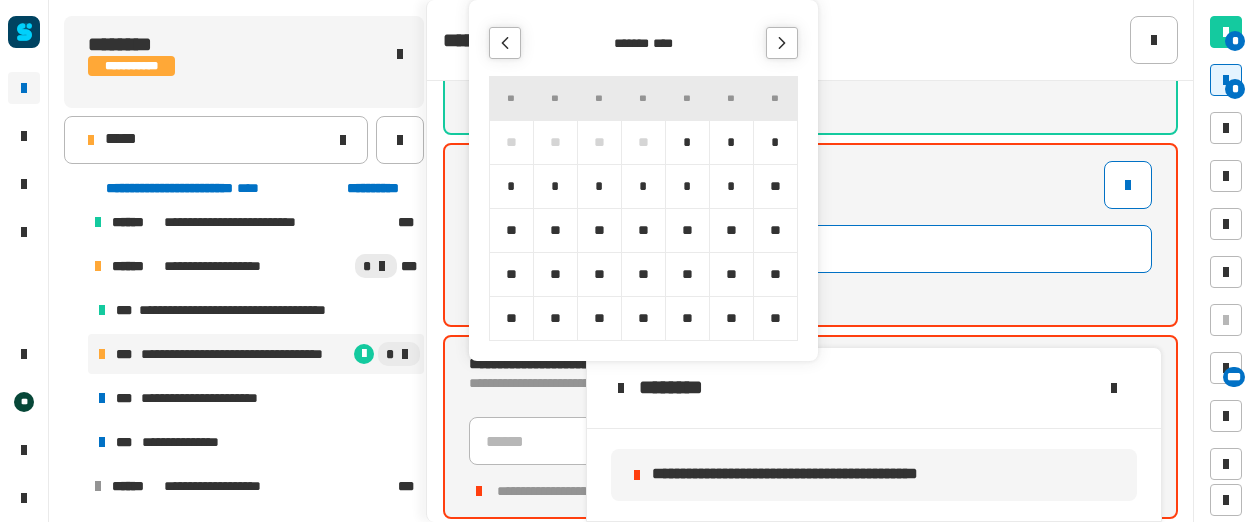 click at bounding box center (782, 43) 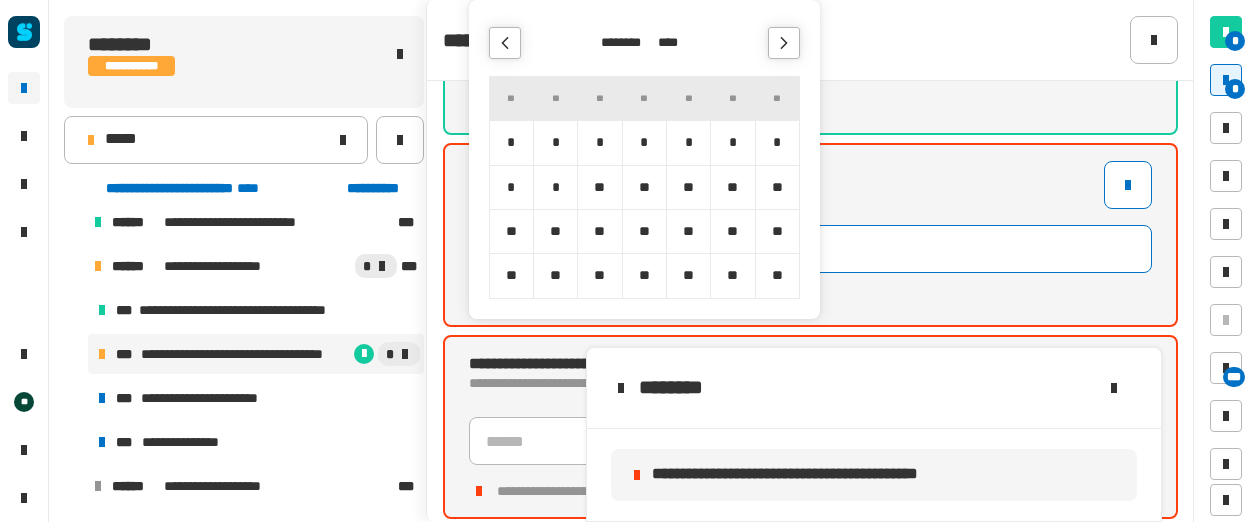 click at bounding box center (784, 43) 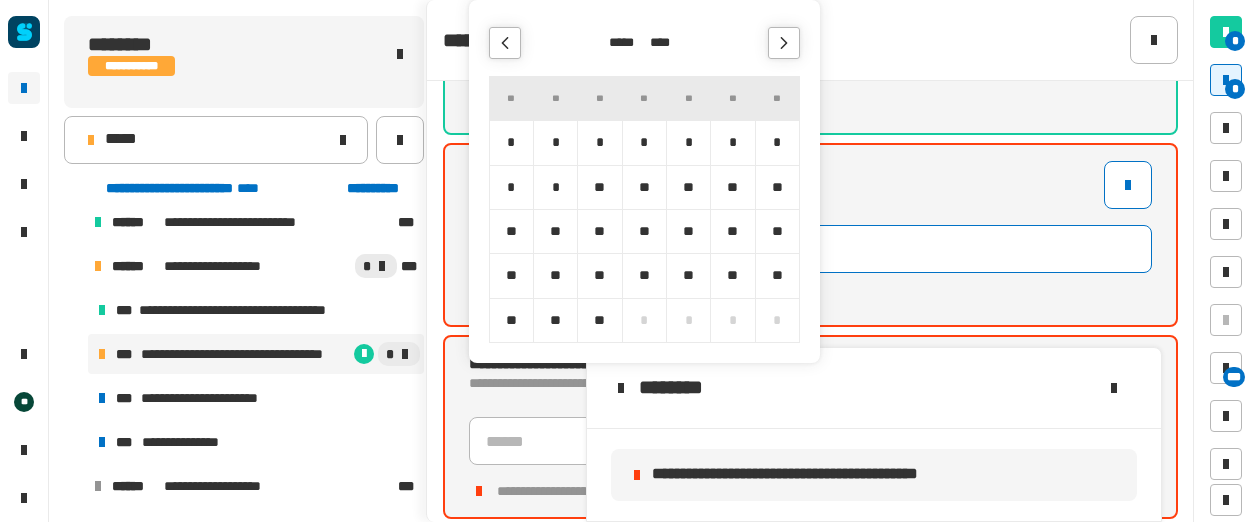click at bounding box center [784, 43] 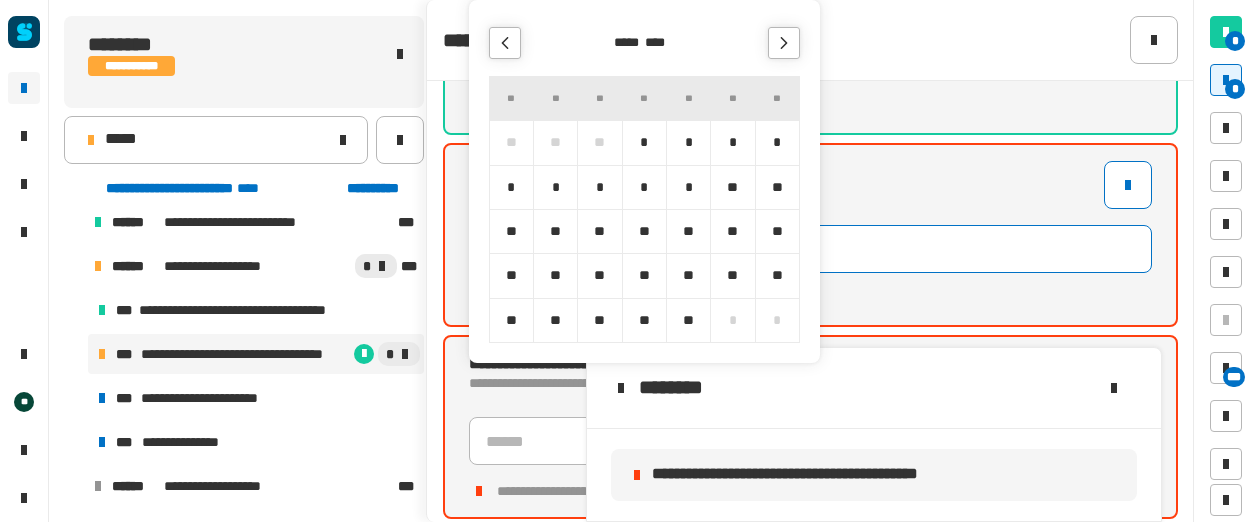 click at bounding box center (784, 43) 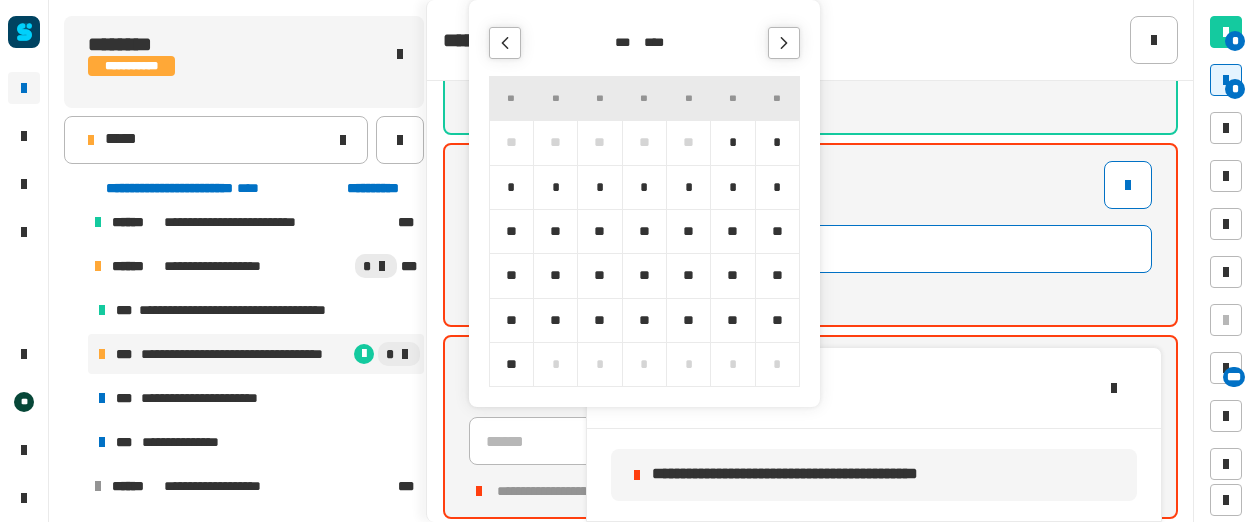 click 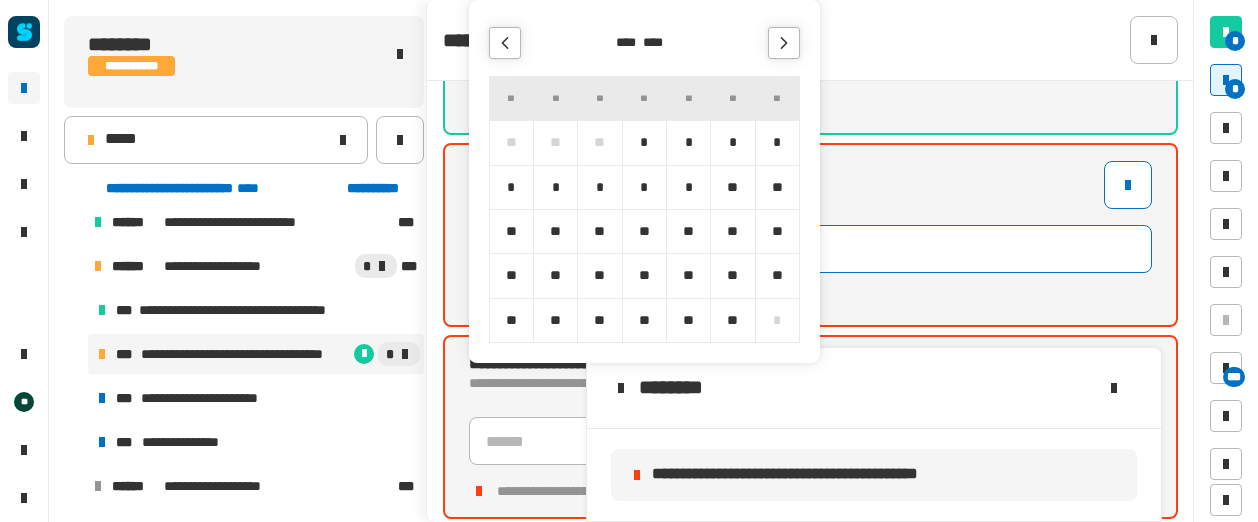 click on "**" at bounding box center [732, 231] 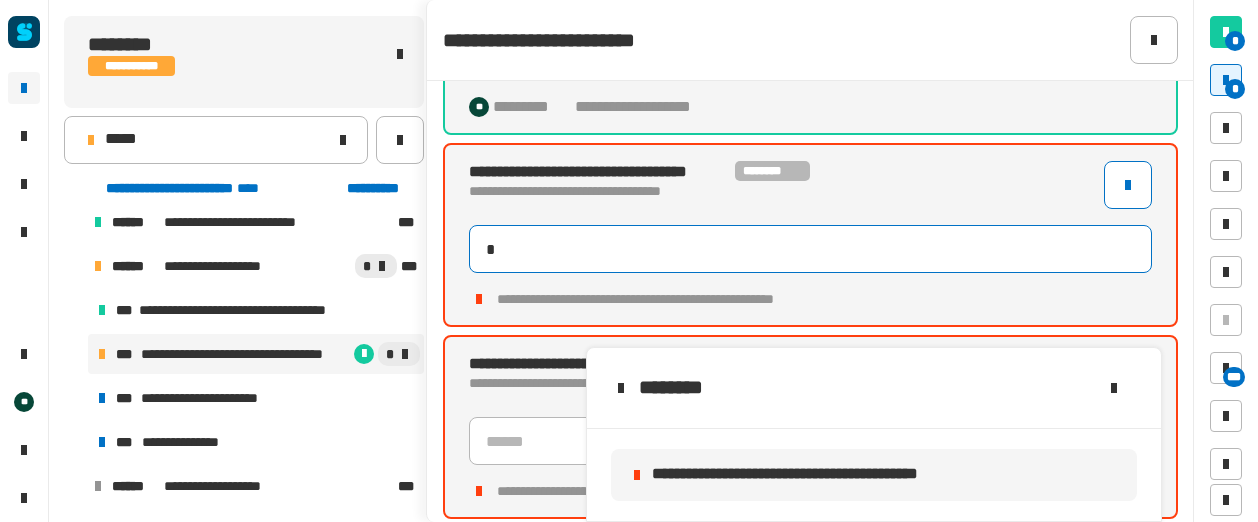 type on "**********" 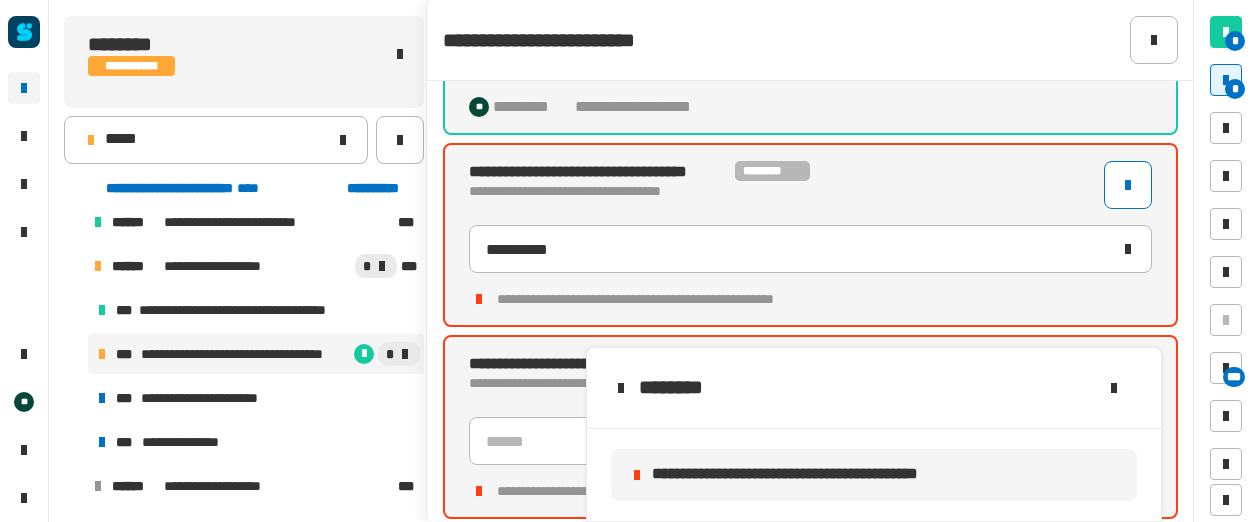 scroll, scrollTop: 380, scrollLeft: 0, axis: vertical 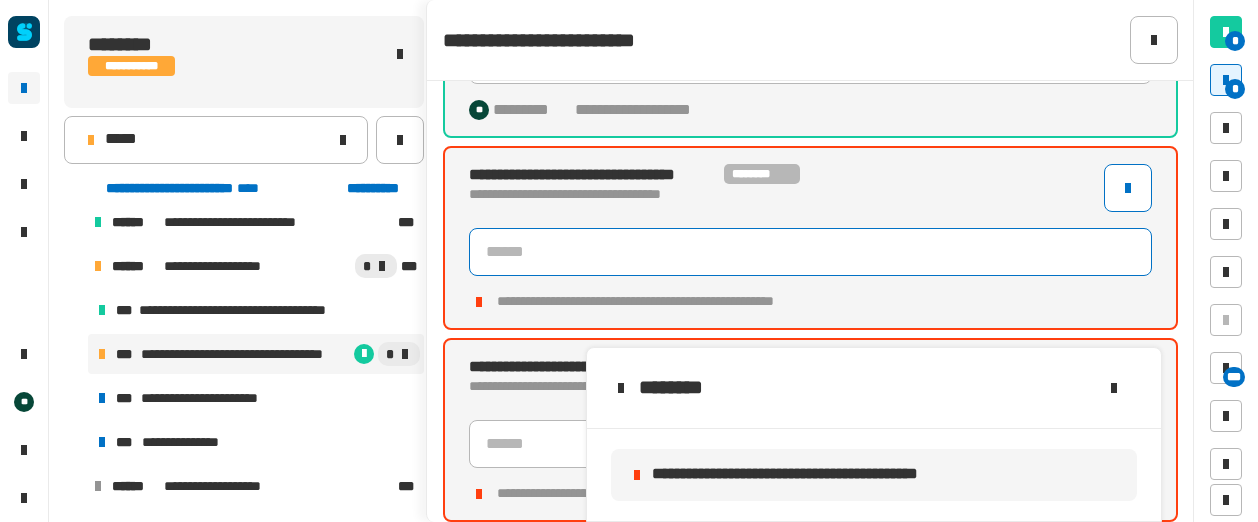 click 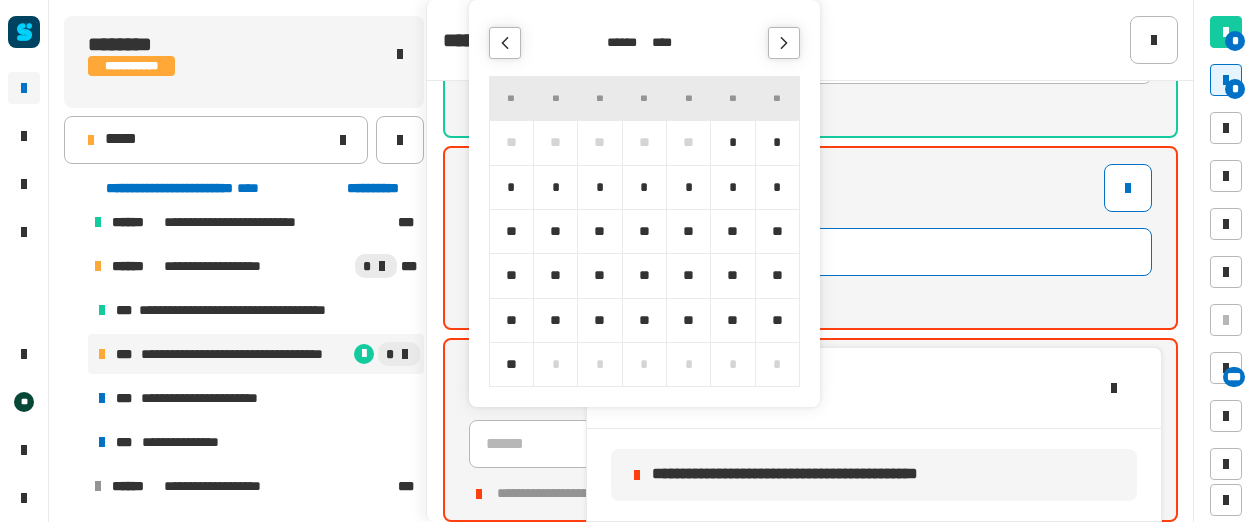 click 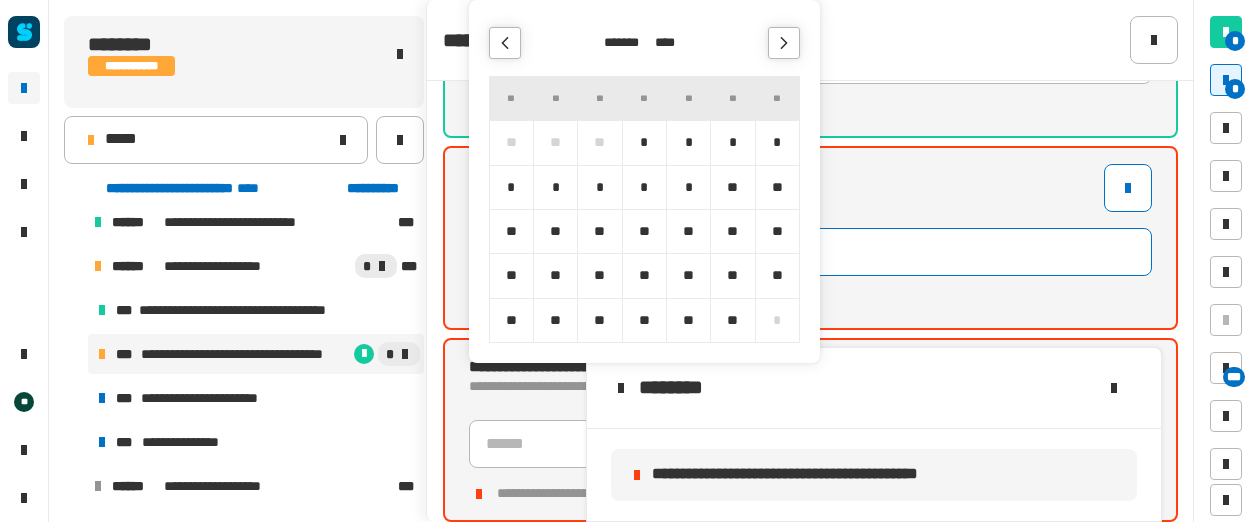 click 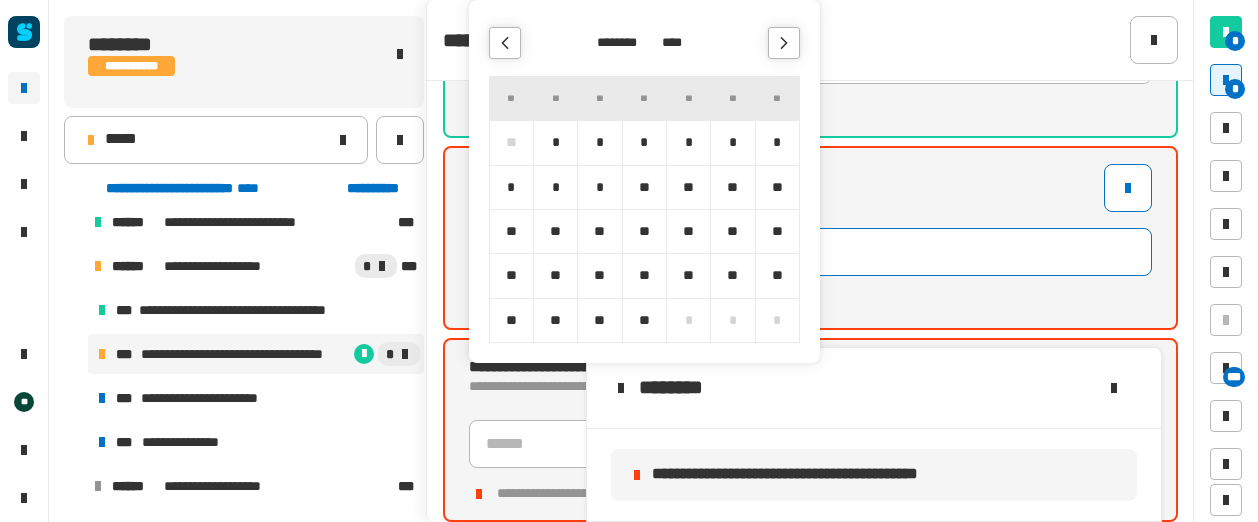click 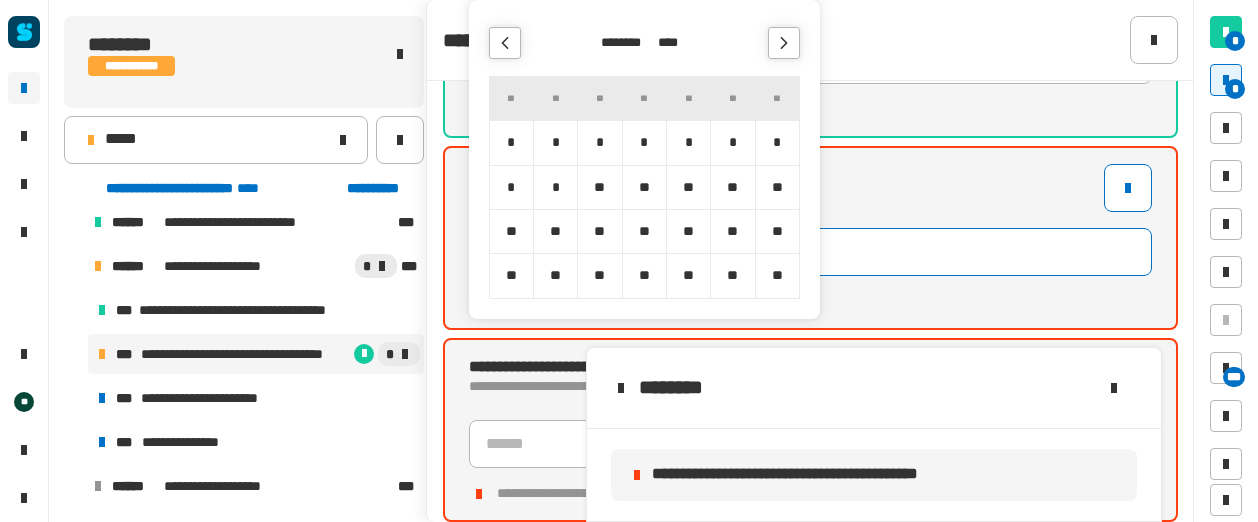 click 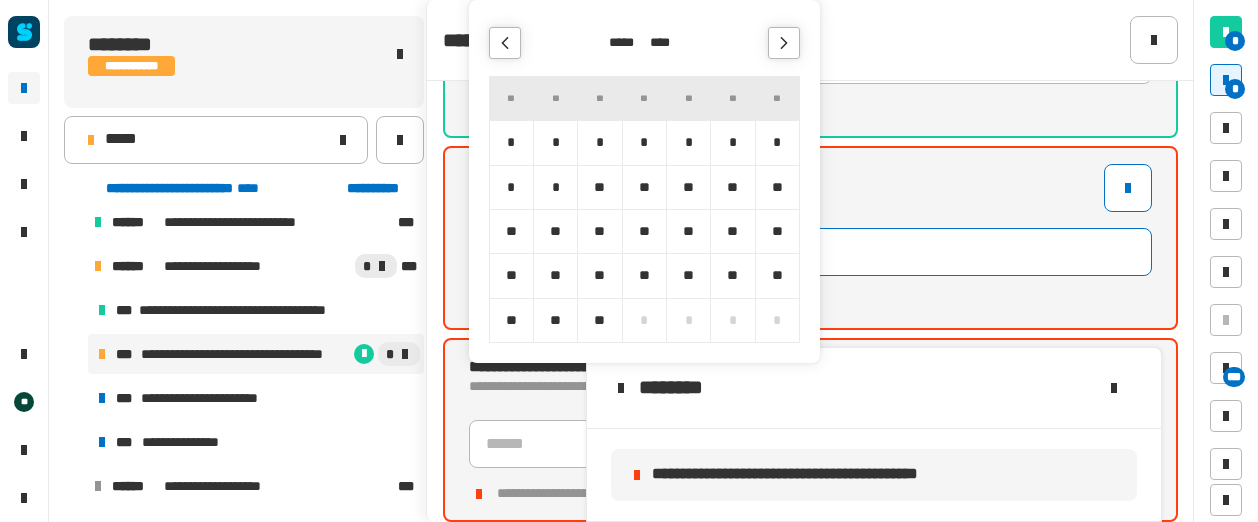 click 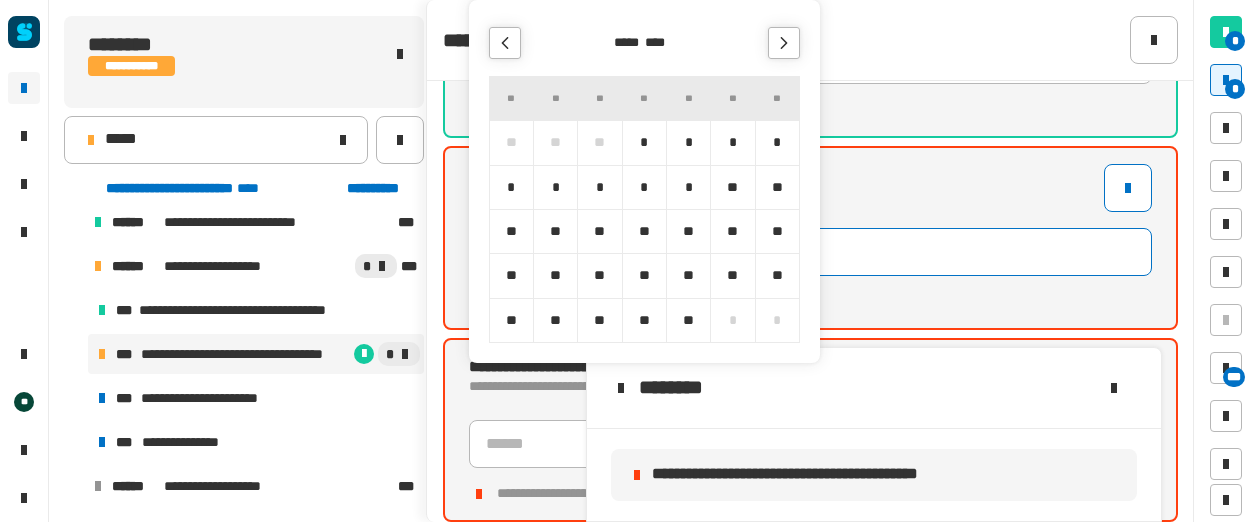 click 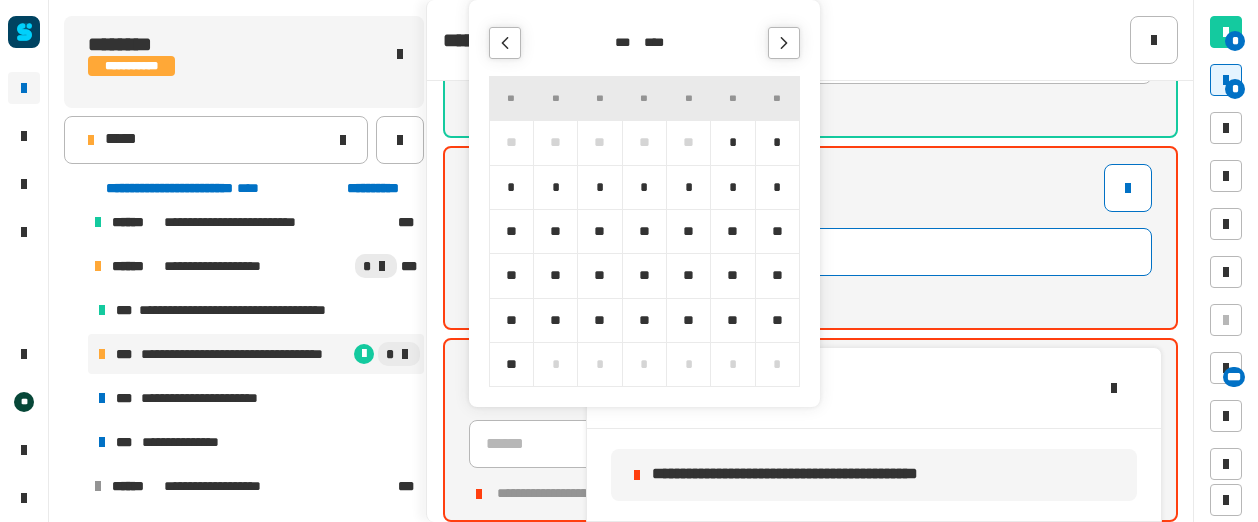 click 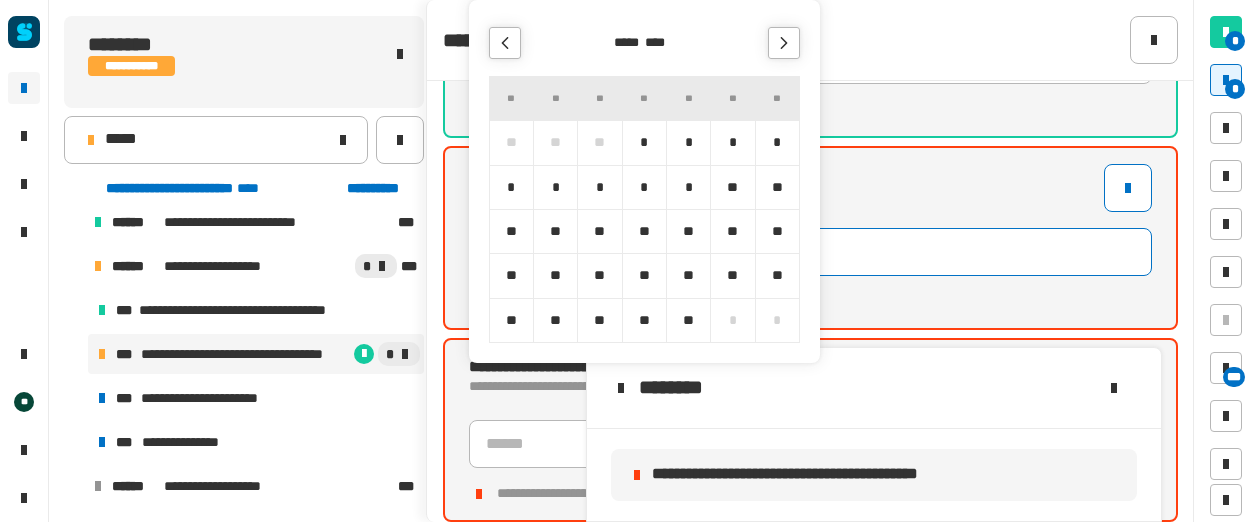 click on "**" at bounding box center [732, 231] 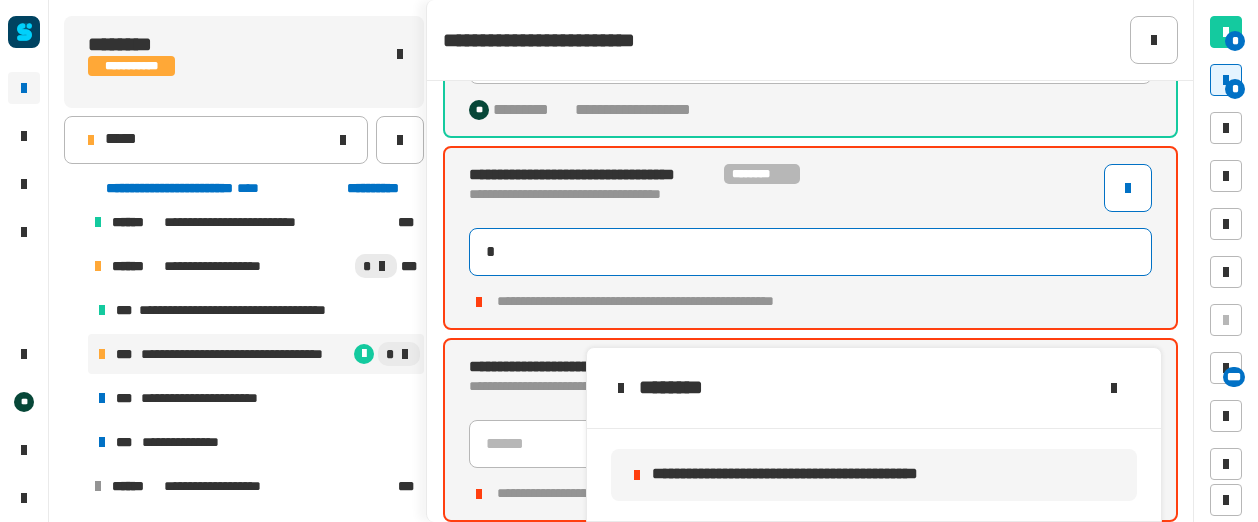 type on "**********" 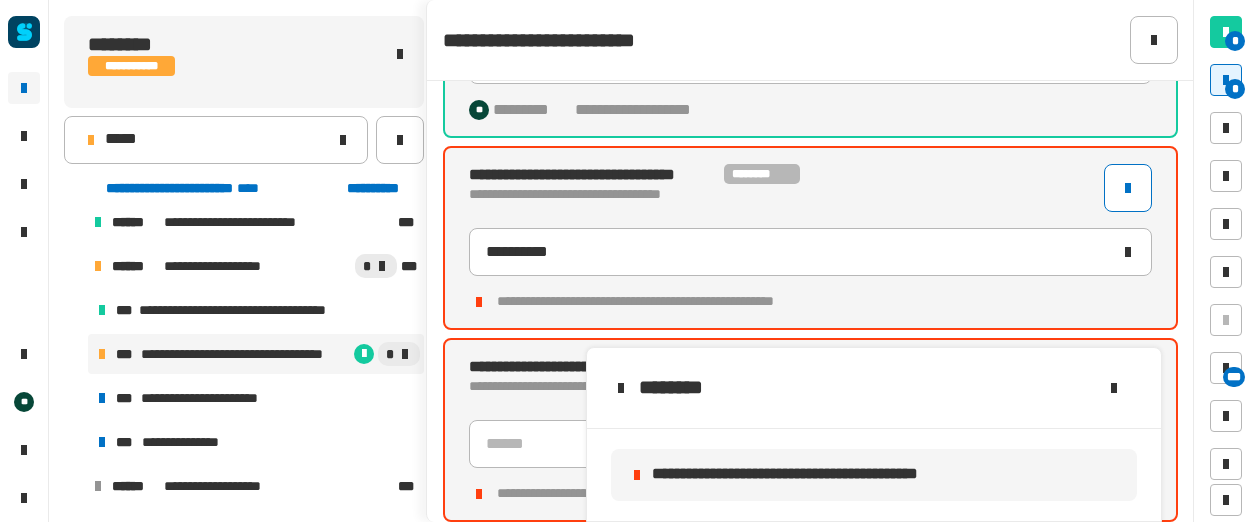 scroll, scrollTop: 370, scrollLeft: 0, axis: vertical 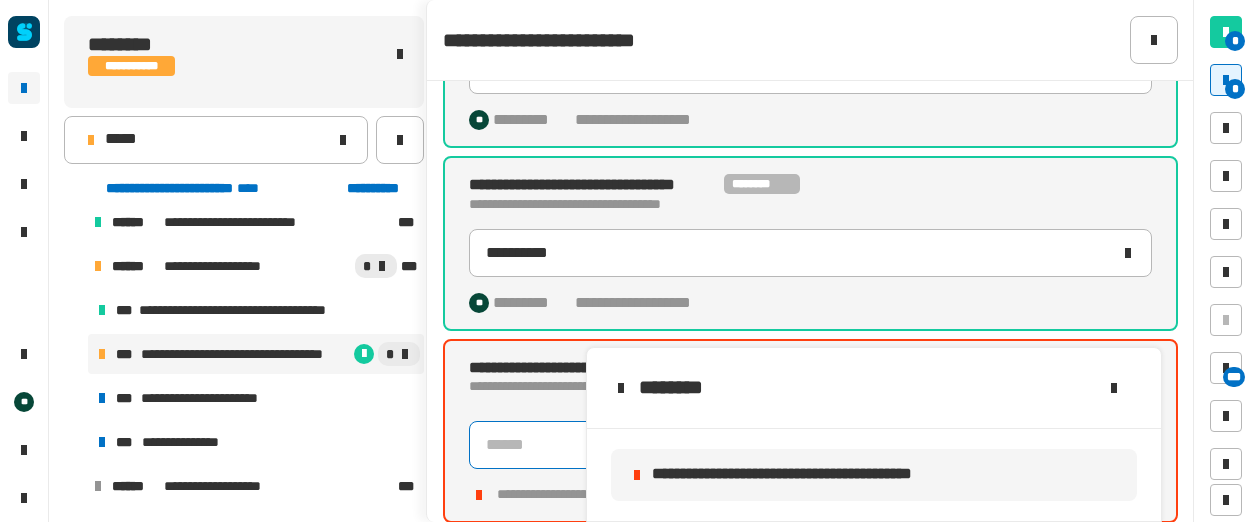 click 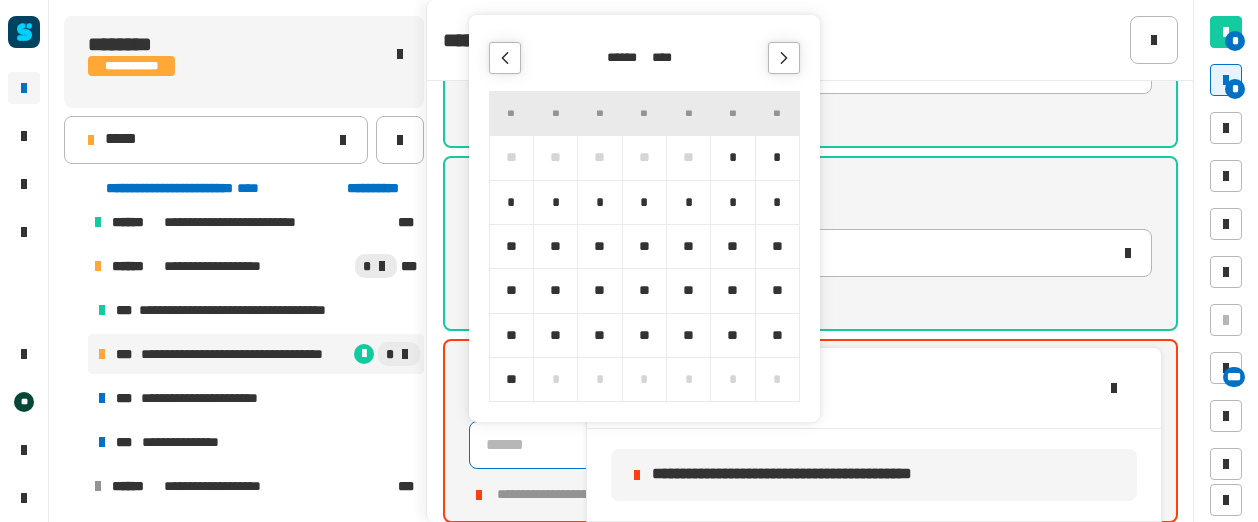 click at bounding box center [784, 58] 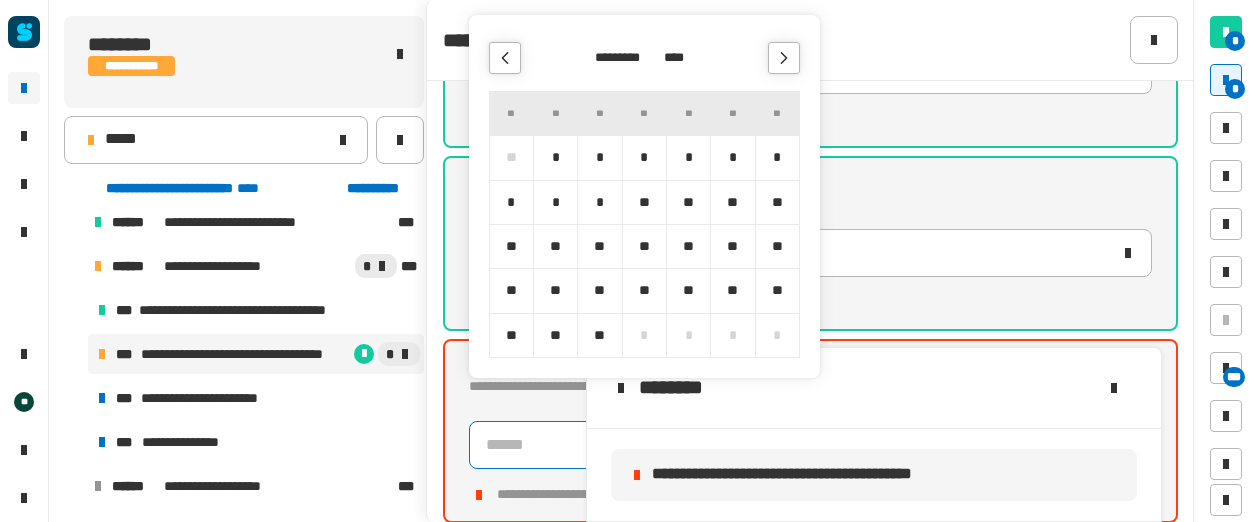 click at bounding box center [784, 58] 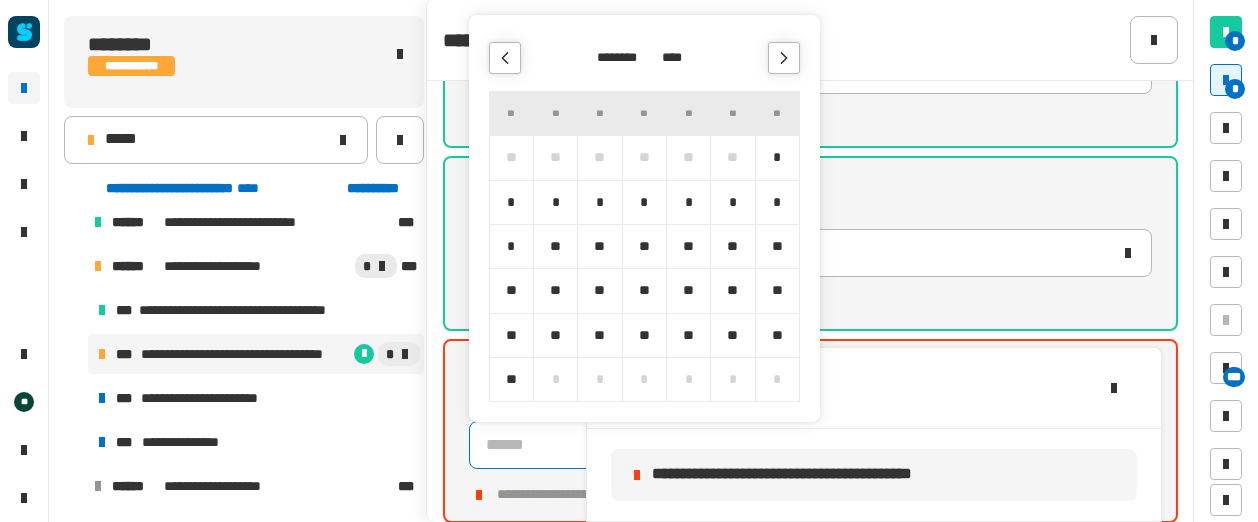 click at bounding box center [784, 58] 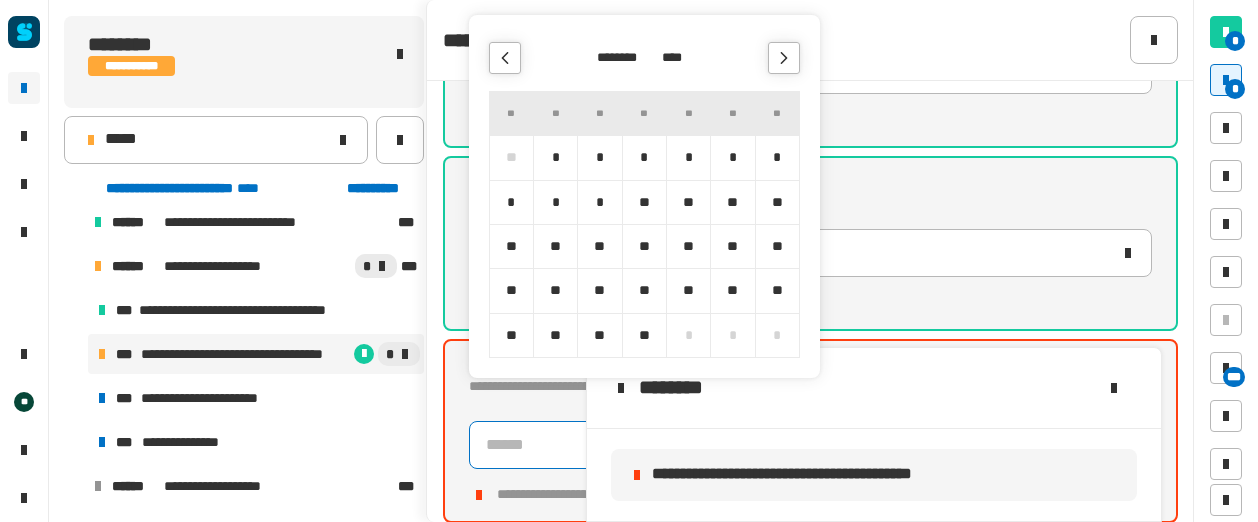 click at bounding box center [784, 58] 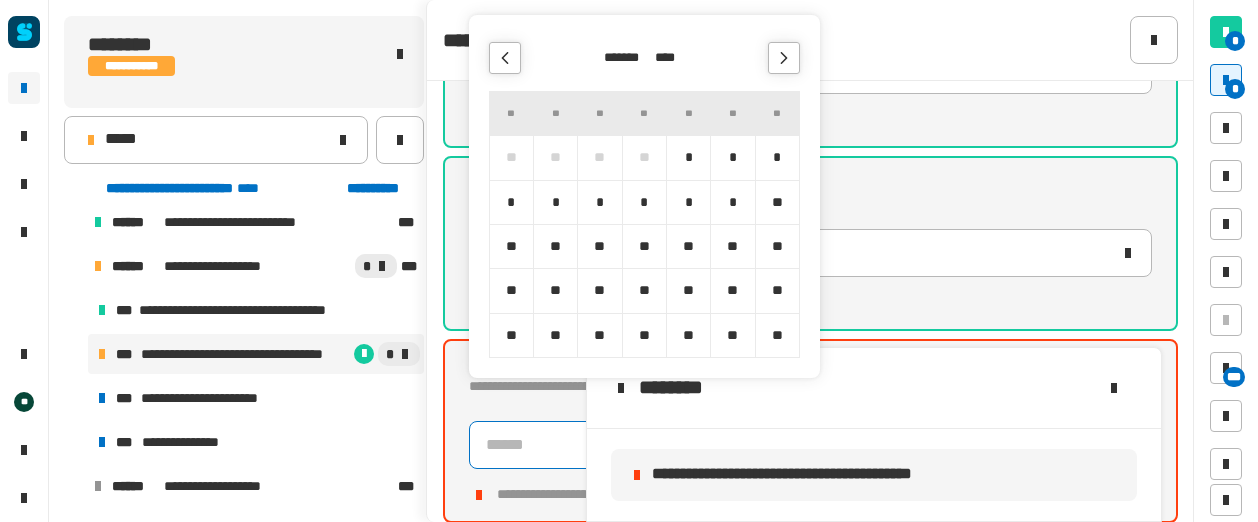 click on "**" at bounding box center (777, 290) 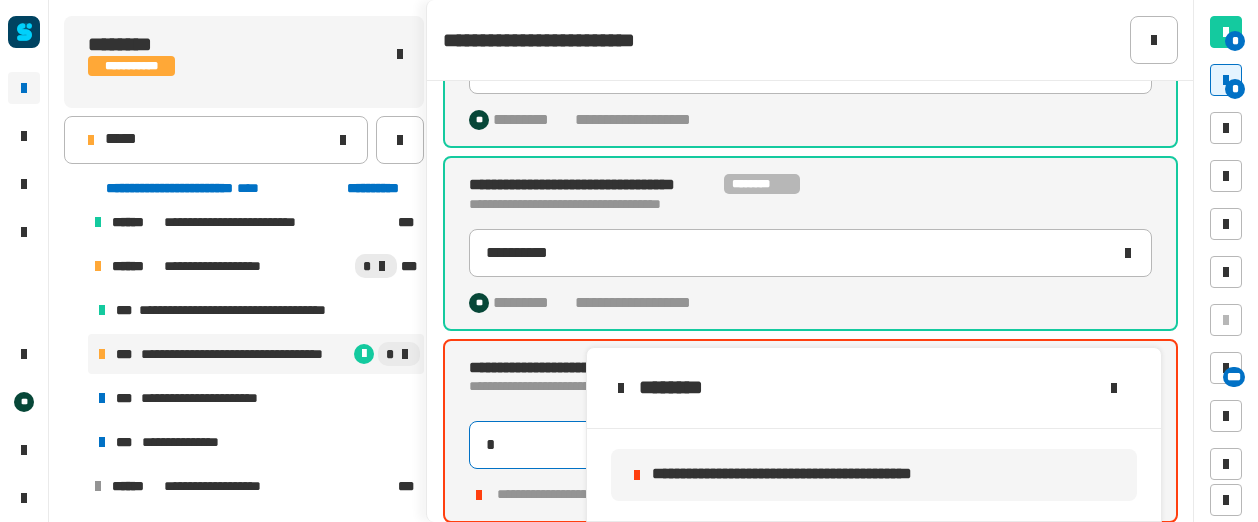 type on "**********" 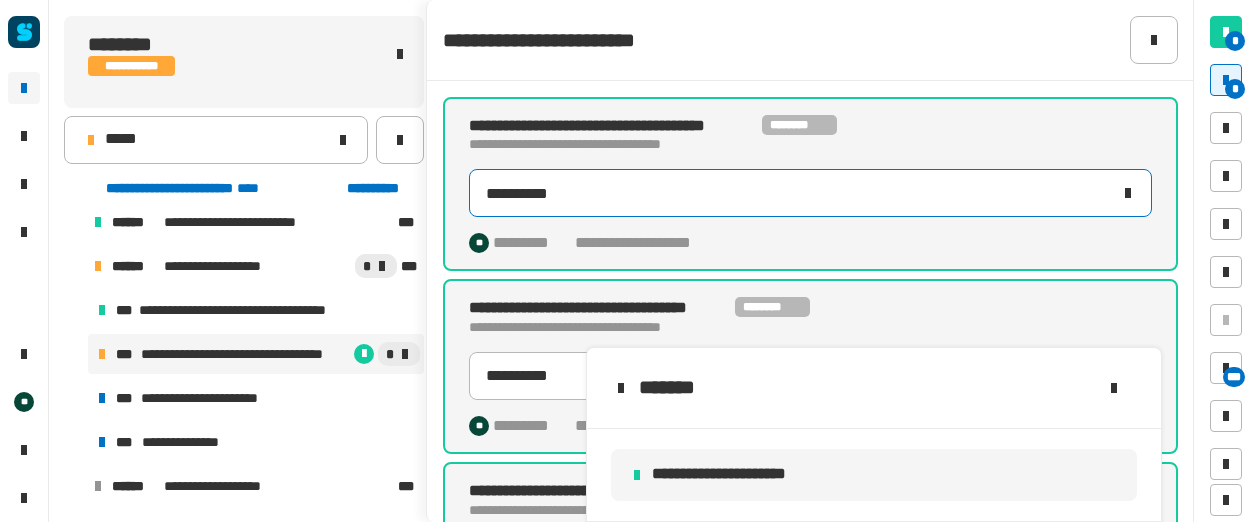 scroll, scrollTop: 297, scrollLeft: 0, axis: vertical 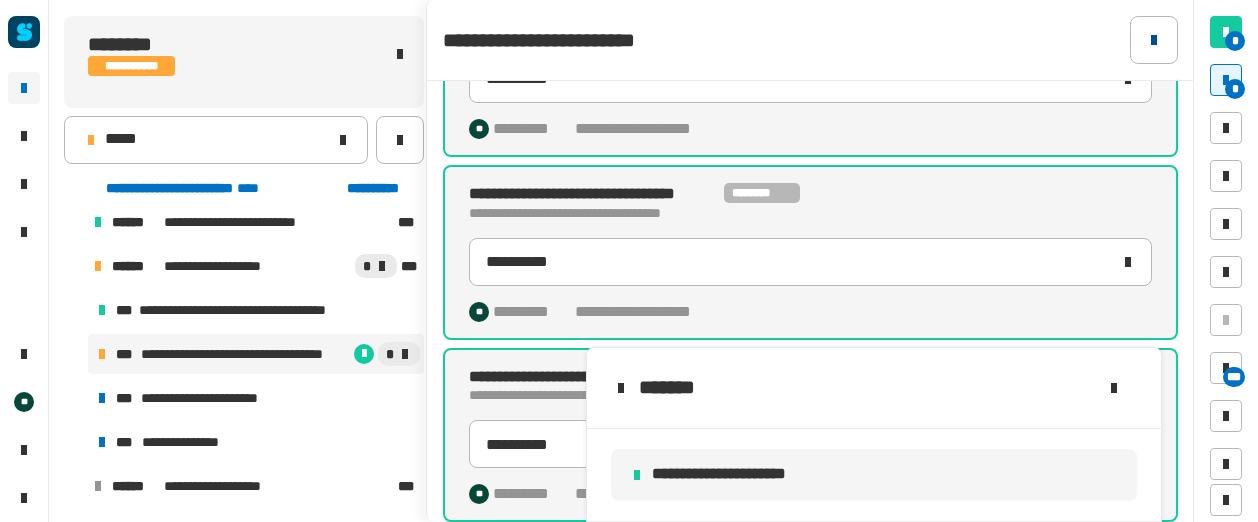 click 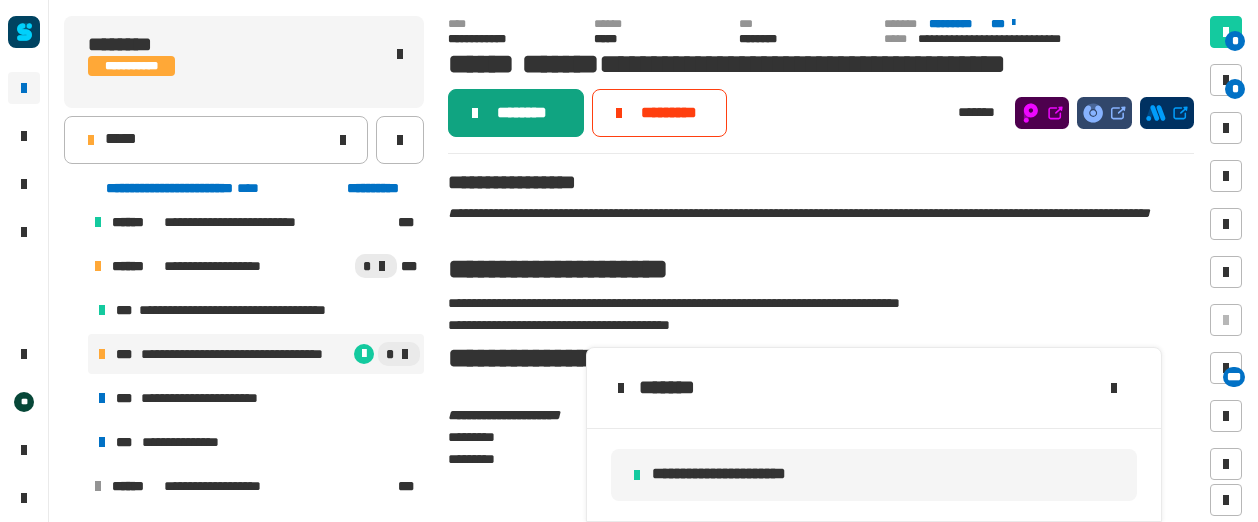 click on "********" 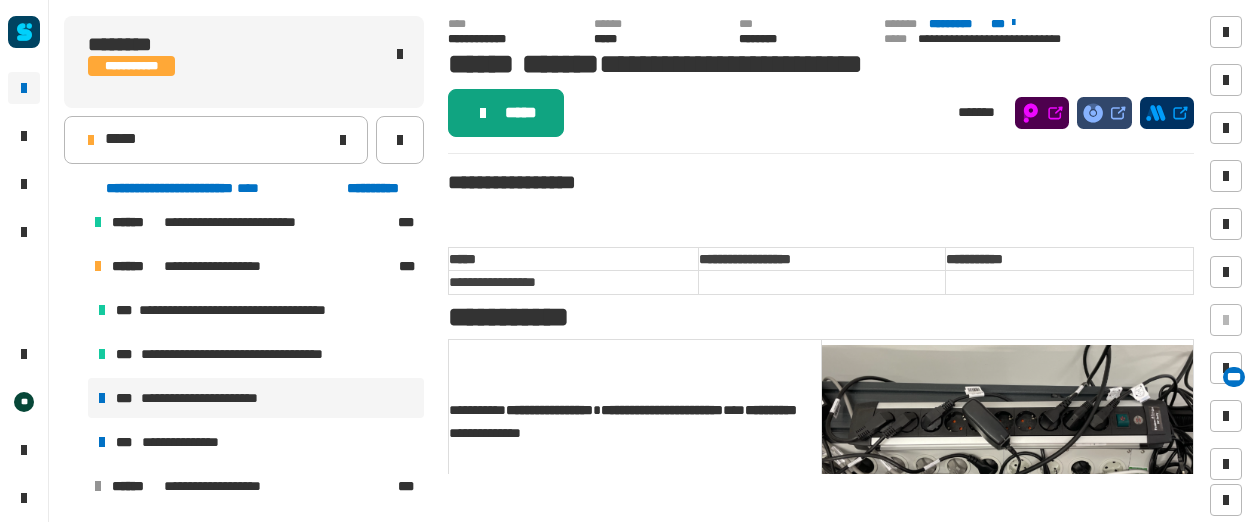 click on "*****" 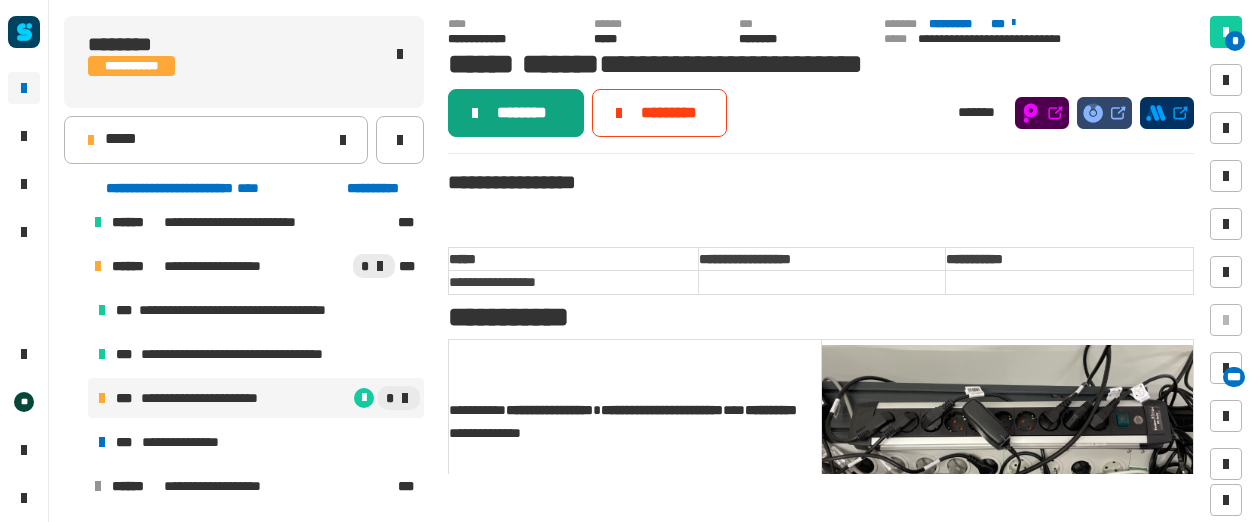 click on "********" 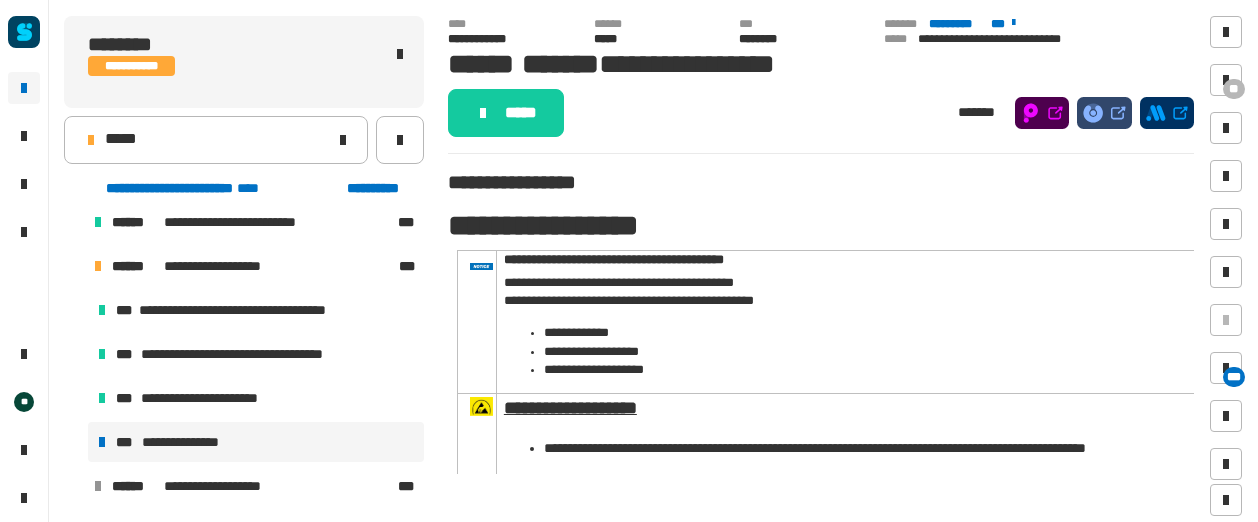click on "*****" 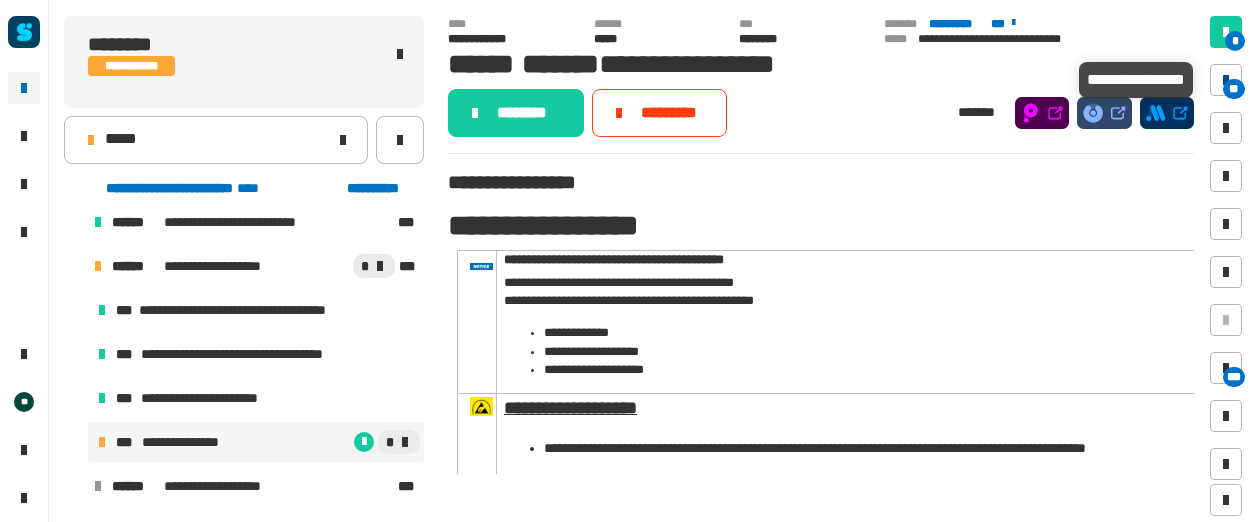 click at bounding box center [1226, 80] 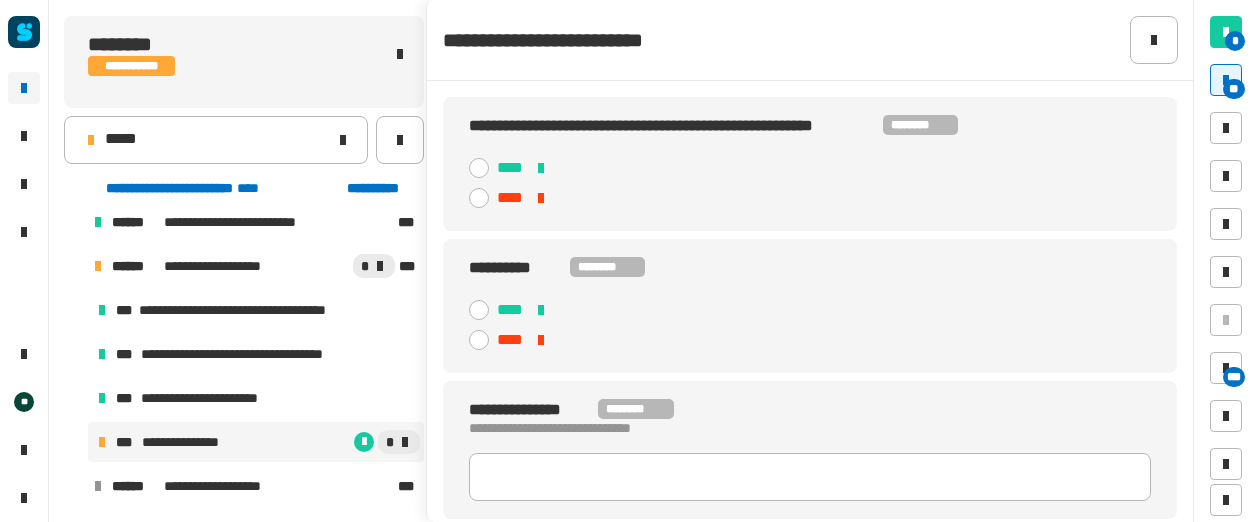 click 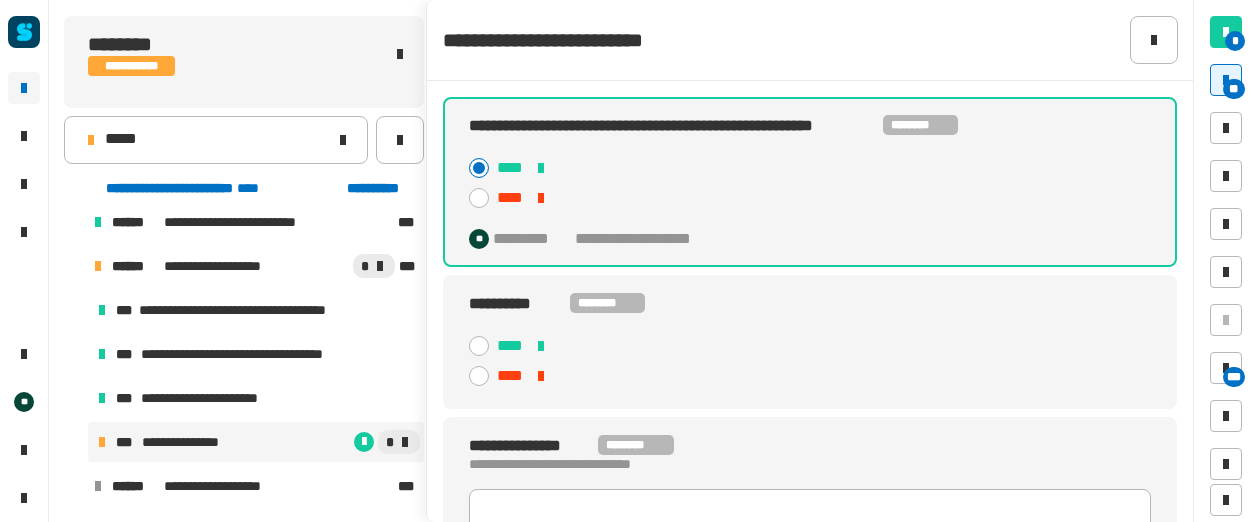 click 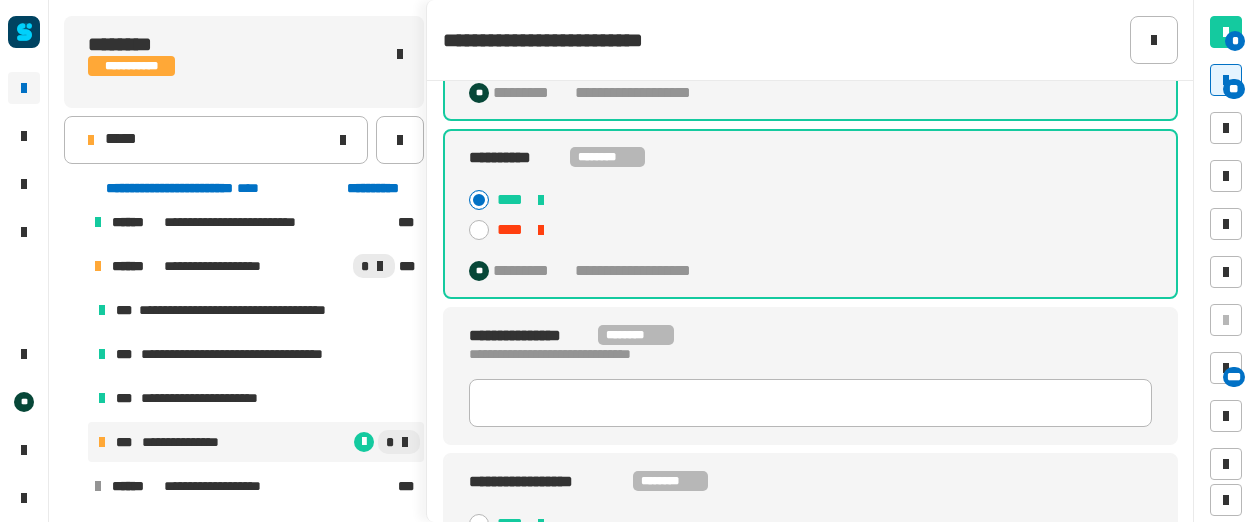 scroll, scrollTop: 300, scrollLeft: 0, axis: vertical 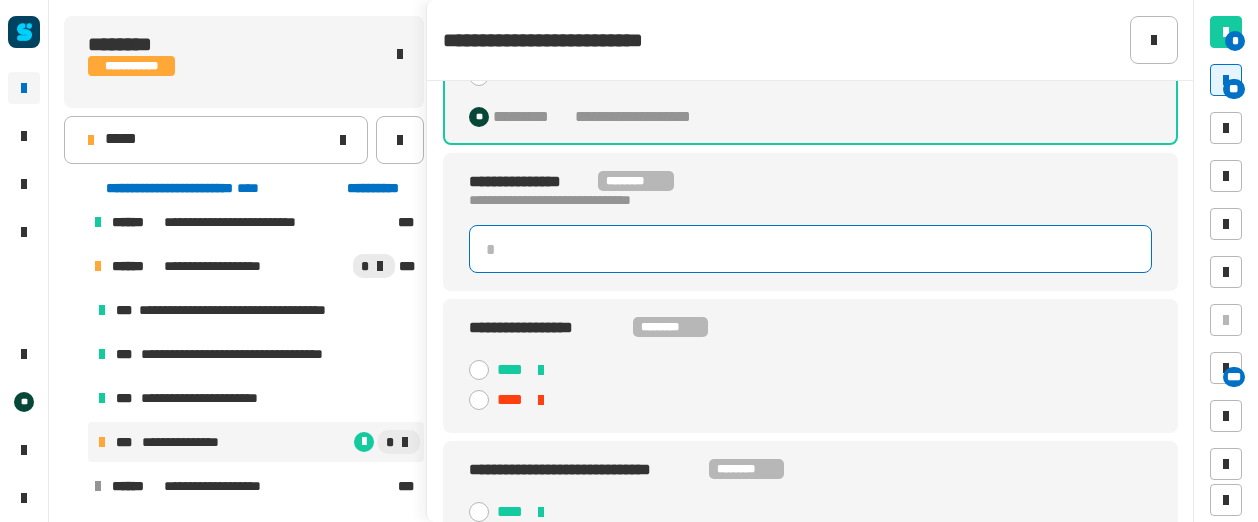 click 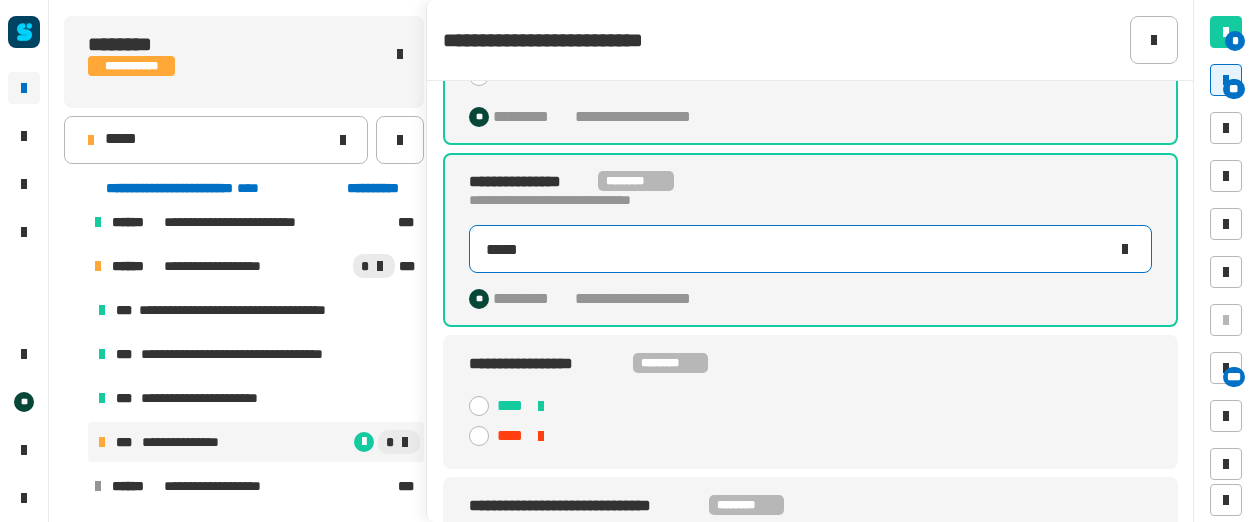 type on "******" 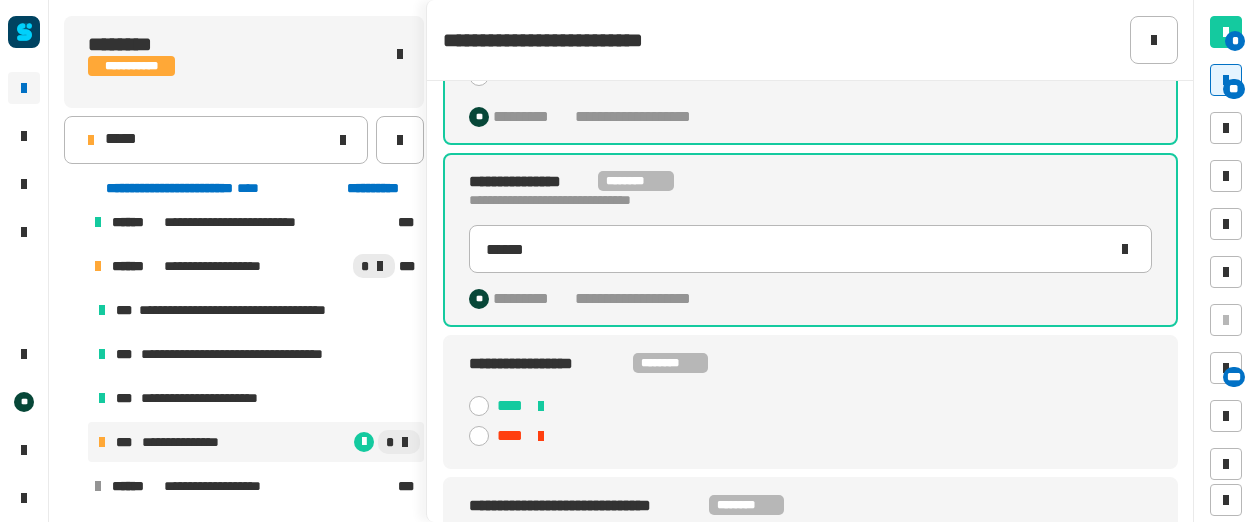 click 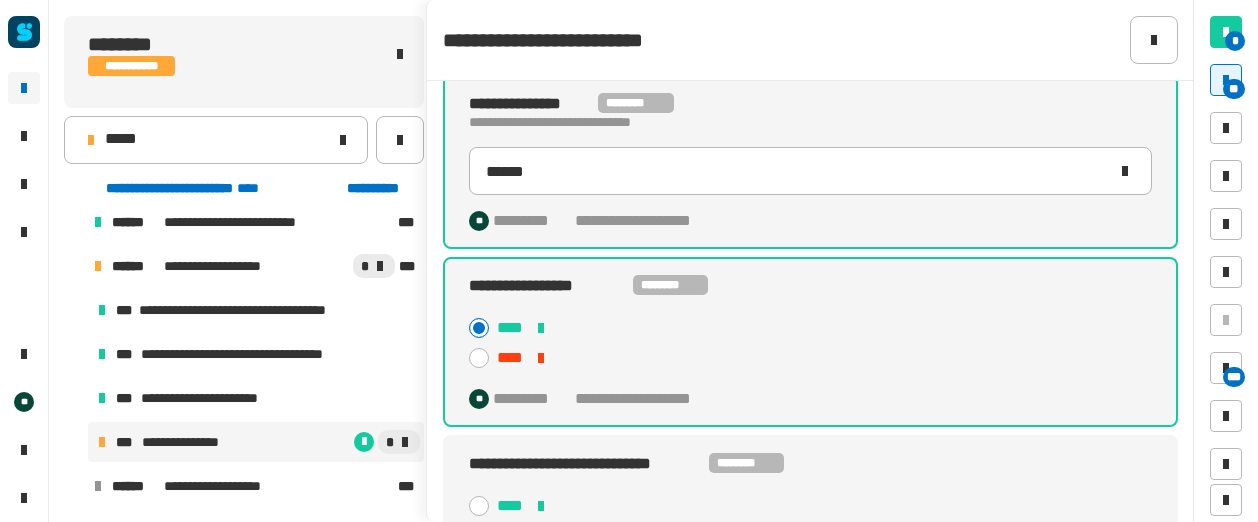 scroll, scrollTop: 500, scrollLeft: 0, axis: vertical 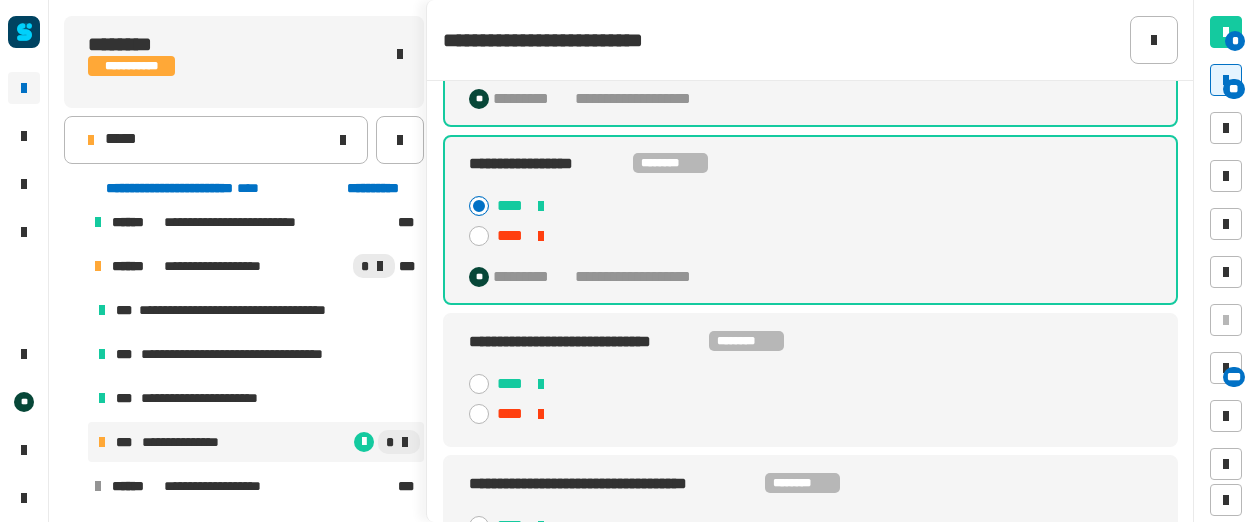 click 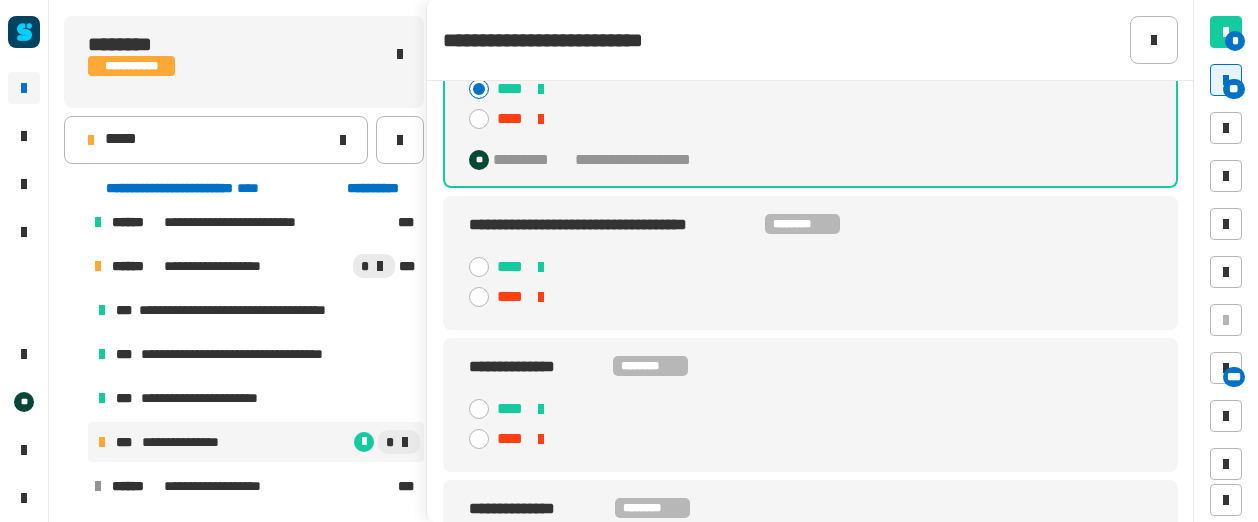 scroll, scrollTop: 800, scrollLeft: 0, axis: vertical 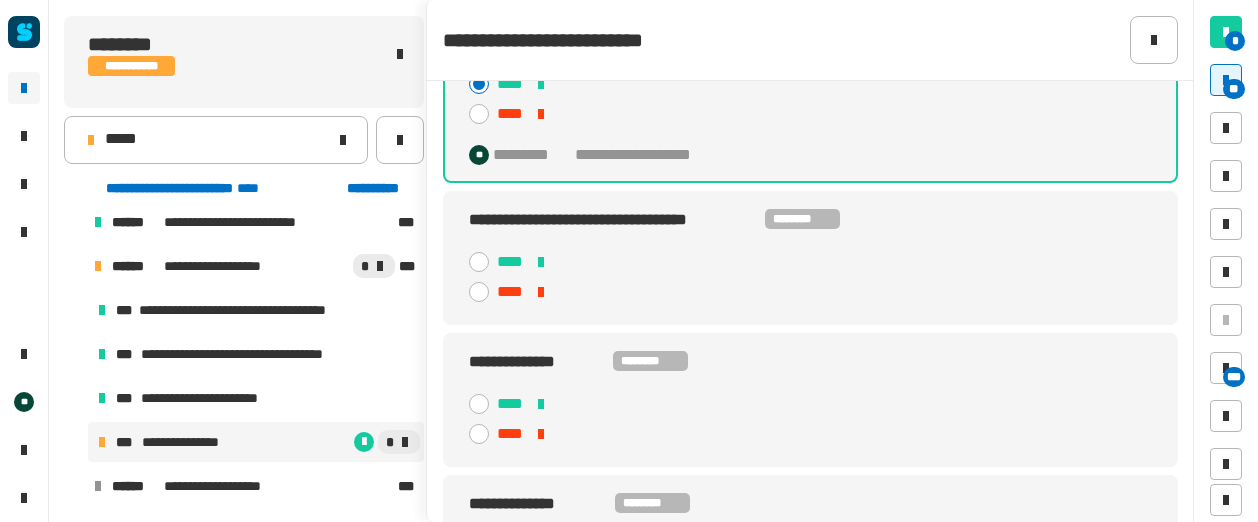 click 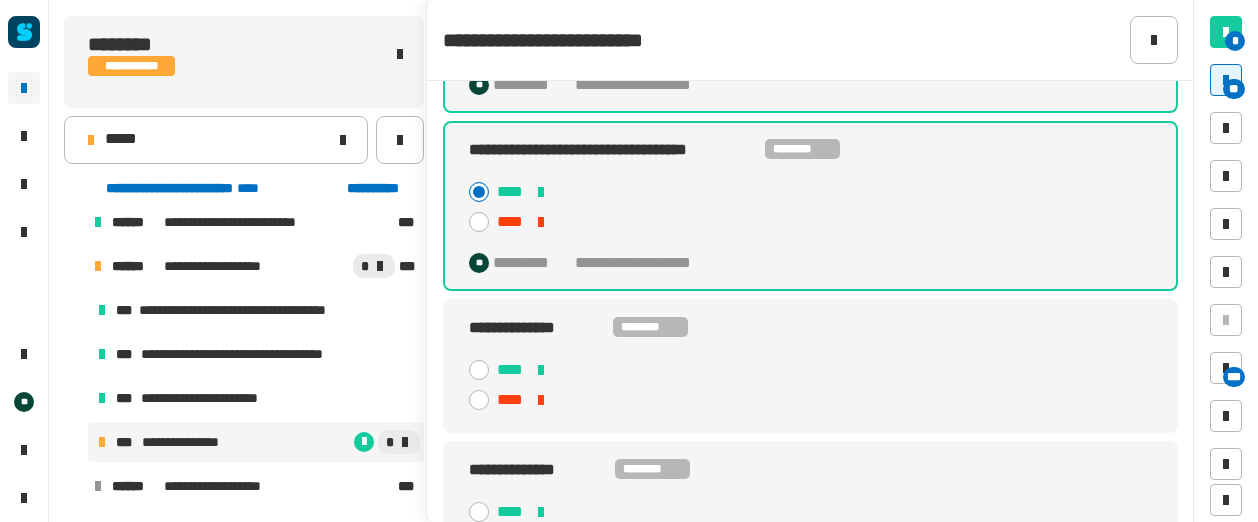 scroll, scrollTop: 900, scrollLeft: 0, axis: vertical 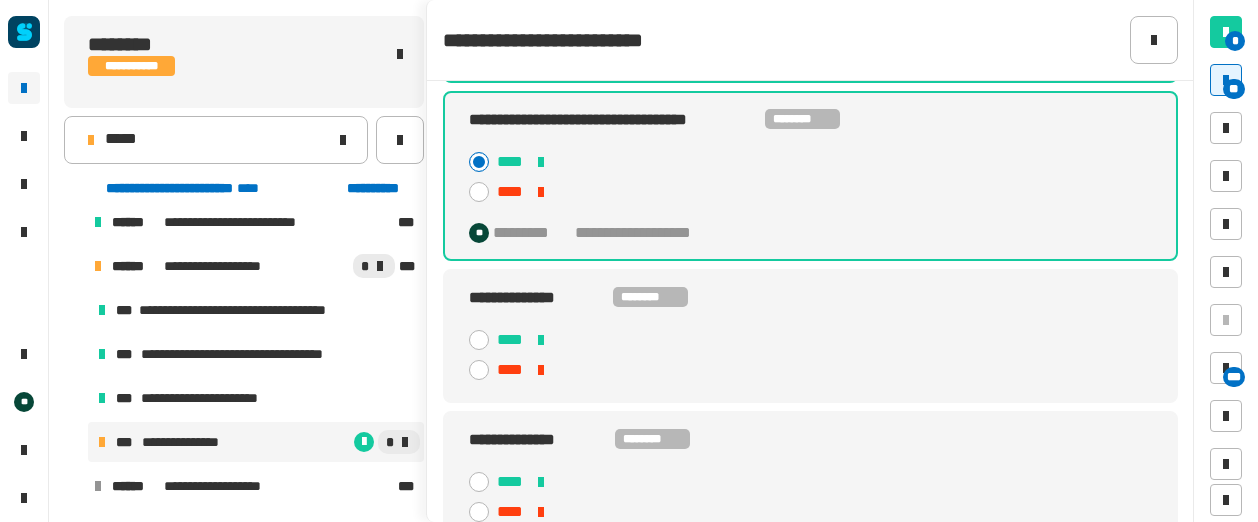 click 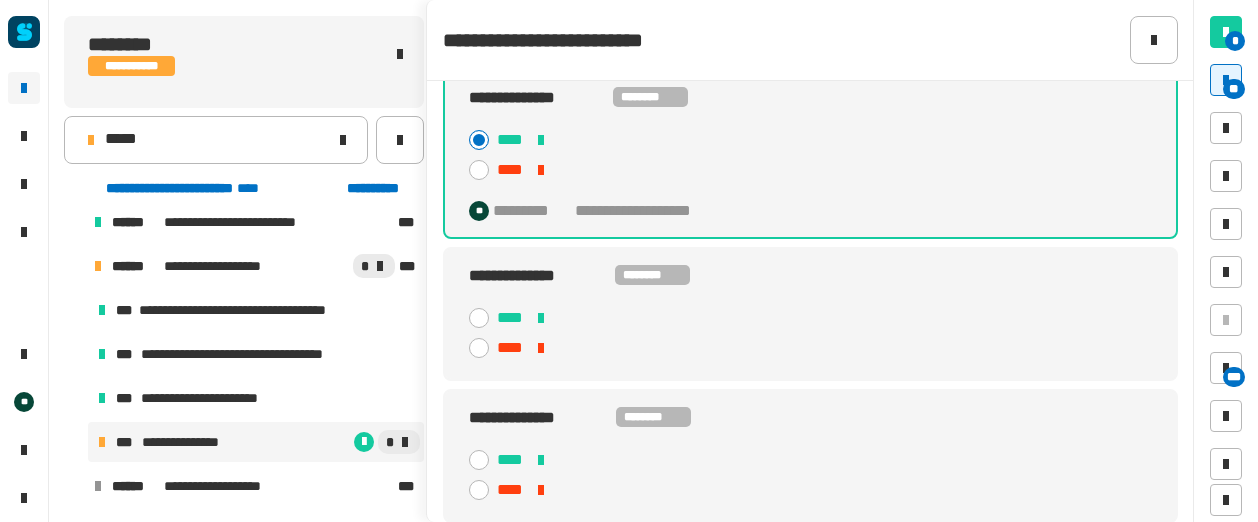 click 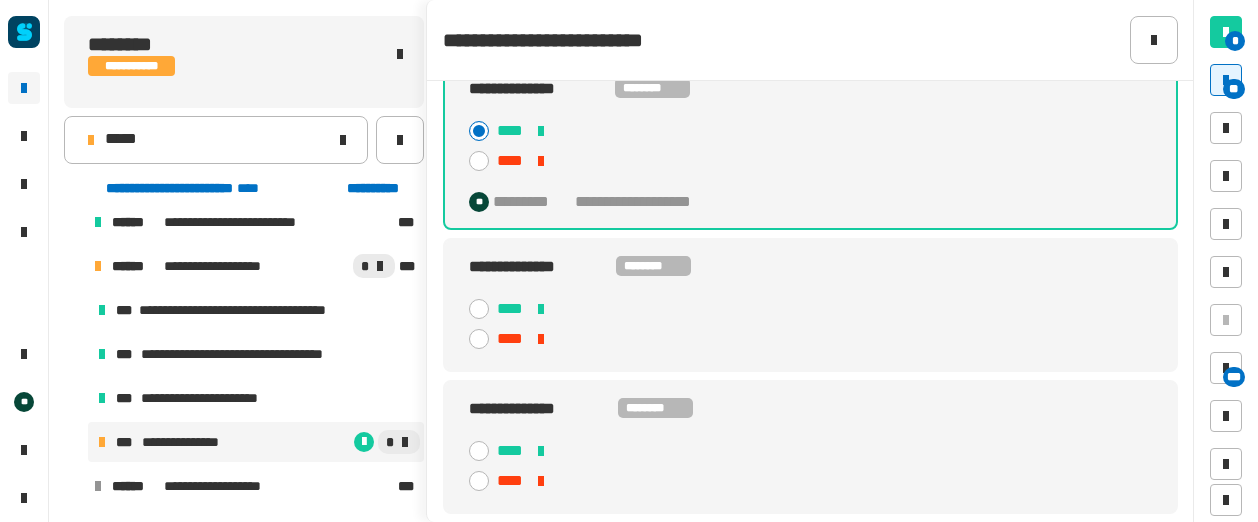 scroll, scrollTop: 1300, scrollLeft: 0, axis: vertical 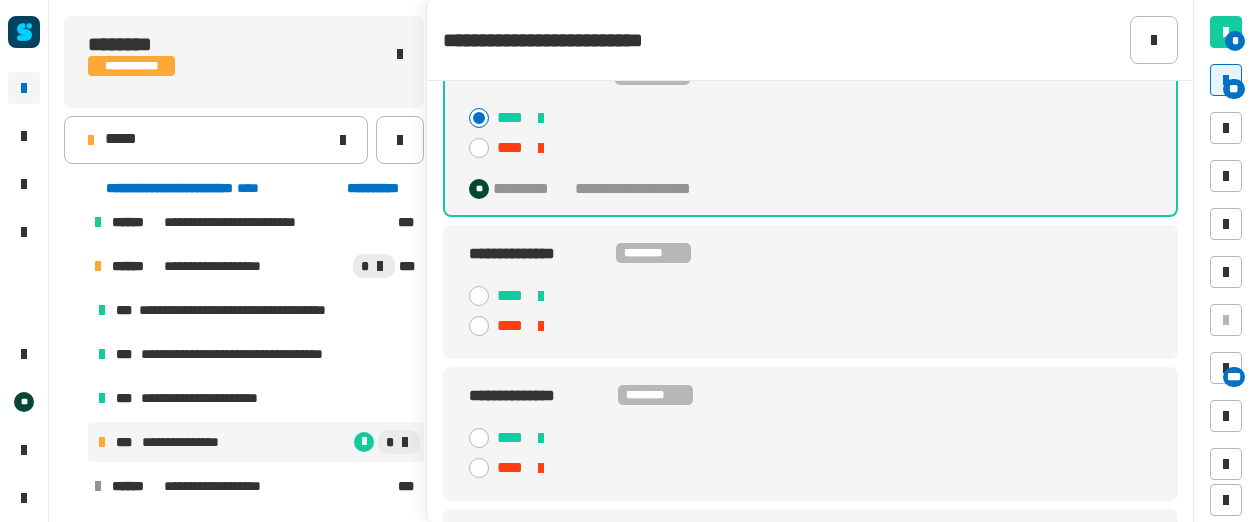 click 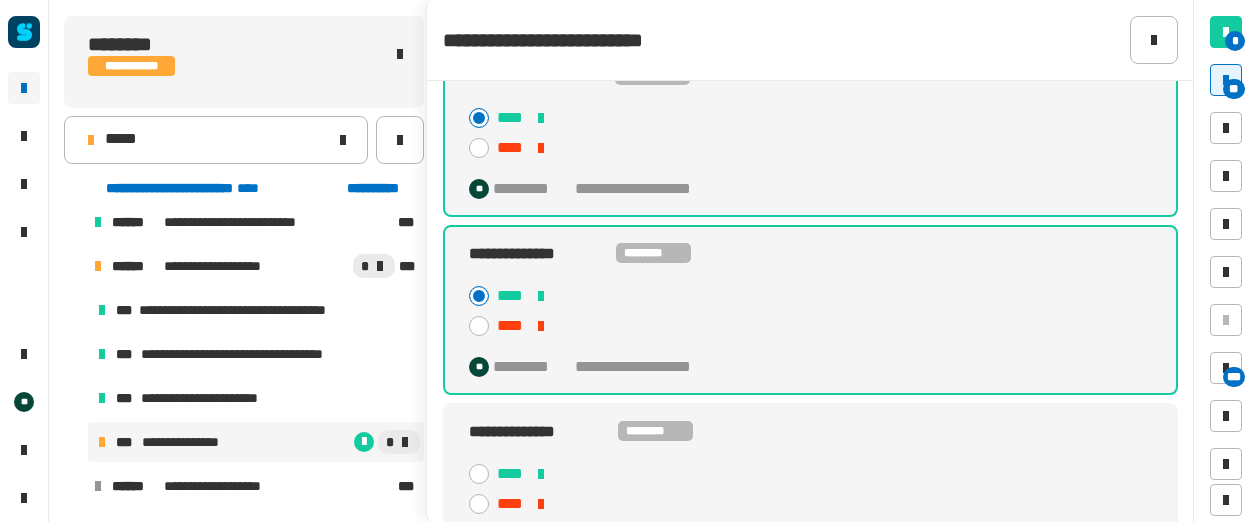 click 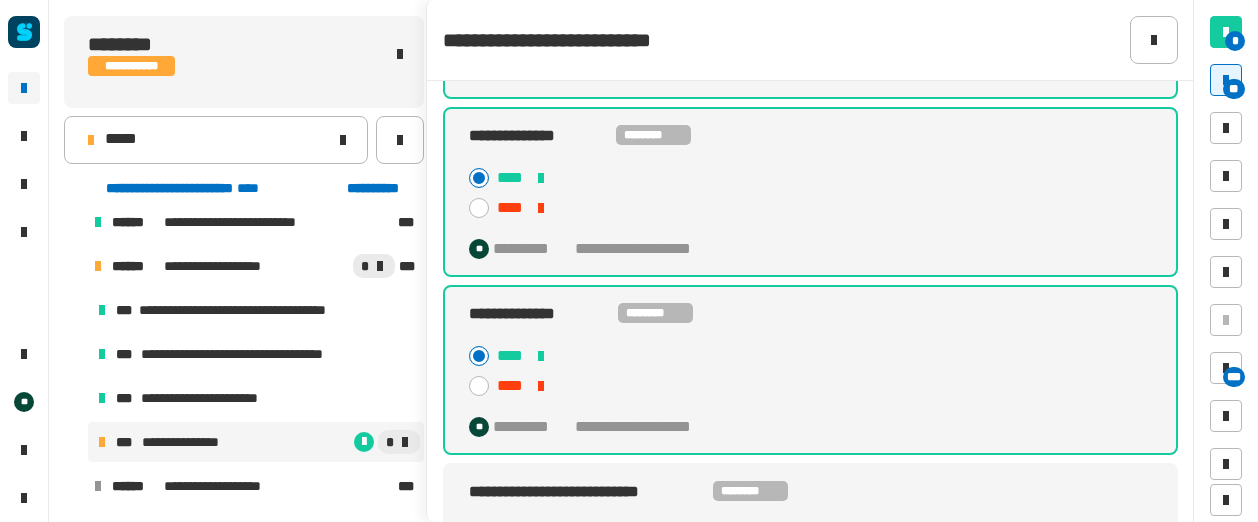 scroll, scrollTop: 1600, scrollLeft: 0, axis: vertical 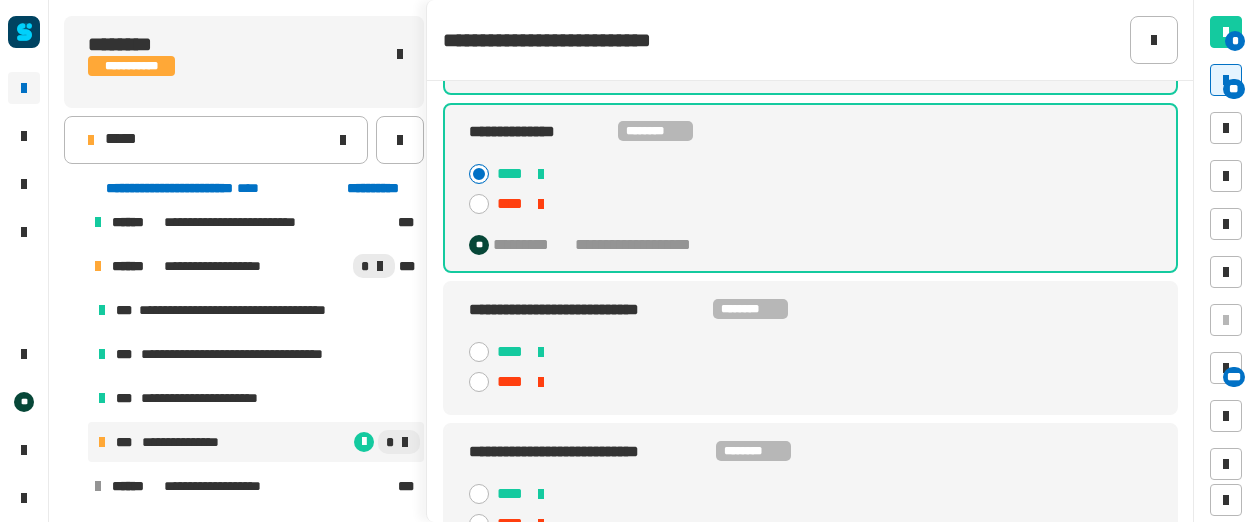 click 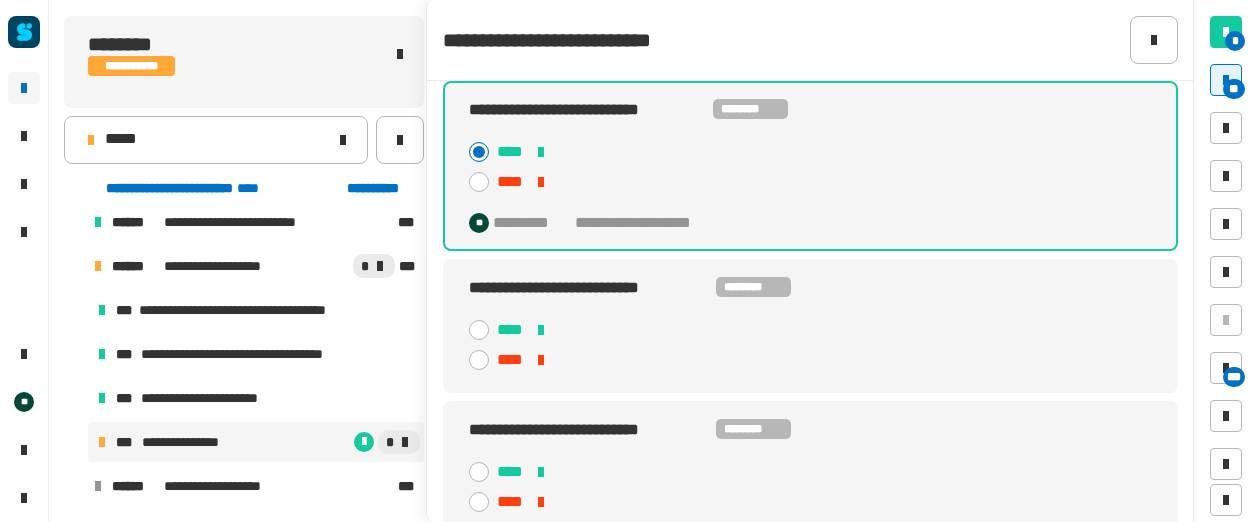 click 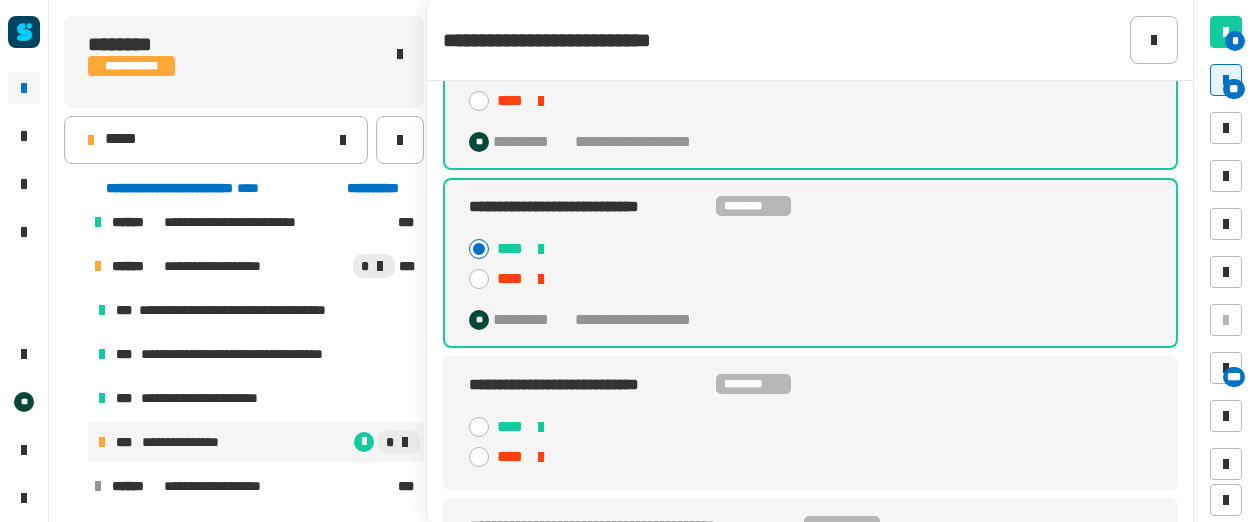 scroll, scrollTop: 1900, scrollLeft: 0, axis: vertical 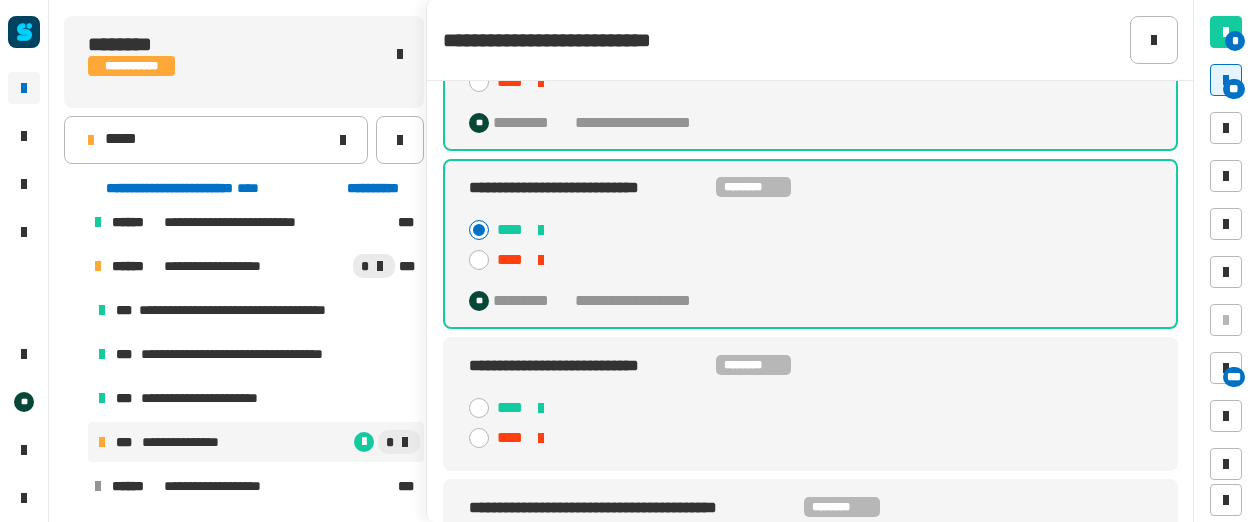 click 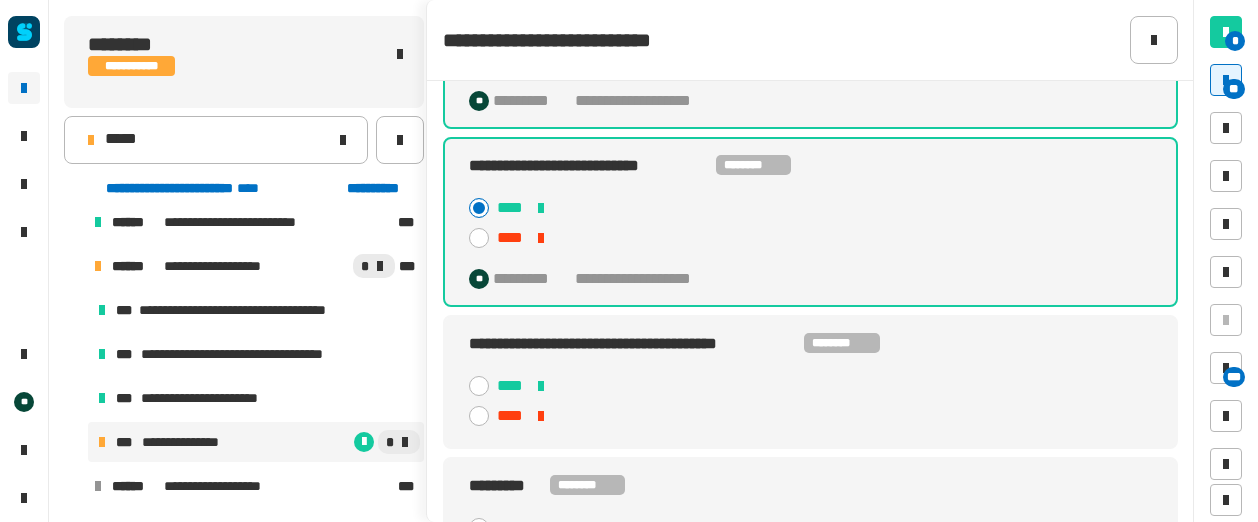 click 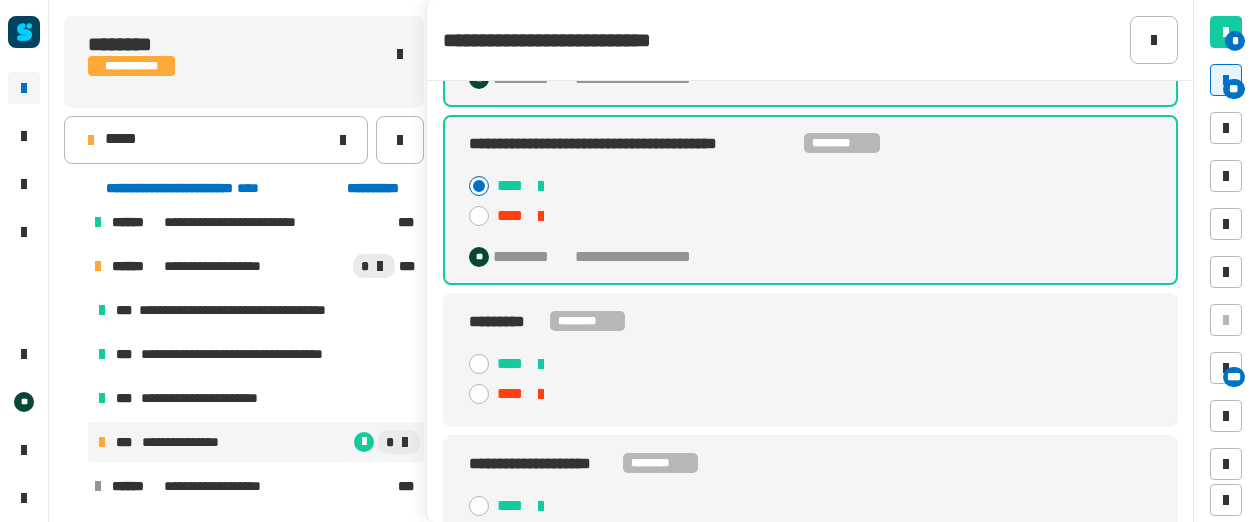 click 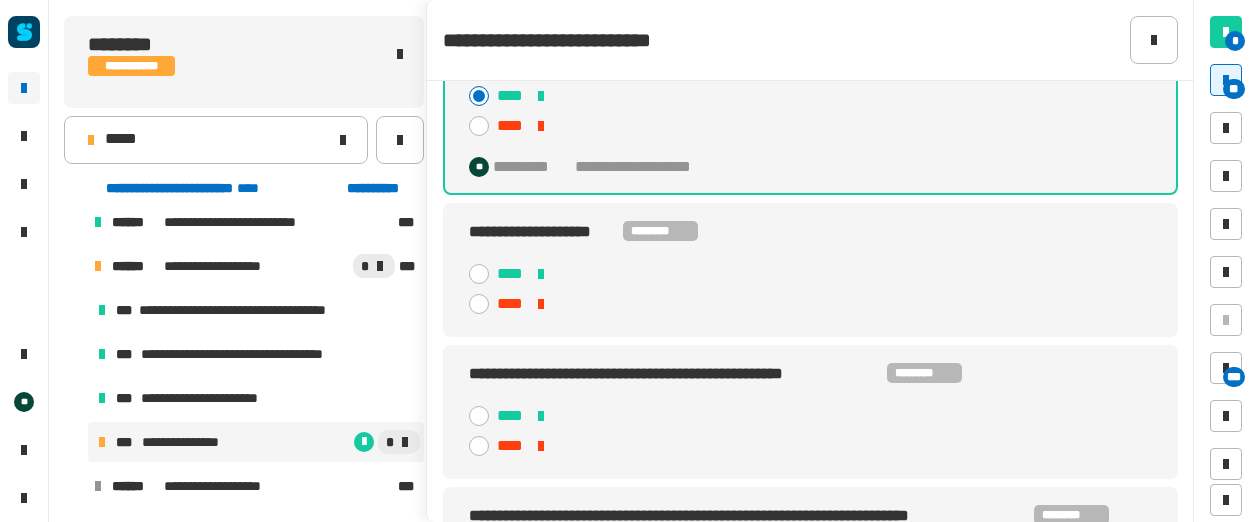 scroll, scrollTop: 2600, scrollLeft: 0, axis: vertical 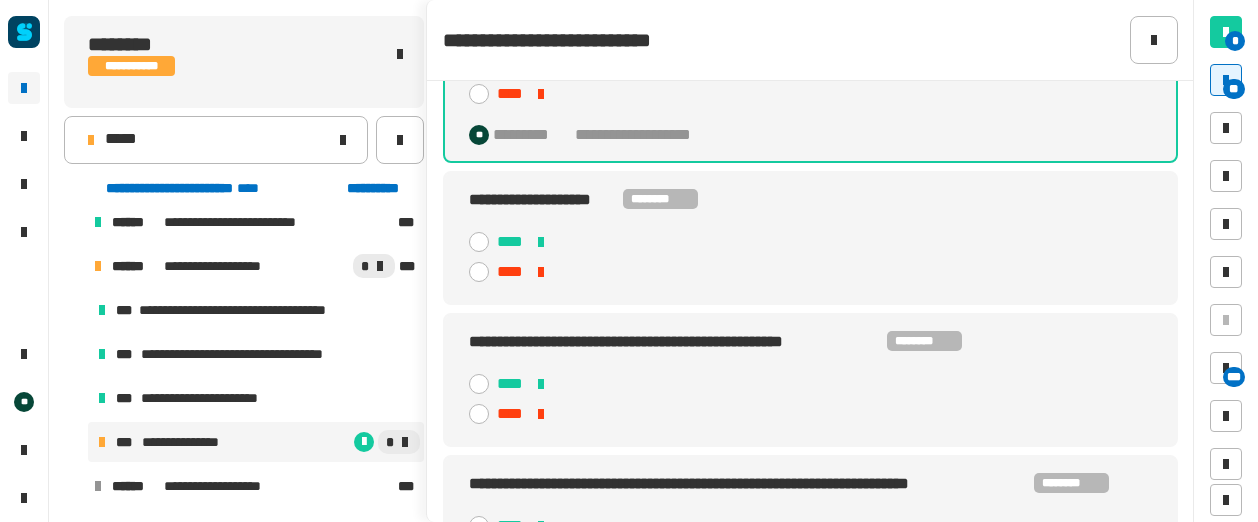 click 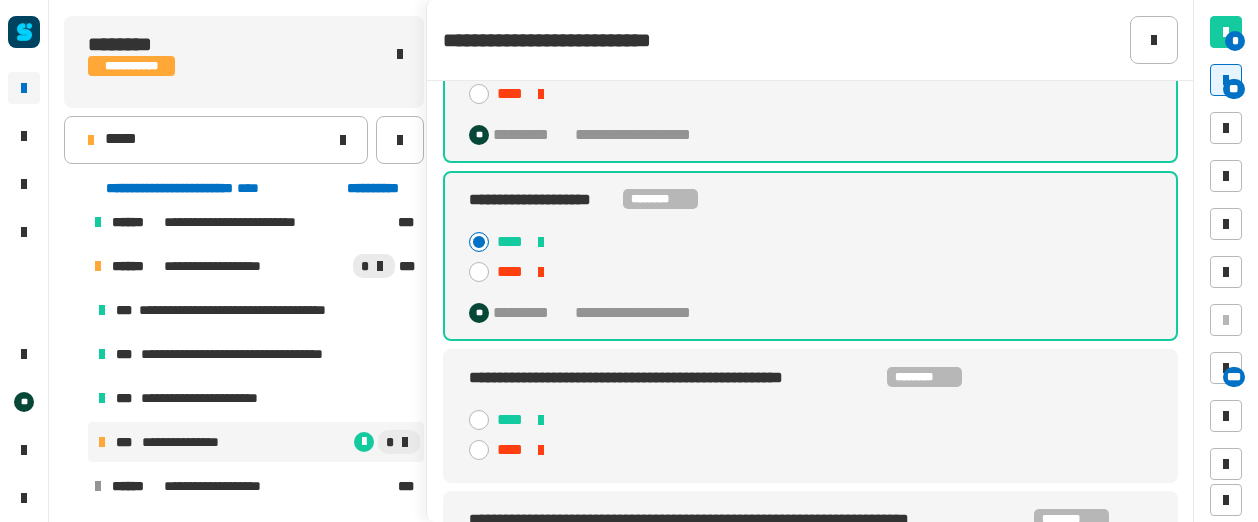 click 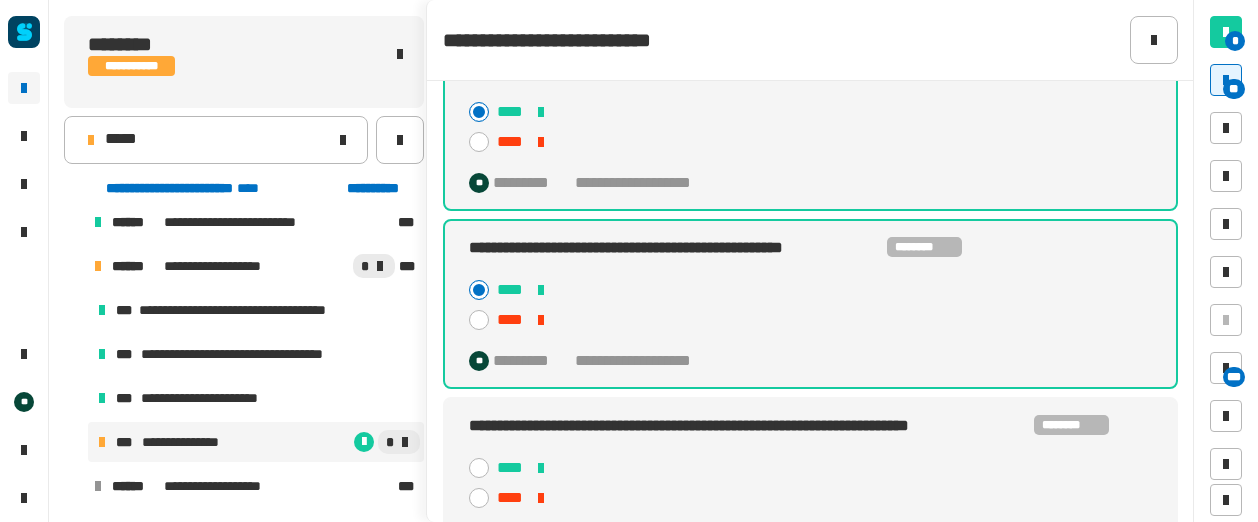 scroll, scrollTop: 2900, scrollLeft: 0, axis: vertical 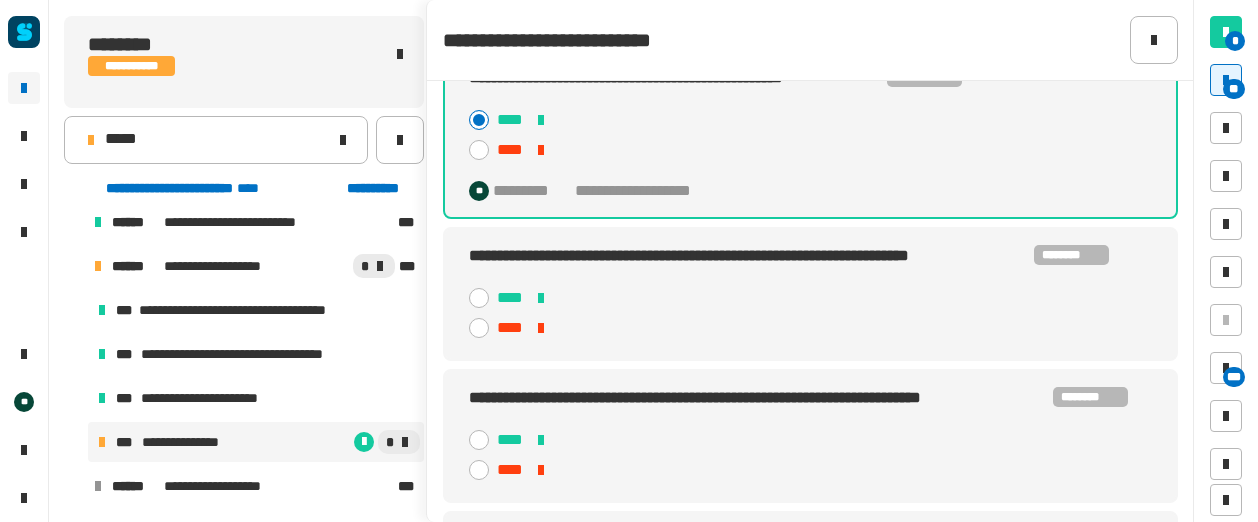 click 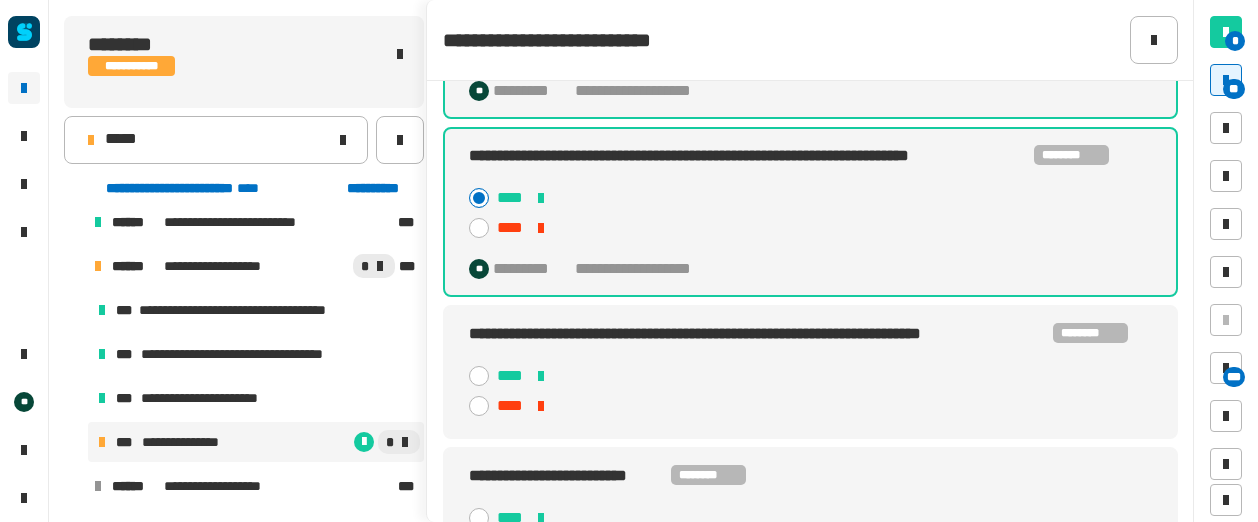 click 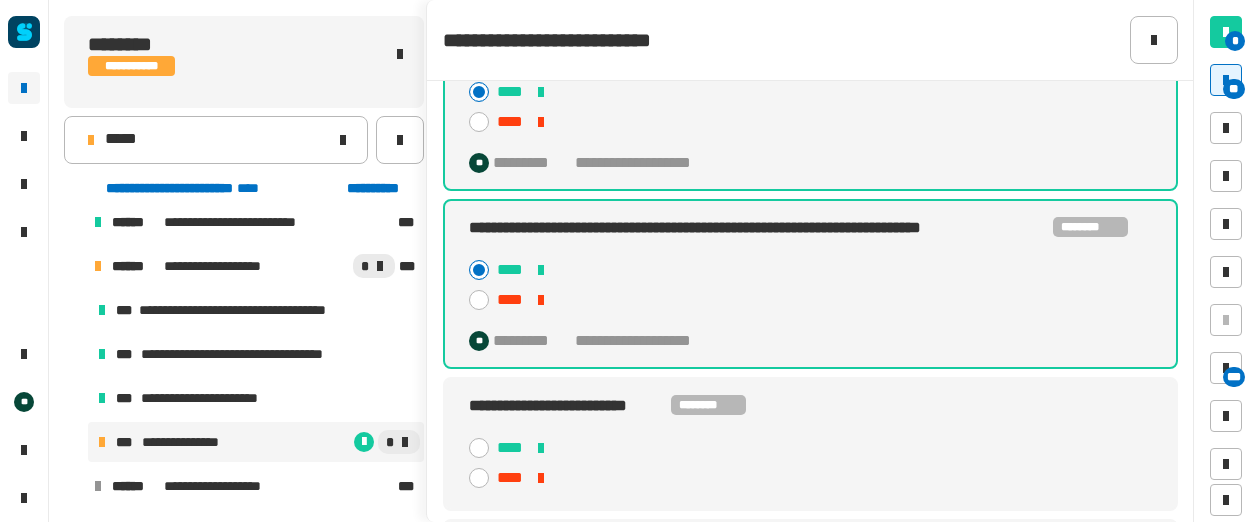 scroll, scrollTop: 3300, scrollLeft: 0, axis: vertical 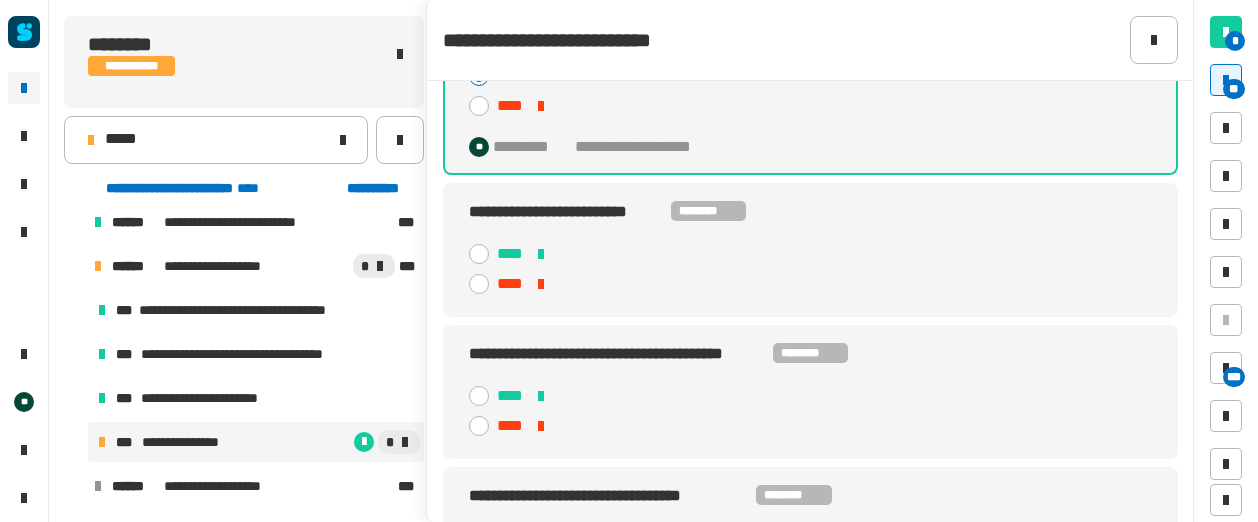 click 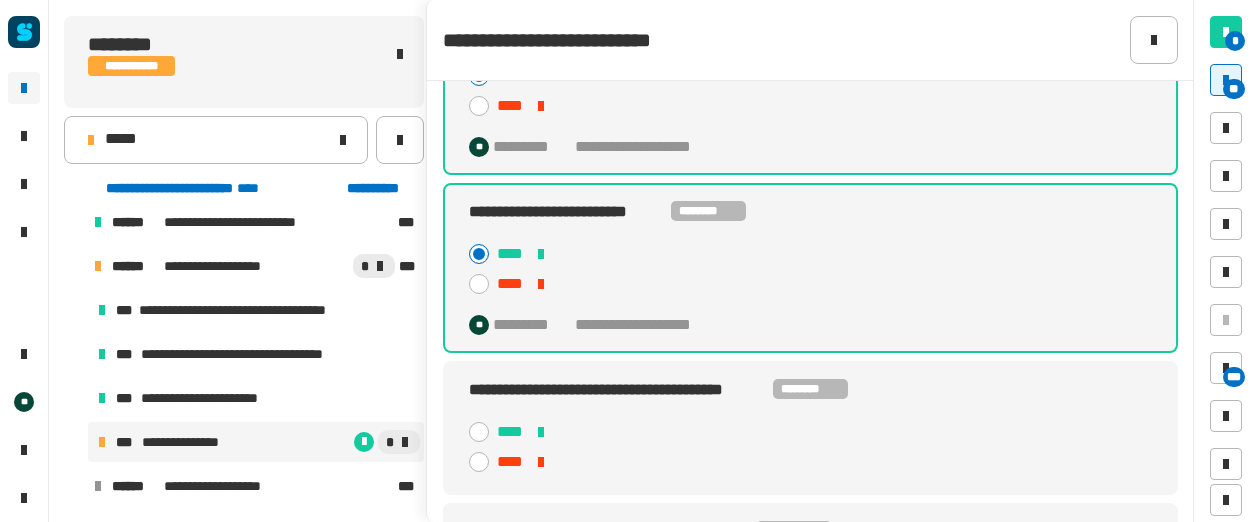 click 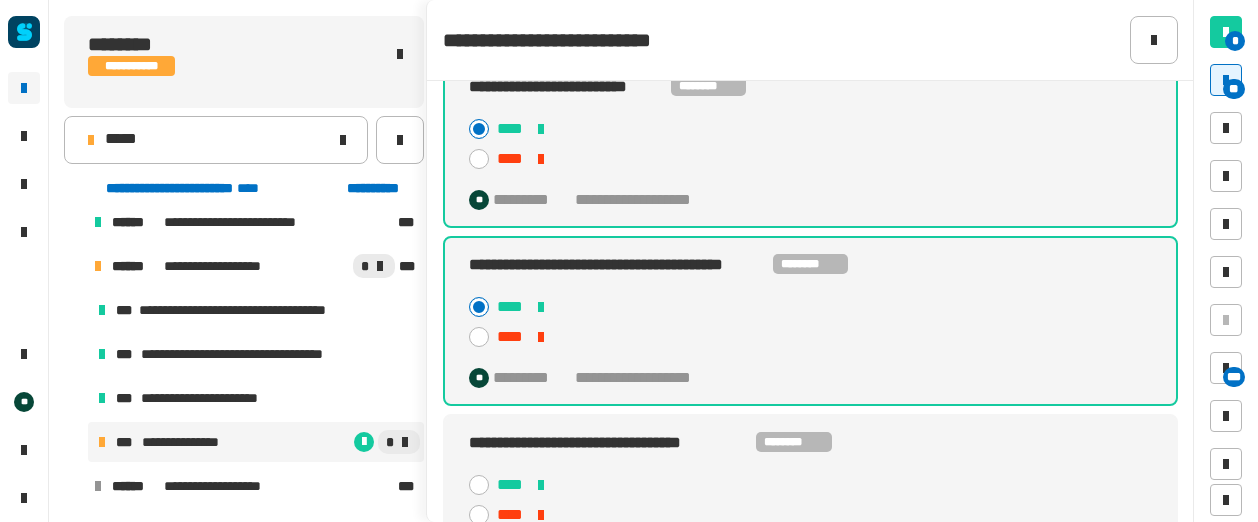 scroll, scrollTop: 3600, scrollLeft: 0, axis: vertical 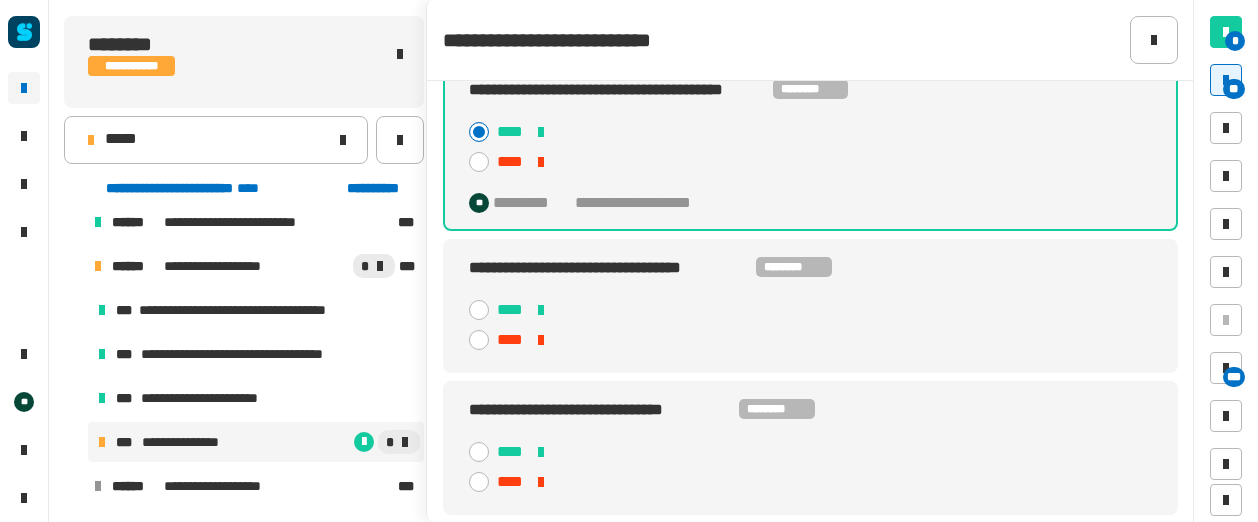 click 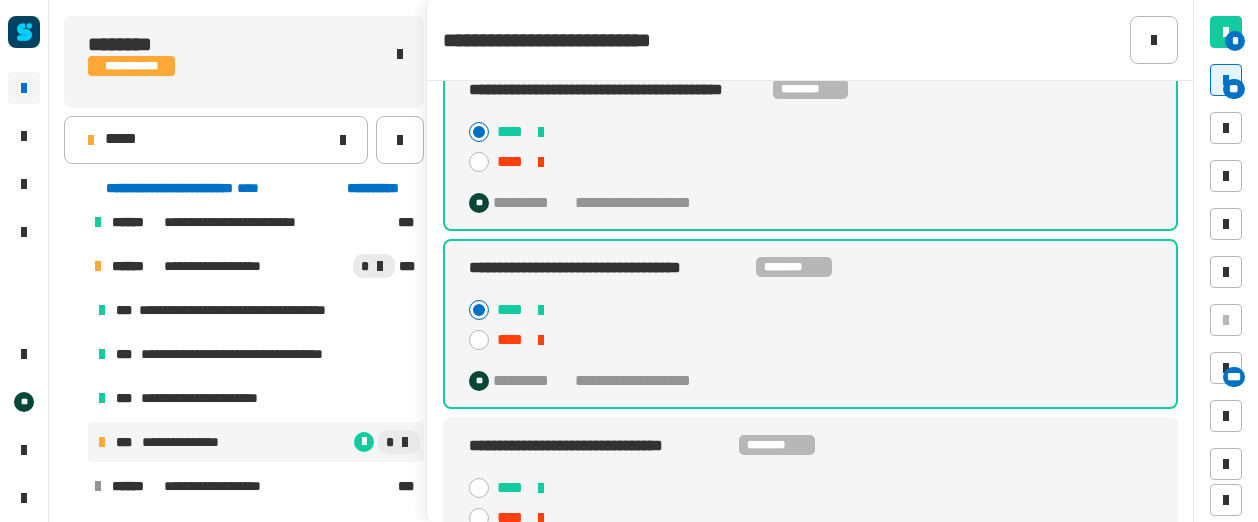 click on "****" 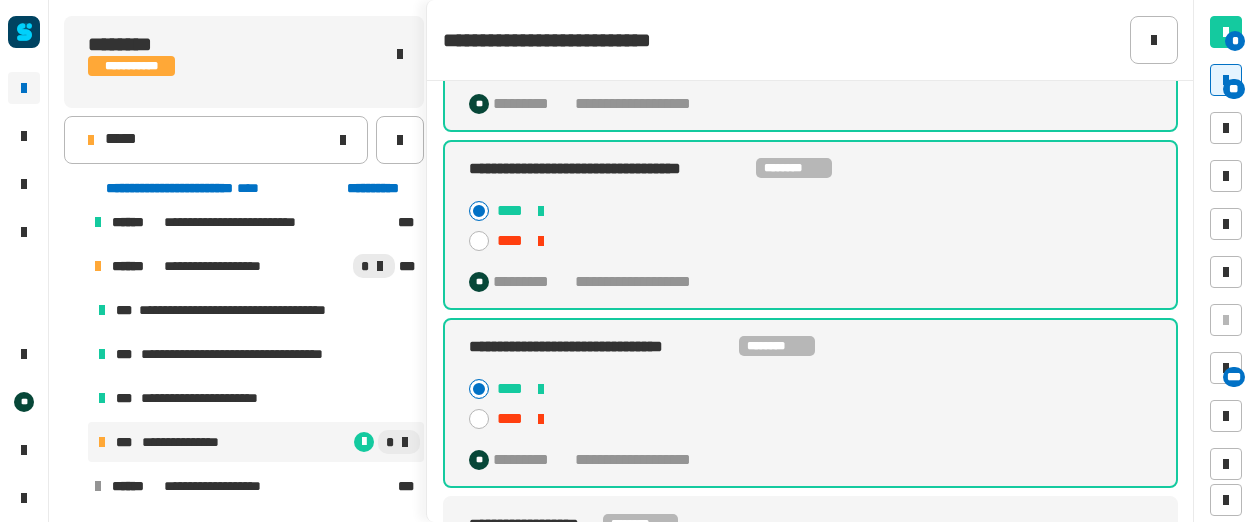 scroll, scrollTop: 3803, scrollLeft: 0, axis: vertical 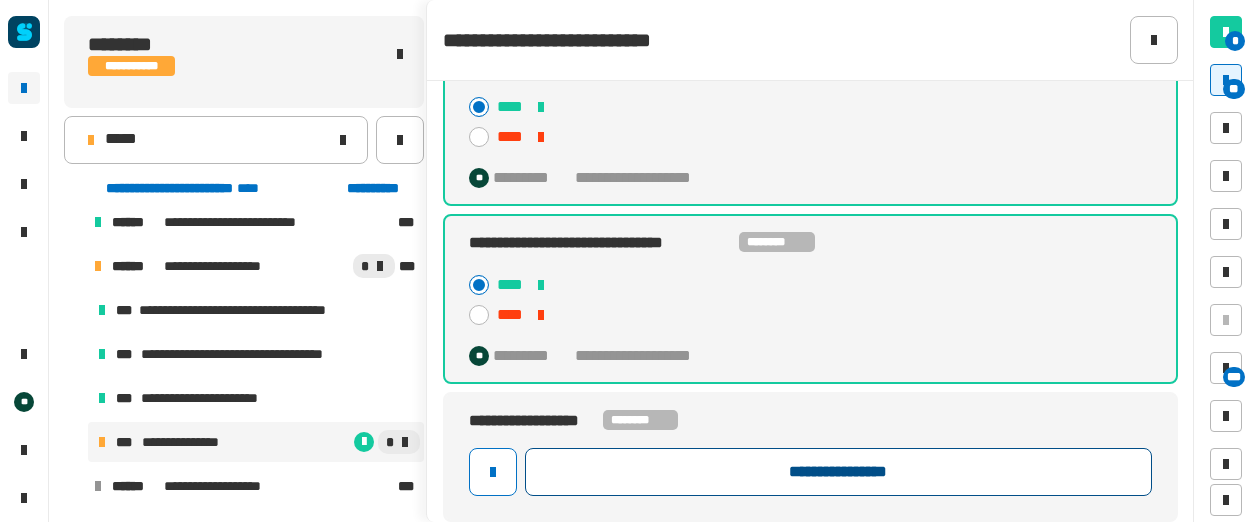 click on "**********" 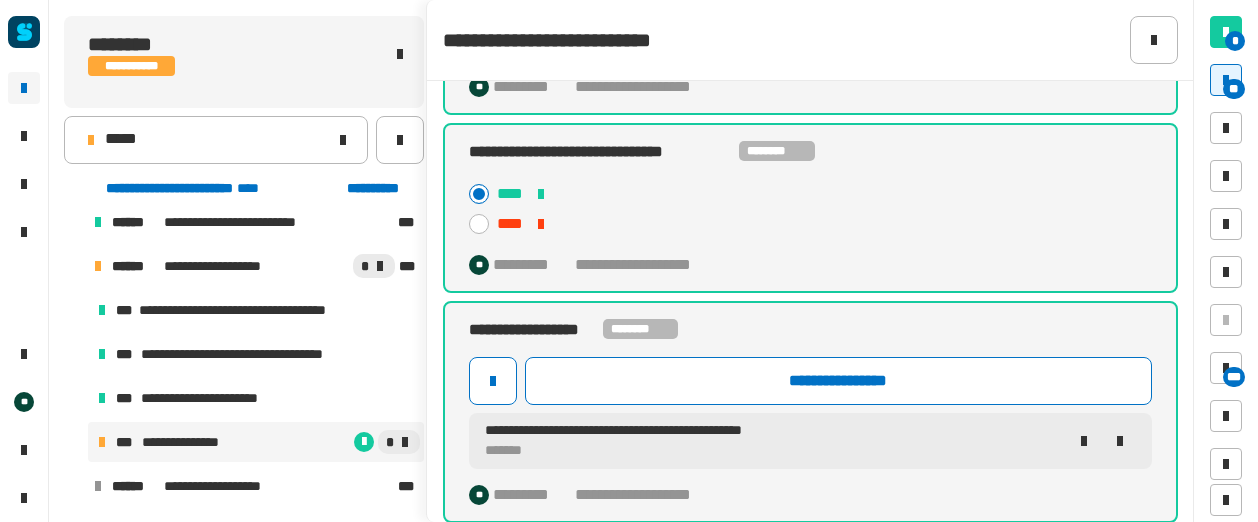 scroll, scrollTop: 3895, scrollLeft: 0, axis: vertical 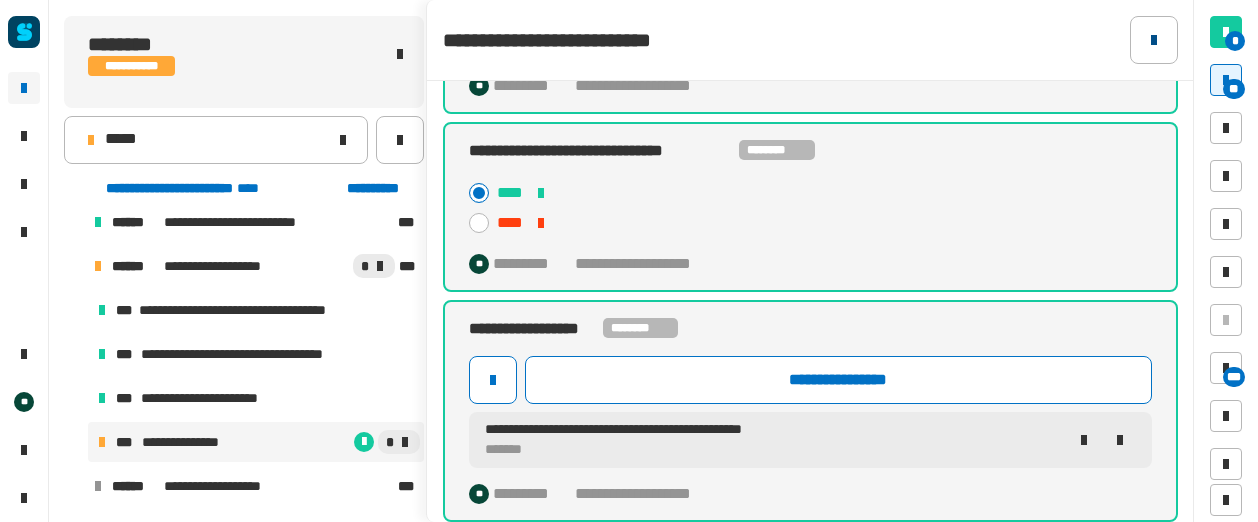 click 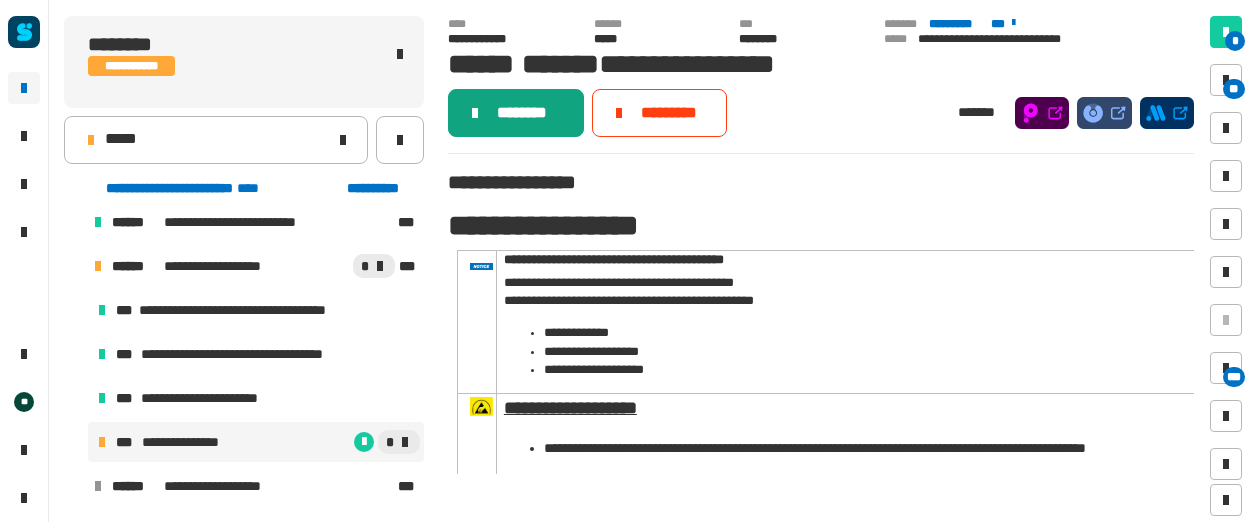 drag, startPoint x: 536, startPoint y: 125, endPoint x: 526, endPoint y: 129, distance: 10.770329 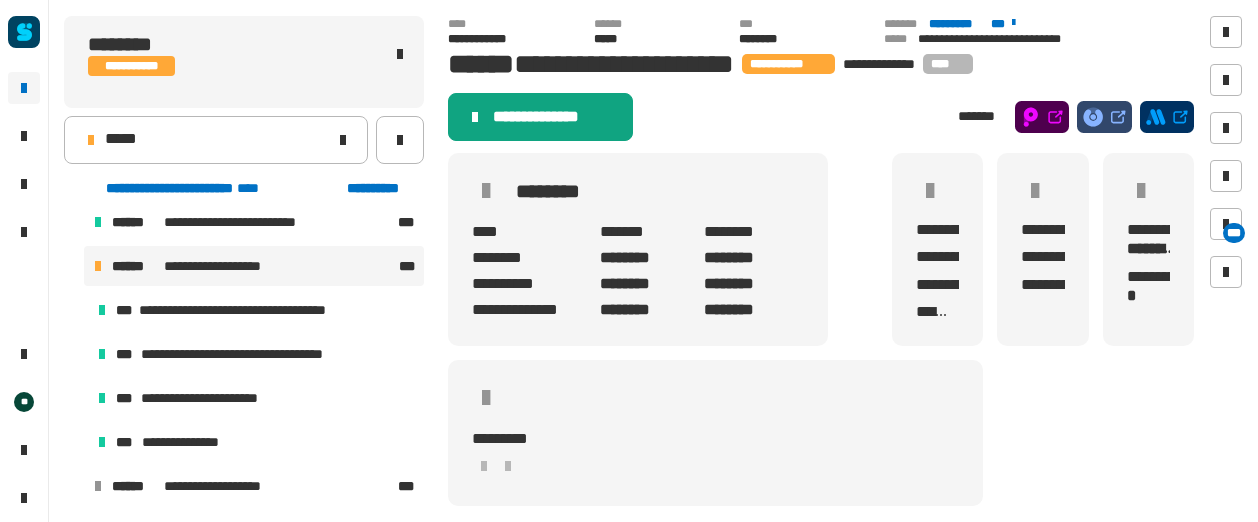 click on "**********" 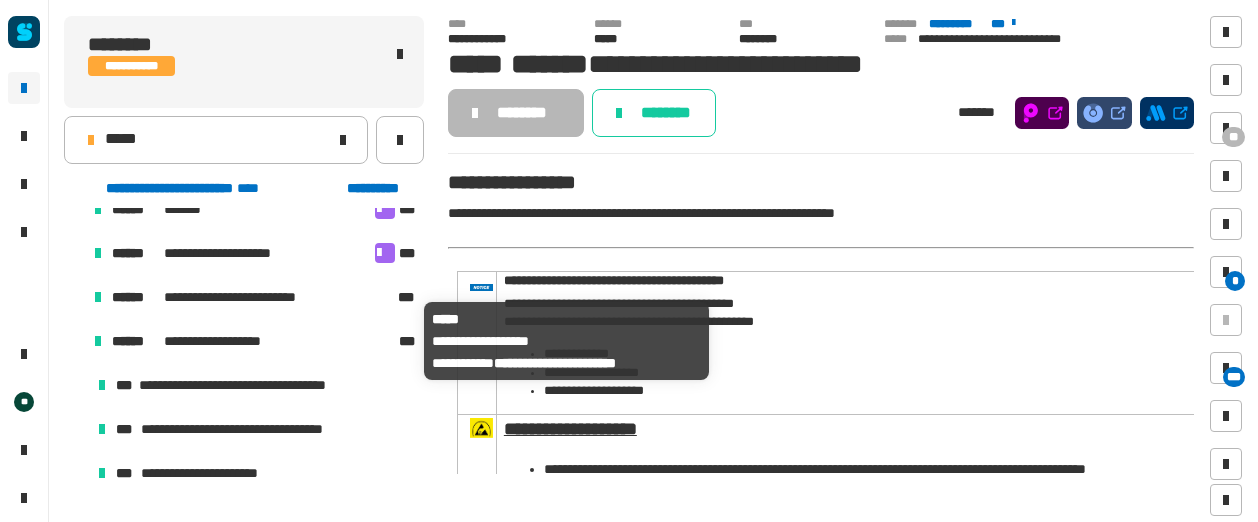 scroll, scrollTop: 802, scrollLeft: 0, axis: vertical 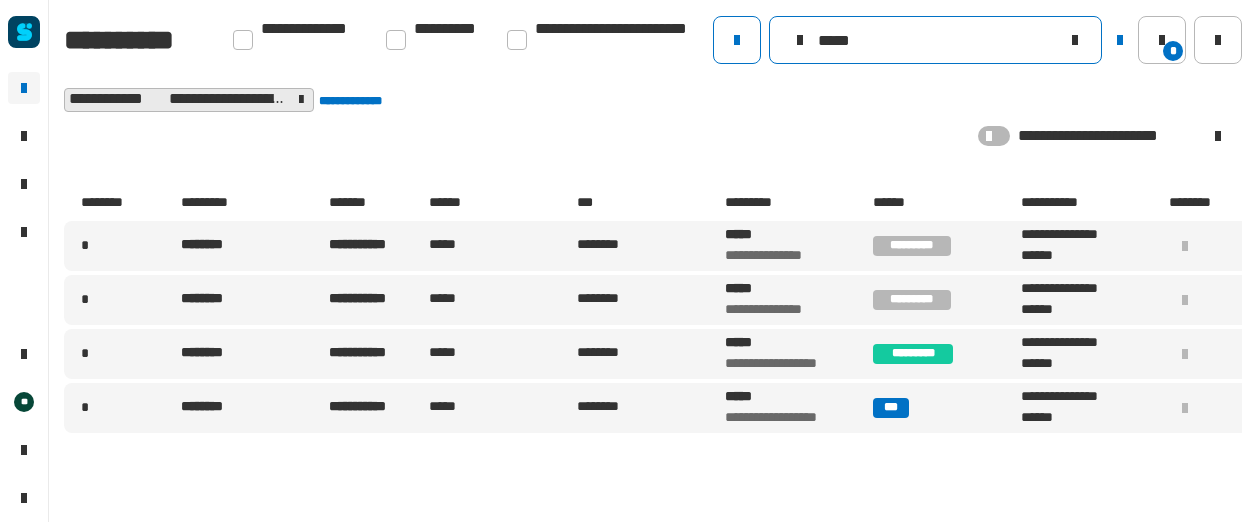 drag, startPoint x: 887, startPoint y: 47, endPoint x: 838, endPoint y: 36, distance: 50.219517 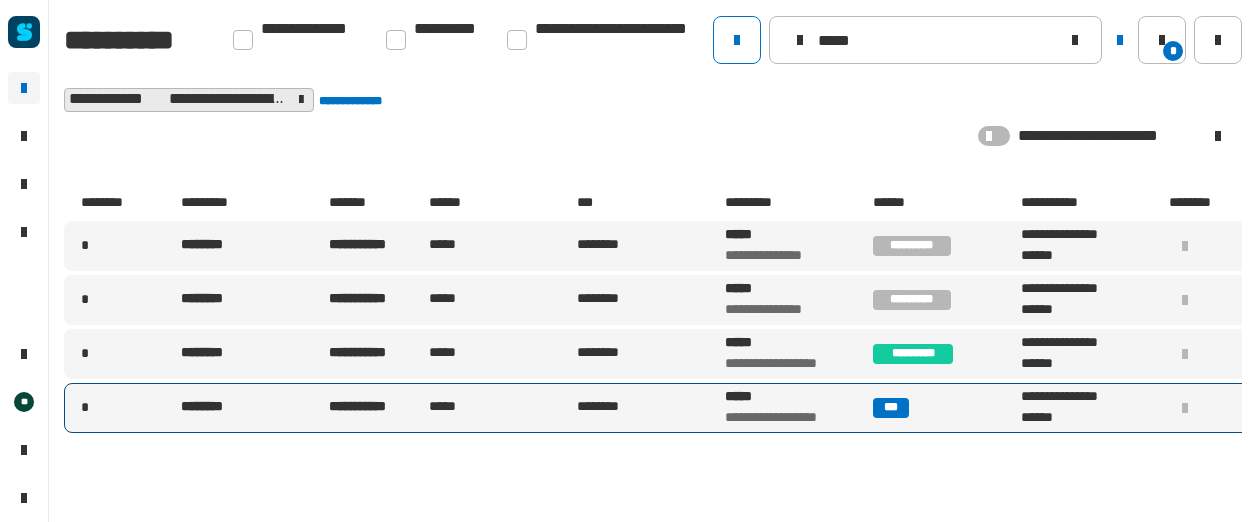 type on "*****" 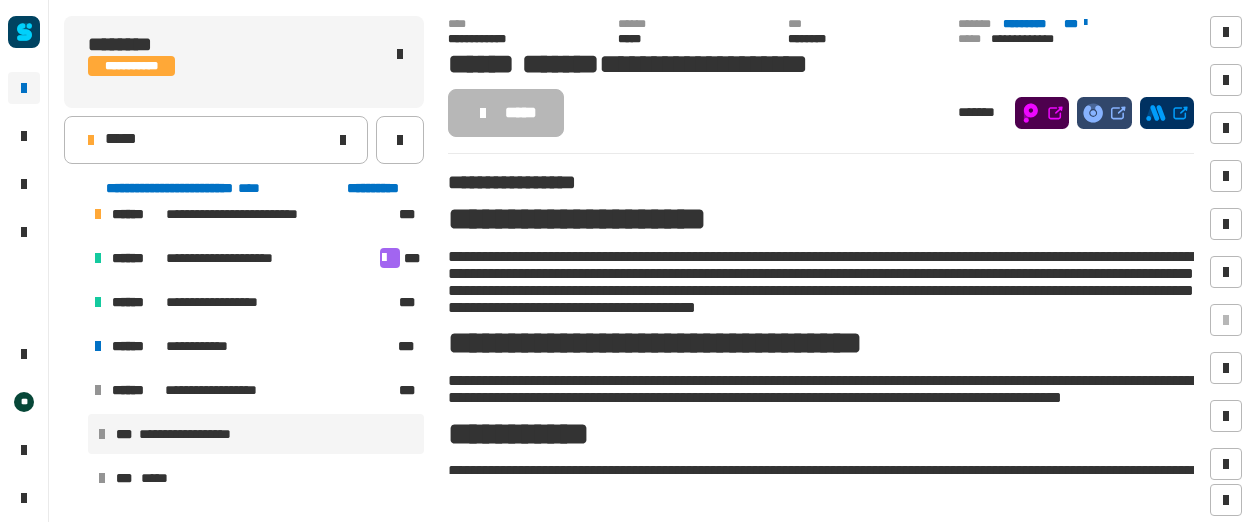 scroll, scrollTop: 1022, scrollLeft: 0, axis: vertical 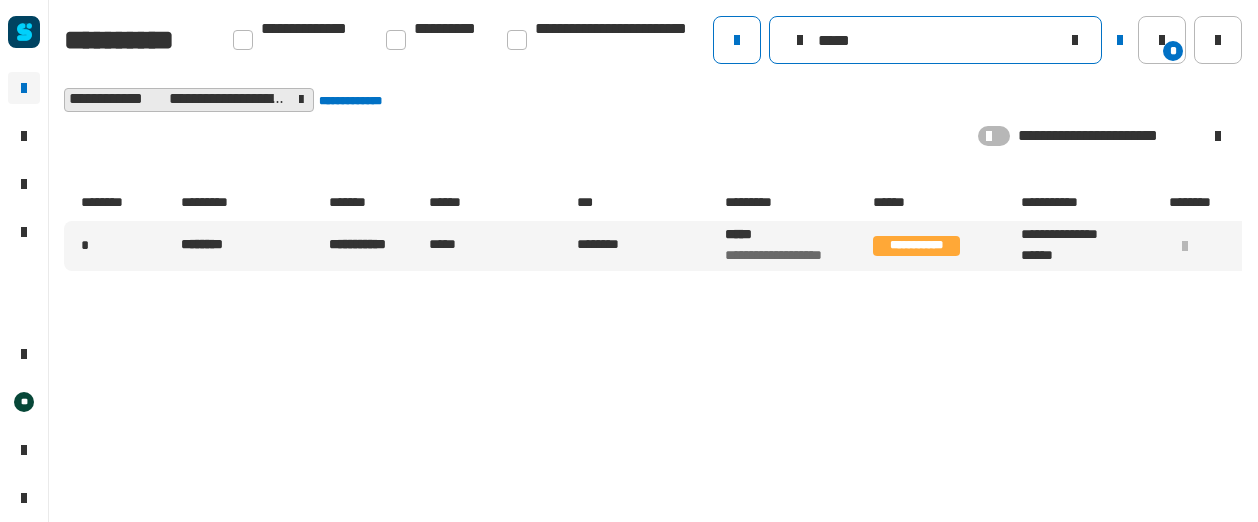 click on "*****" 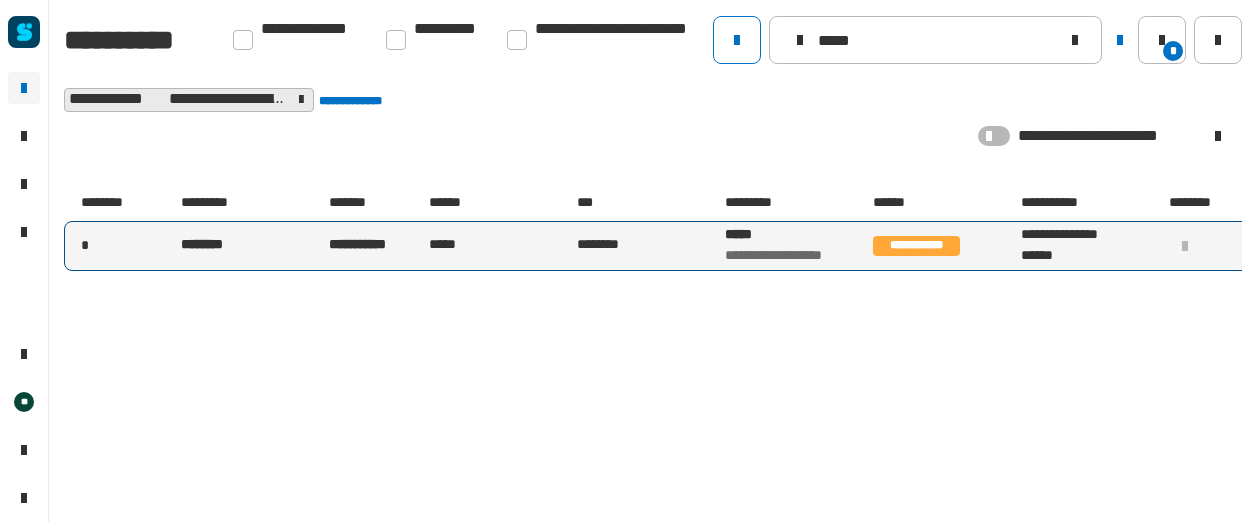 click on "*****" at bounding box center [780, 235] 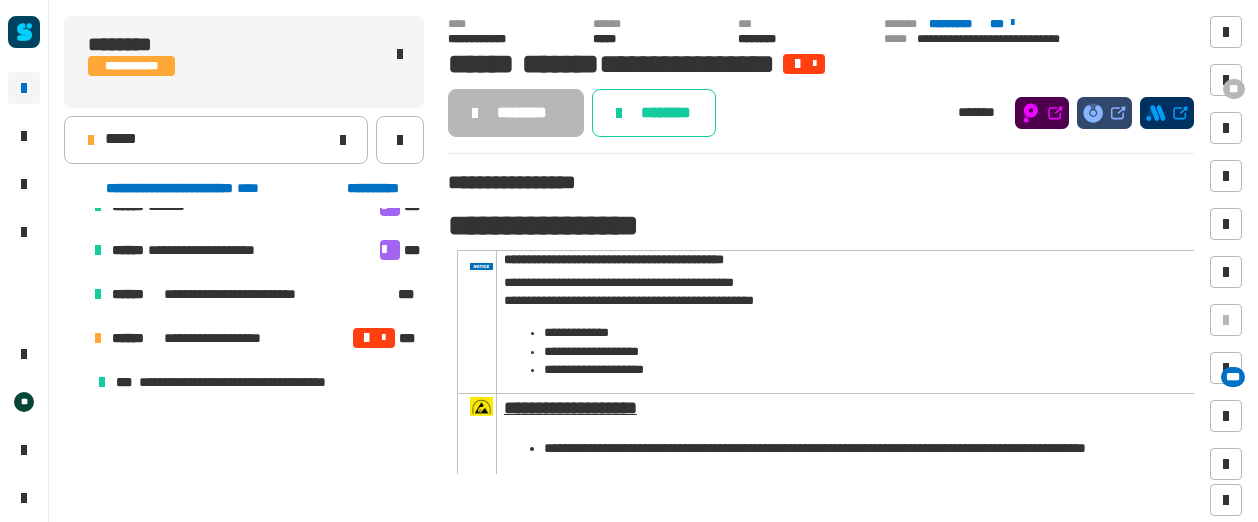 scroll, scrollTop: 382, scrollLeft: 0, axis: vertical 